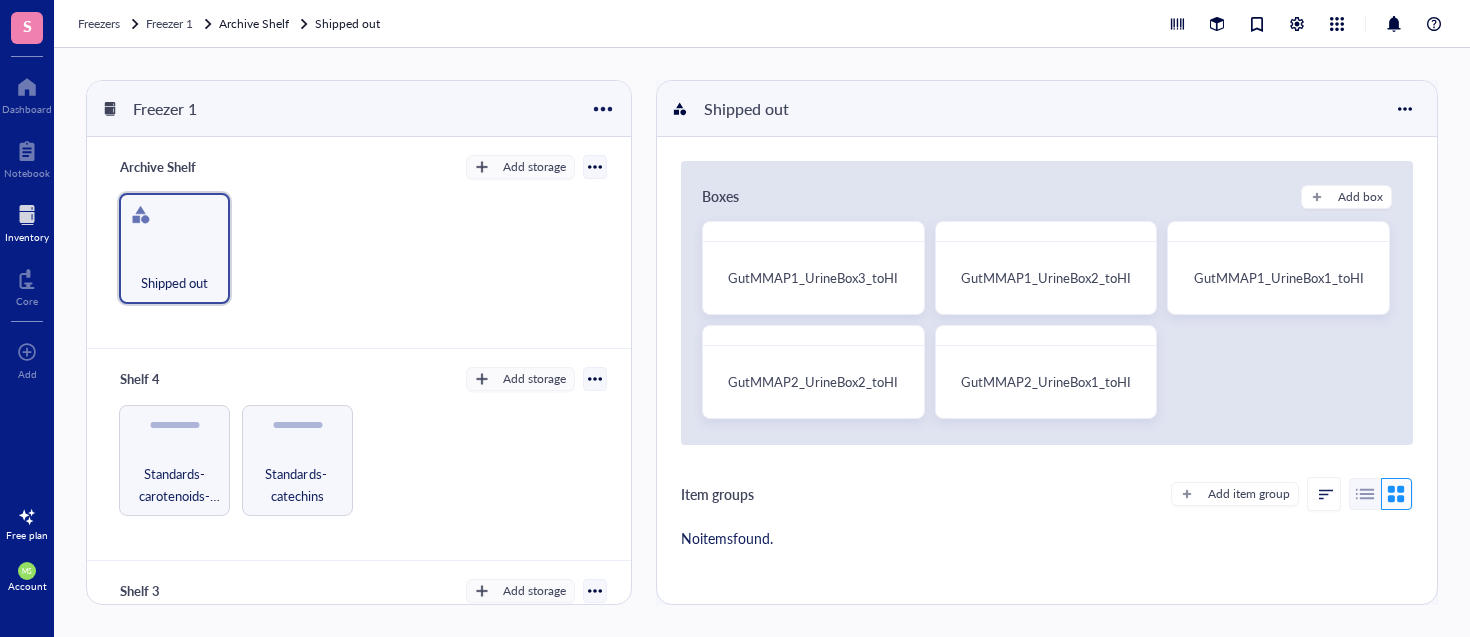 scroll, scrollTop: 0, scrollLeft: 0, axis: both 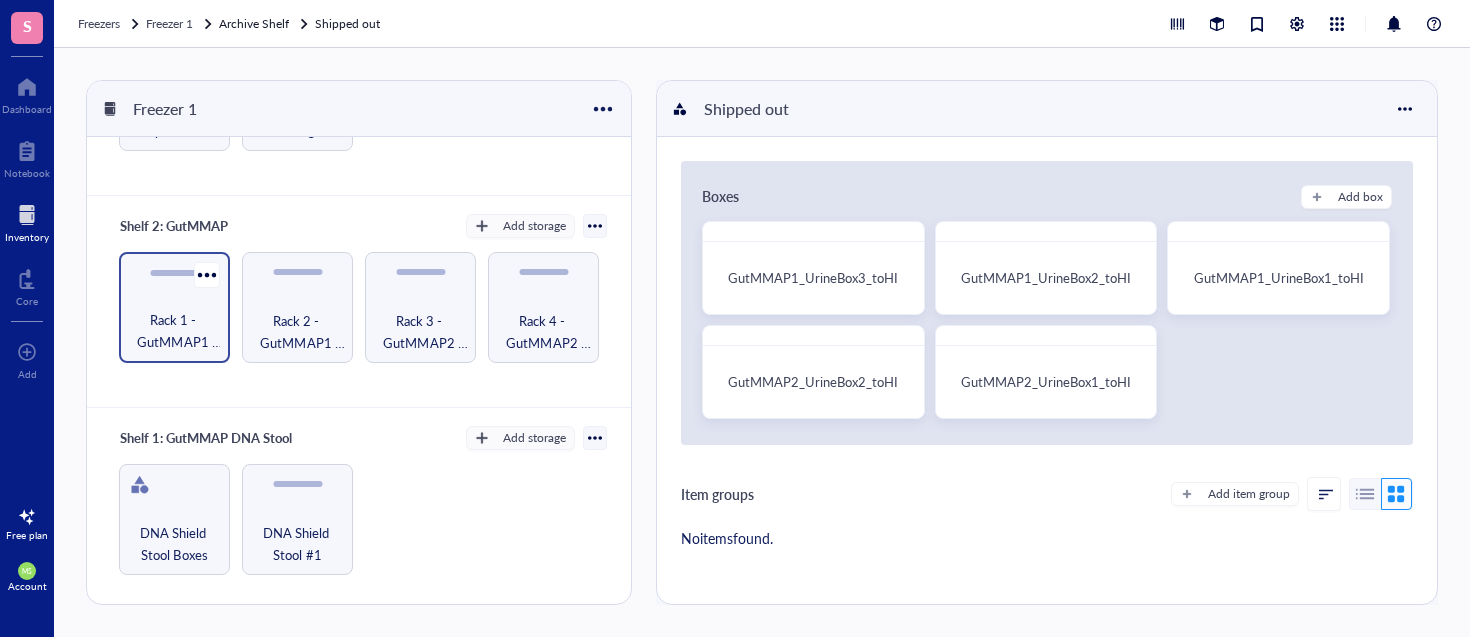 click on "Rack 1 - GutMMAP1 Urine" at bounding box center [174, 331] 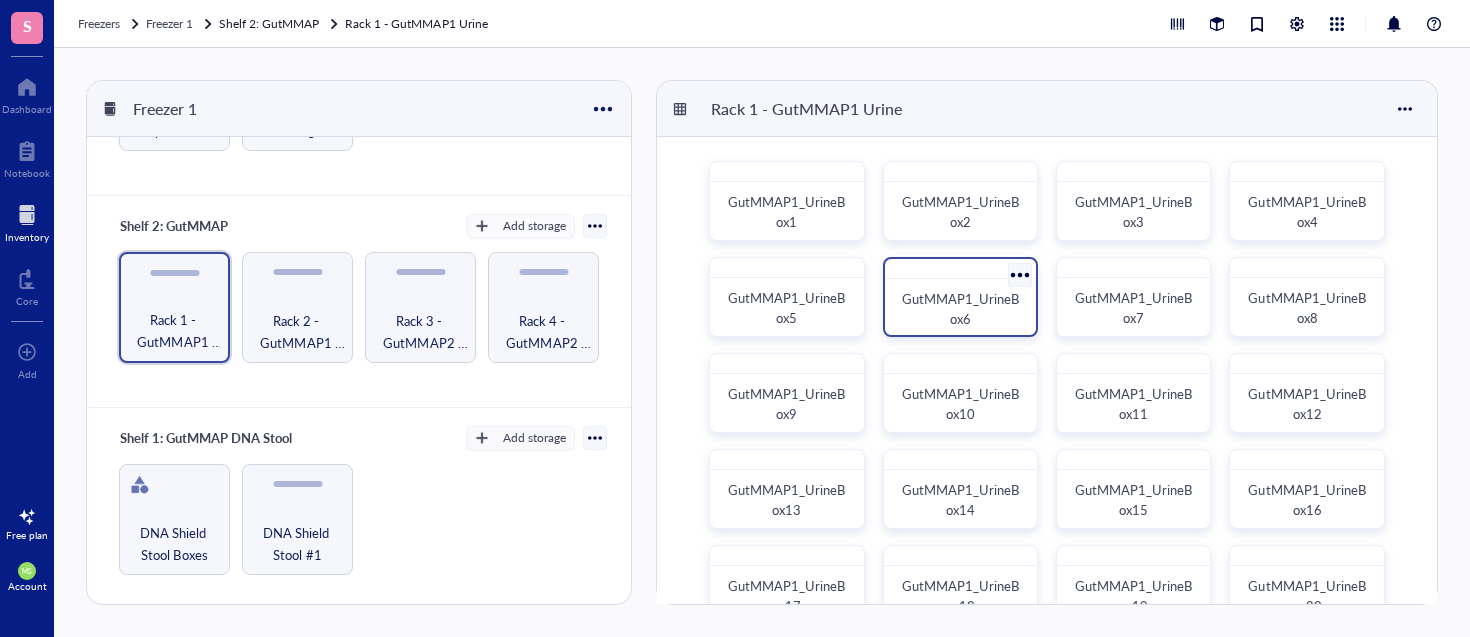 click on "GutMMAP1_UrineBox6" at bounding box center [960, 309] 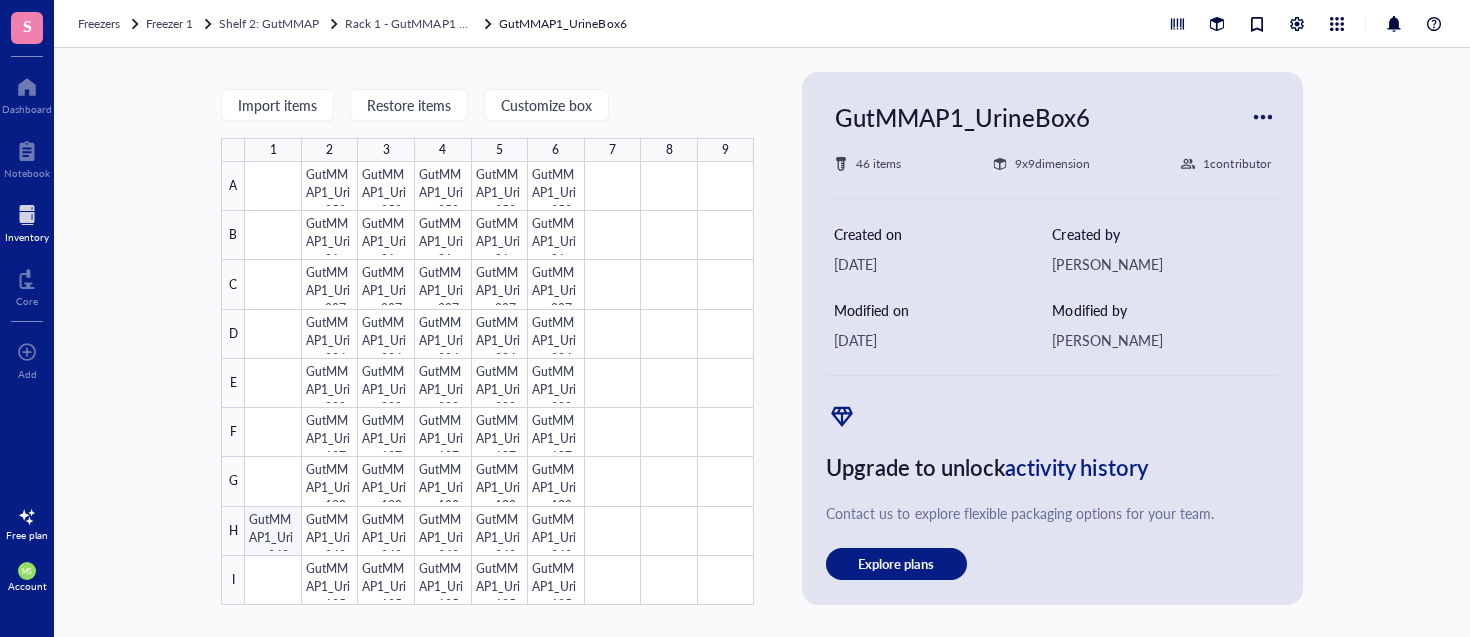 click at bounding box center (499, 383) 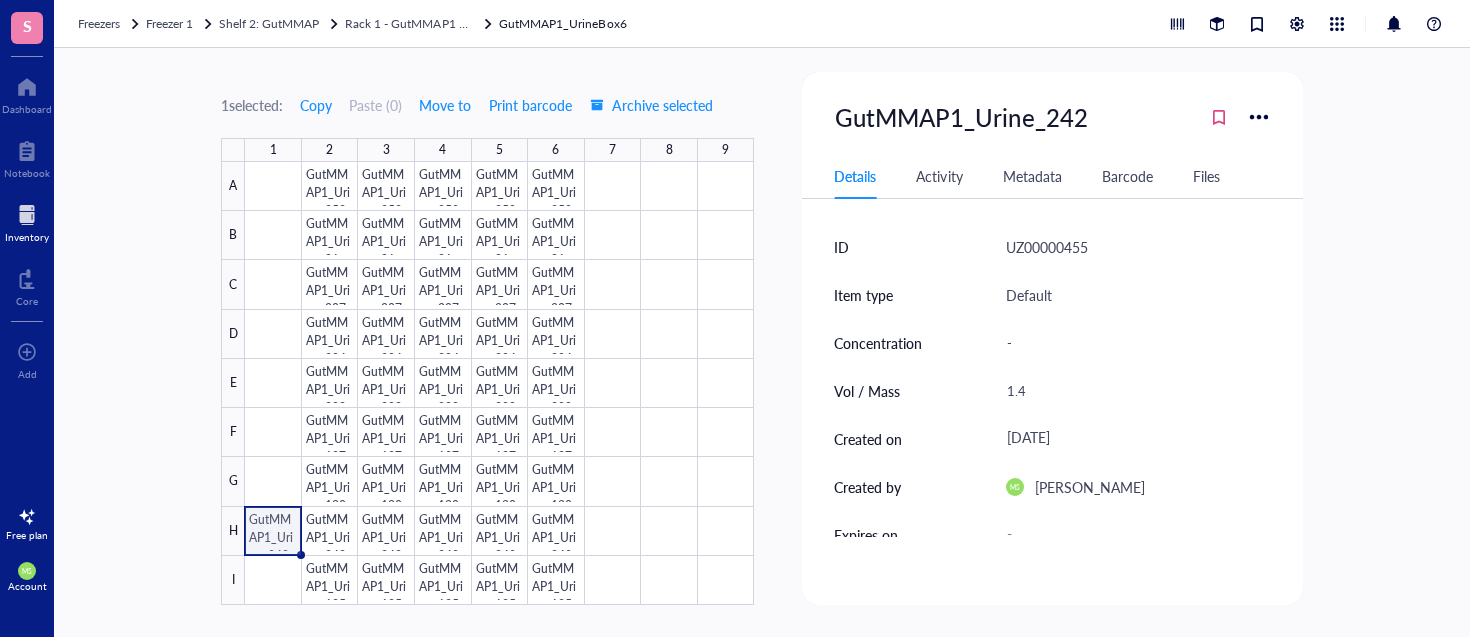 click at bounding box center (499, 383) 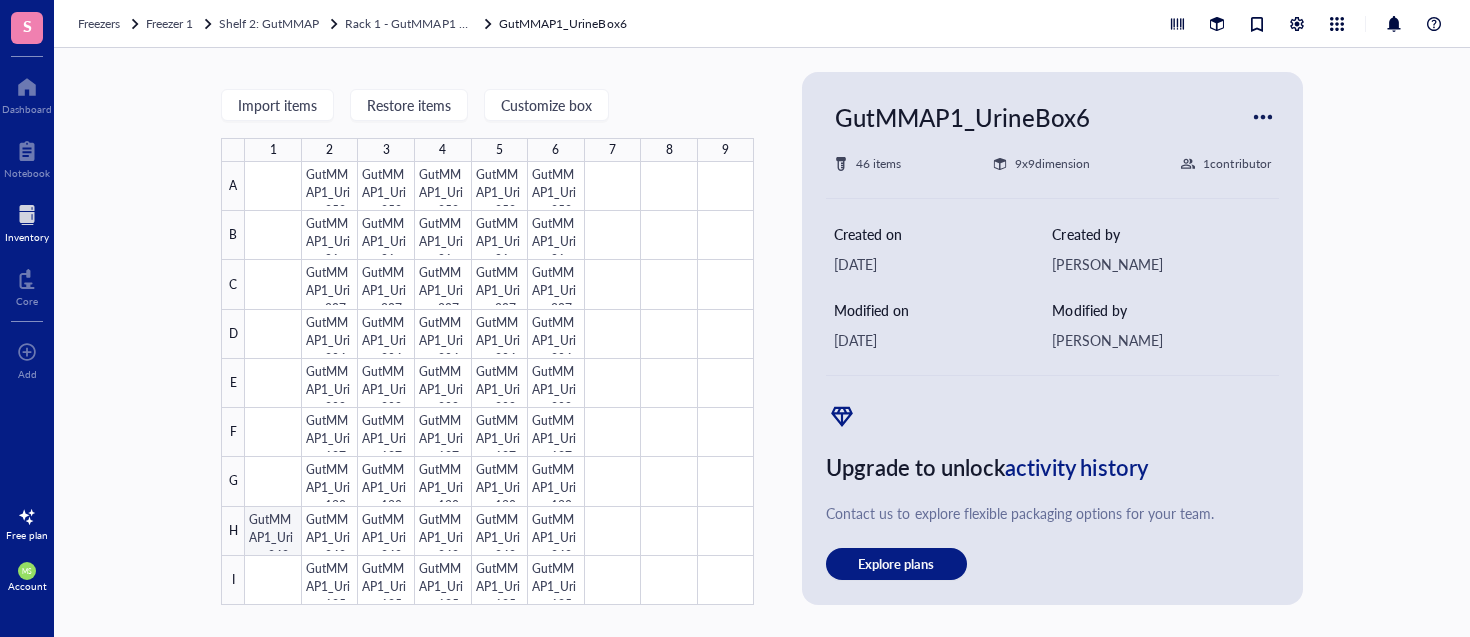 click at bounding box center (499, 383) 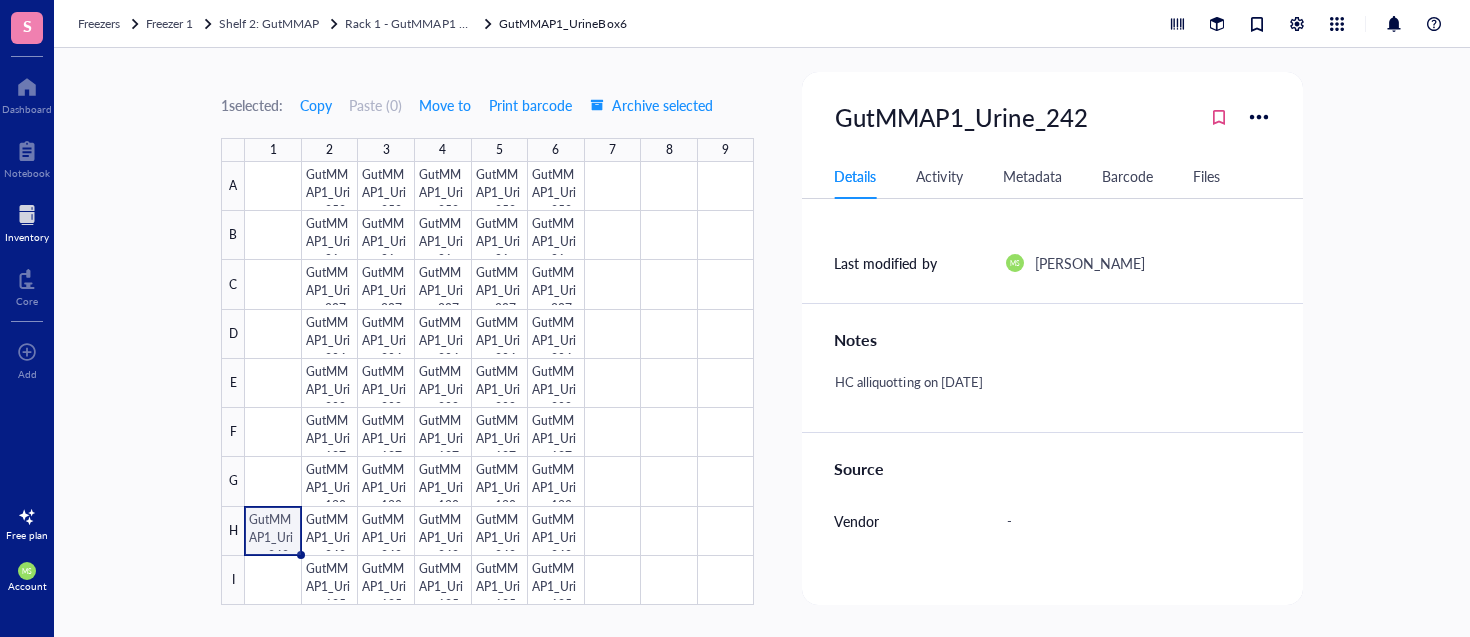 scroll, scrollTop: 365, scrollLeft: 0, axis: vertical 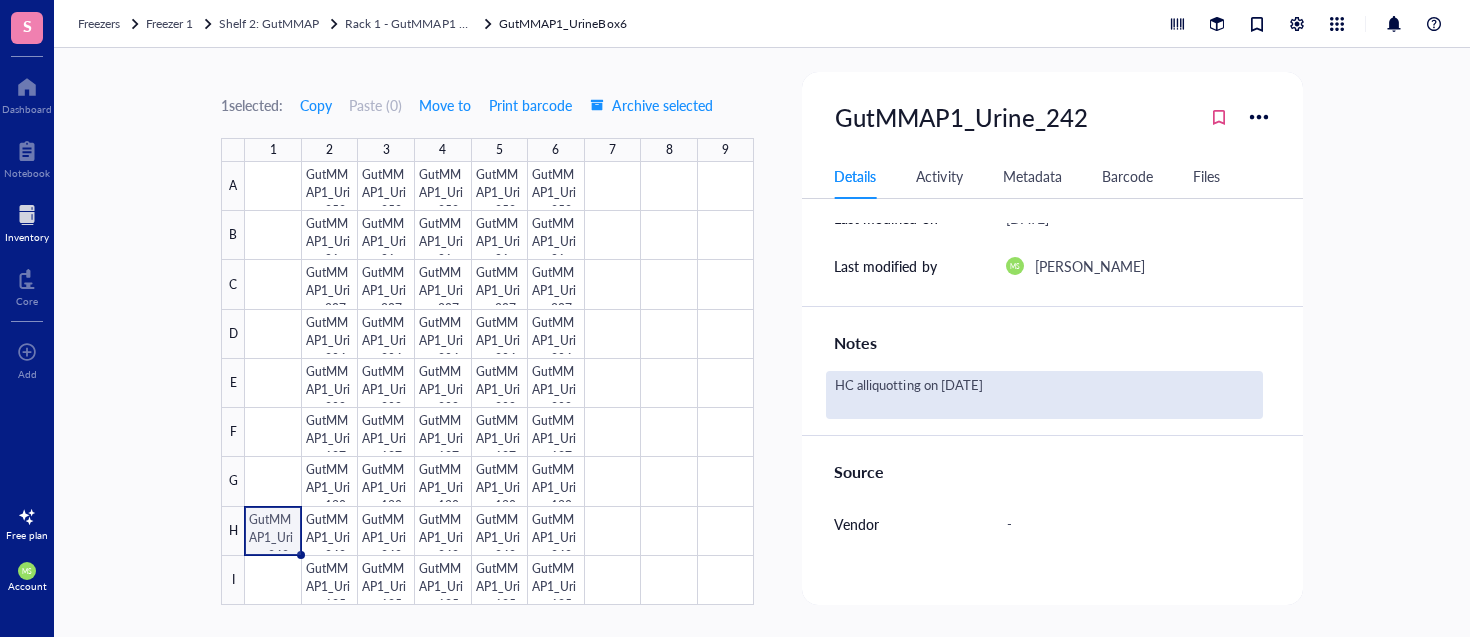click on "HC alliquotting on [DATE]" at bounding box center (1044, 395) 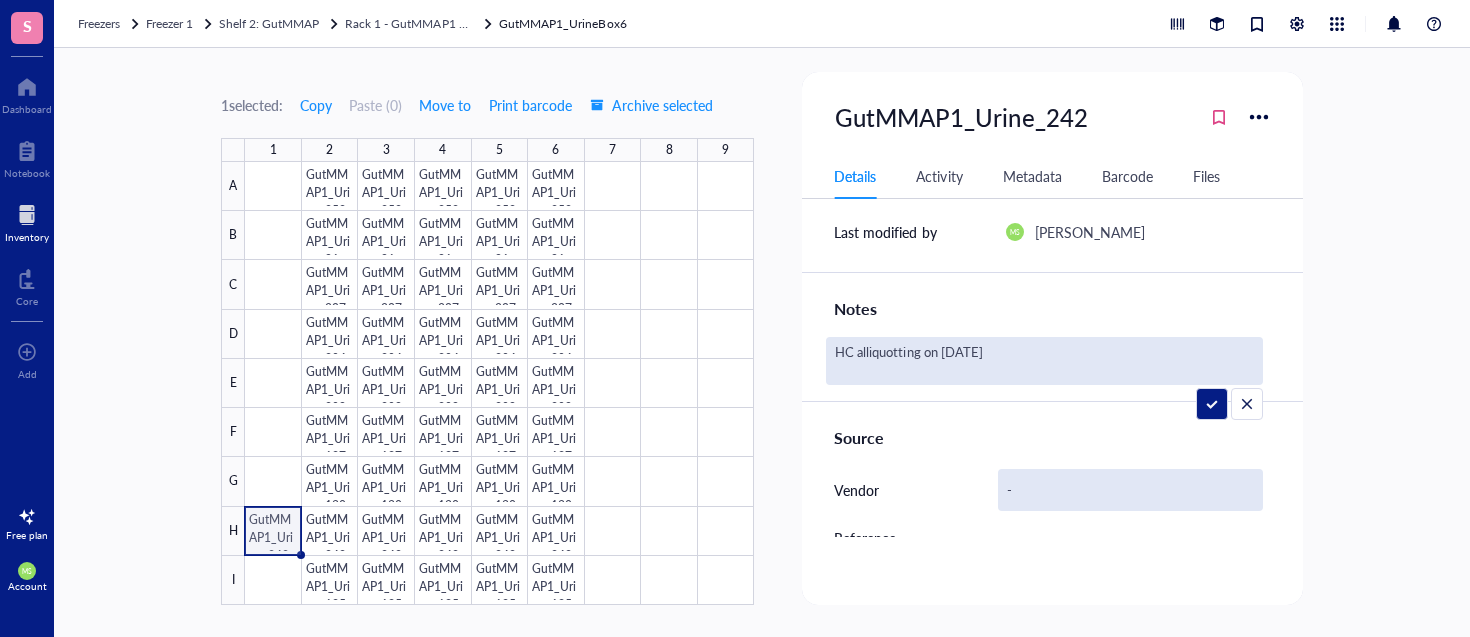 scroll, scrollTop: 0, scrollLeft: 0, axis: both 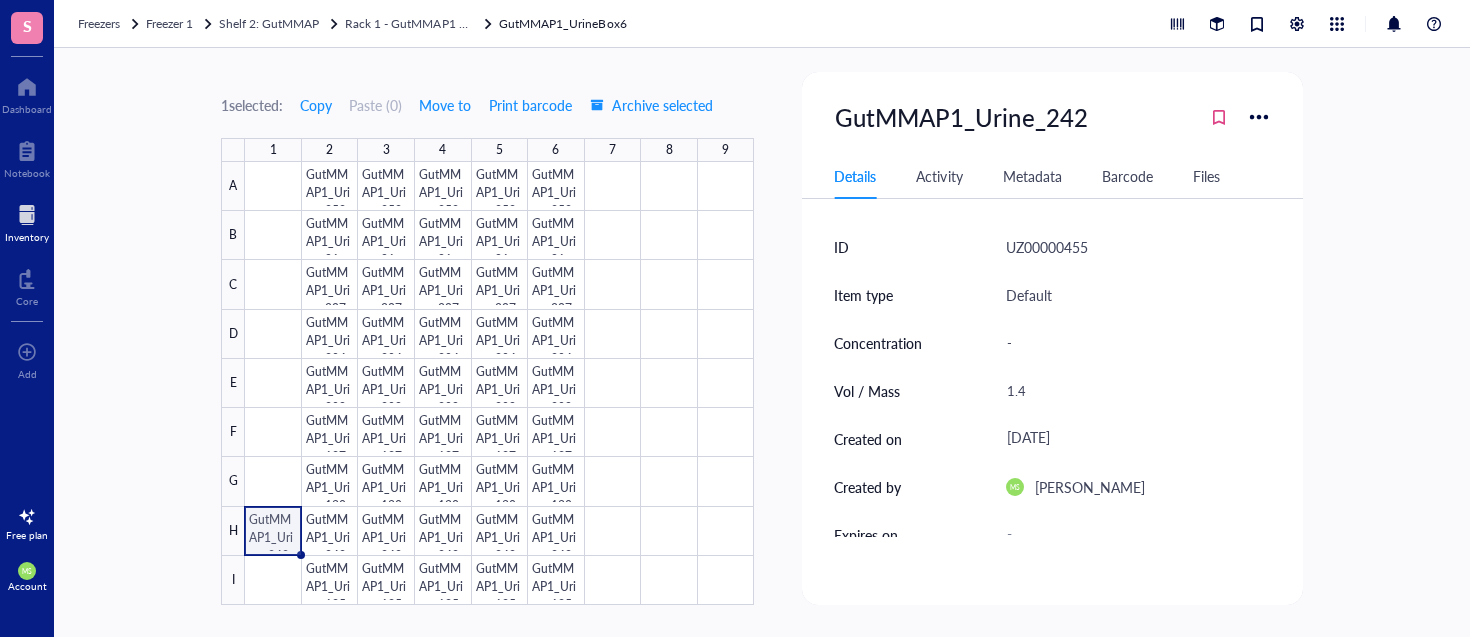 click on "UZ00000455" at bounding box center (1047, 247) 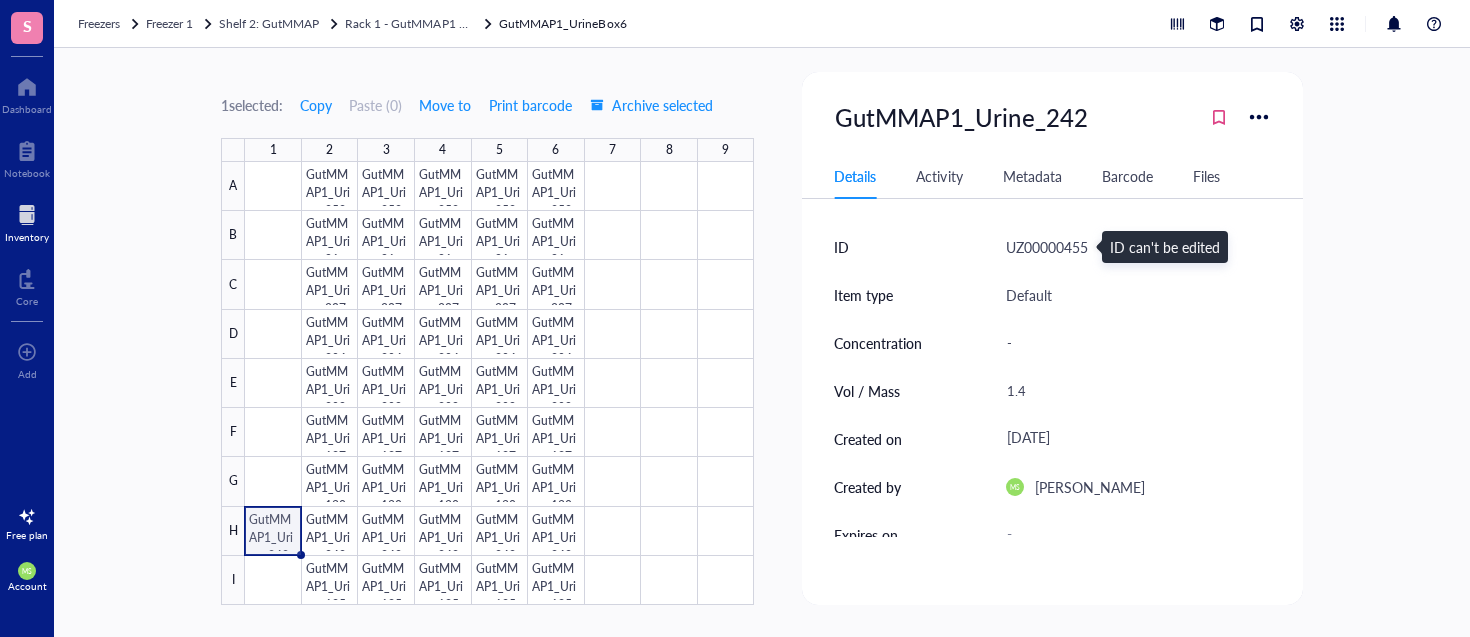 click on "UZ00000455" at bounding box center [1138, 247] 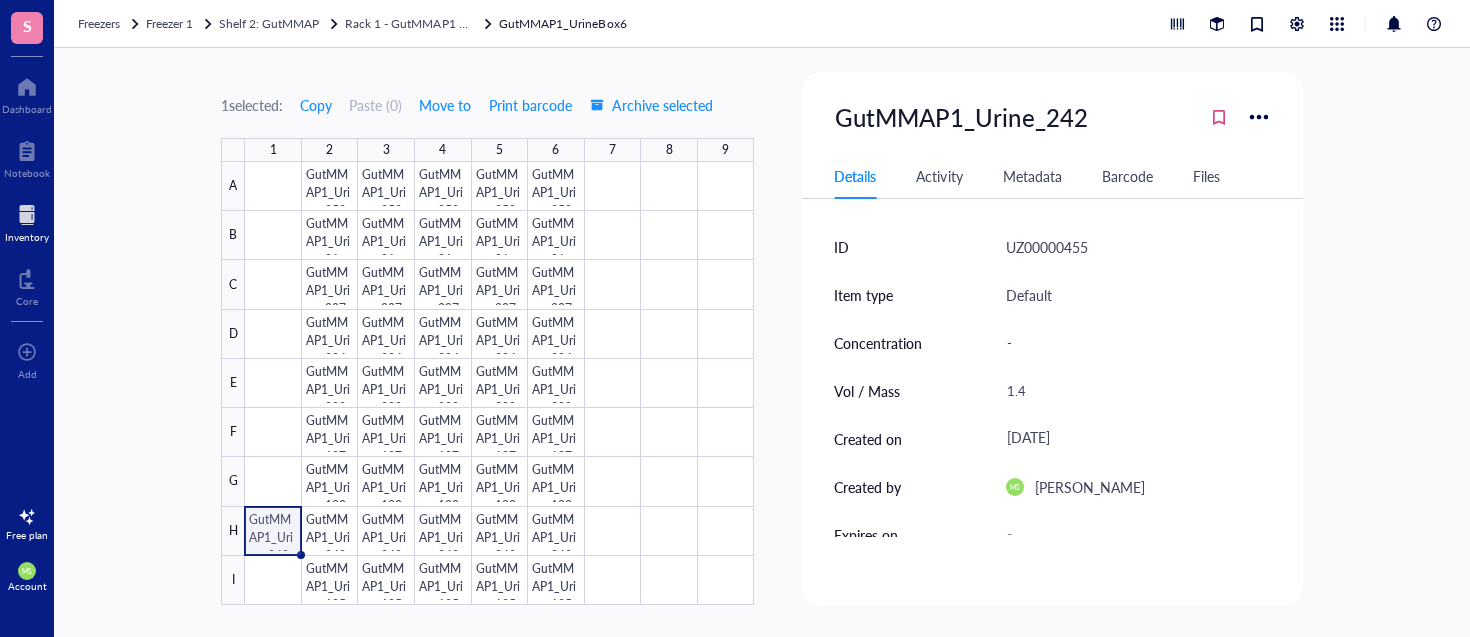 click on "UZ00000455" at bounding box center (1047, 247) 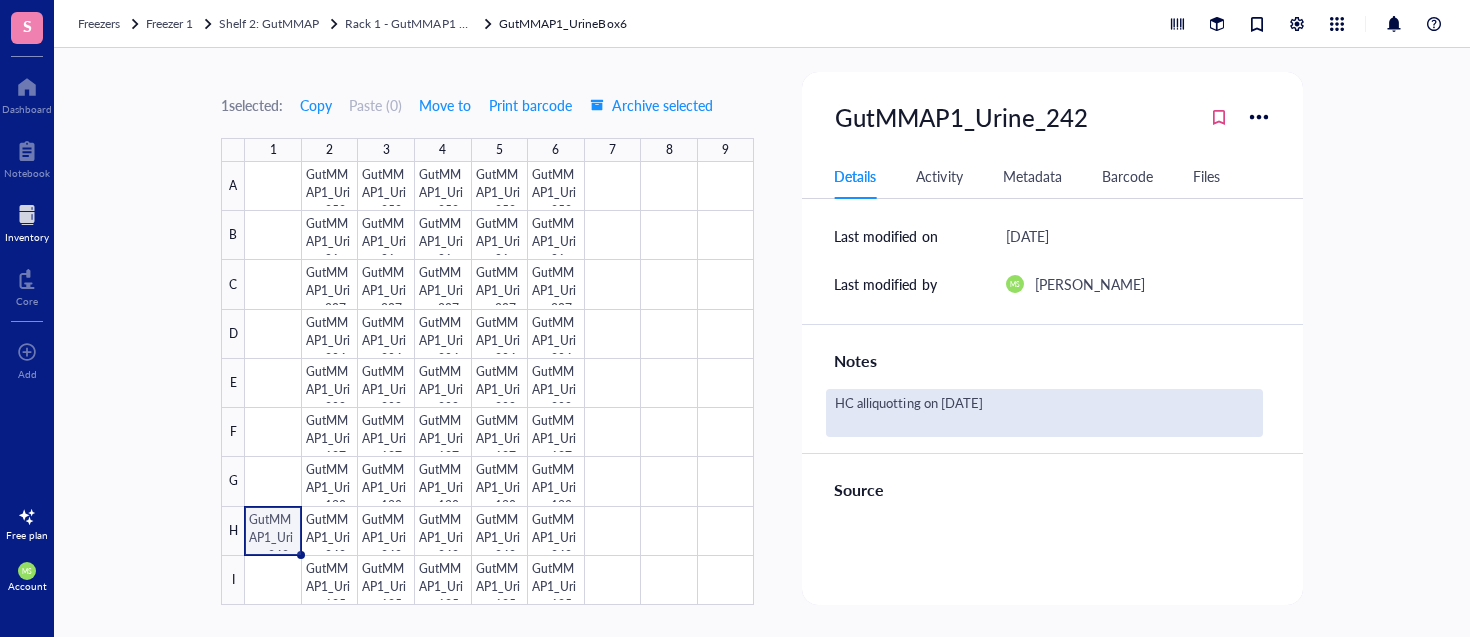 scroll, scrollTop: 377, scrollLeft: 0, axis: vertical 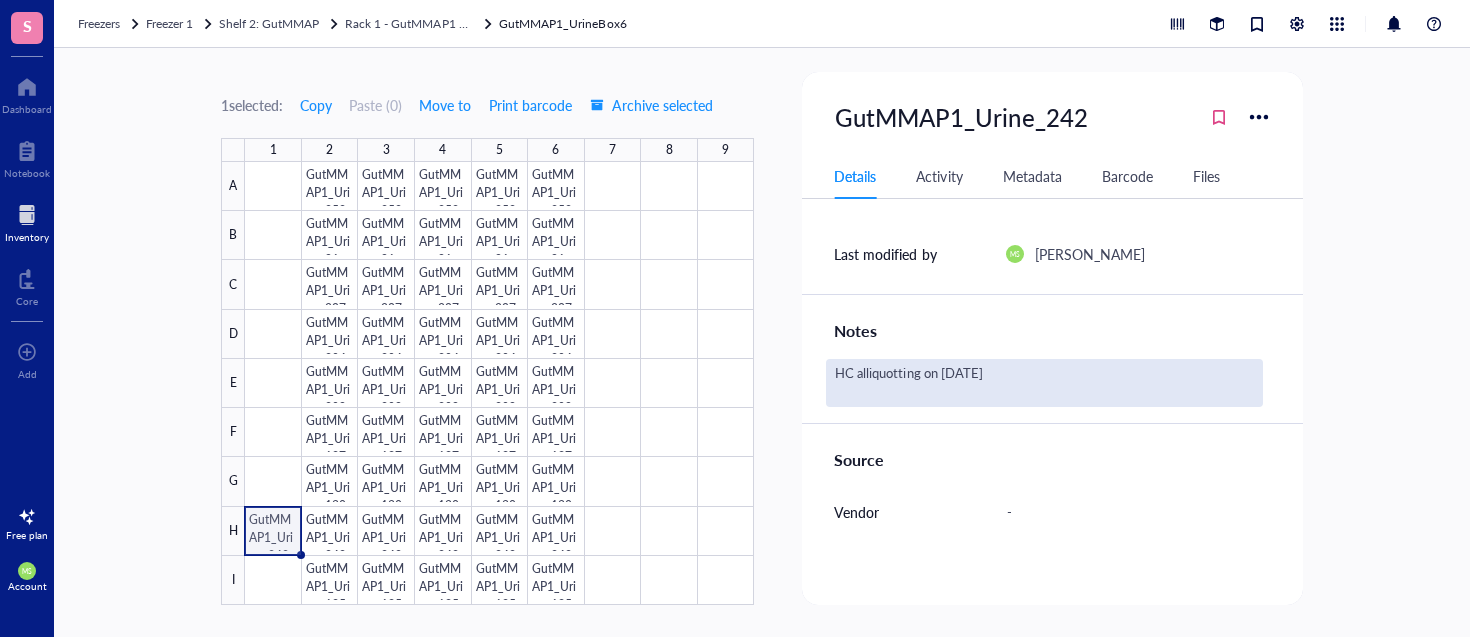 click on "HC alliquotting on [DATE]" at bounding box center [1044, 383] 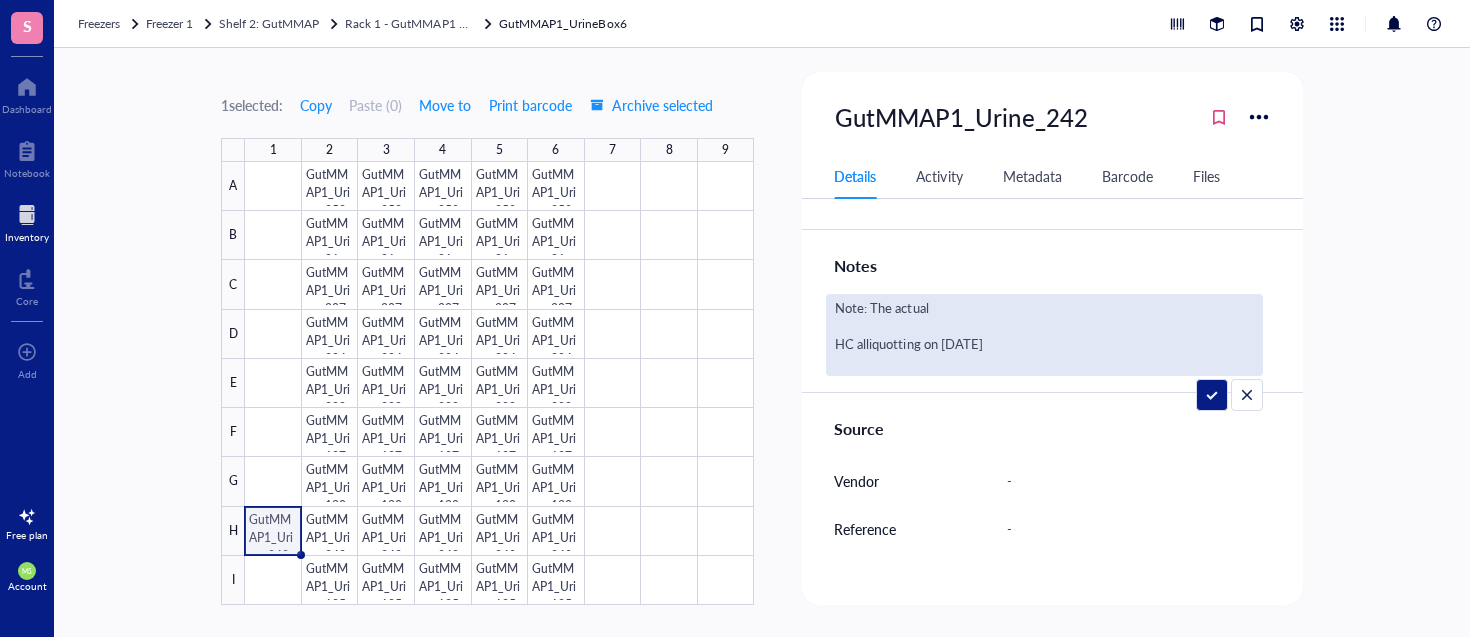 scroll, scrollTop: 453, scrollLeft: 0, axis: vertical 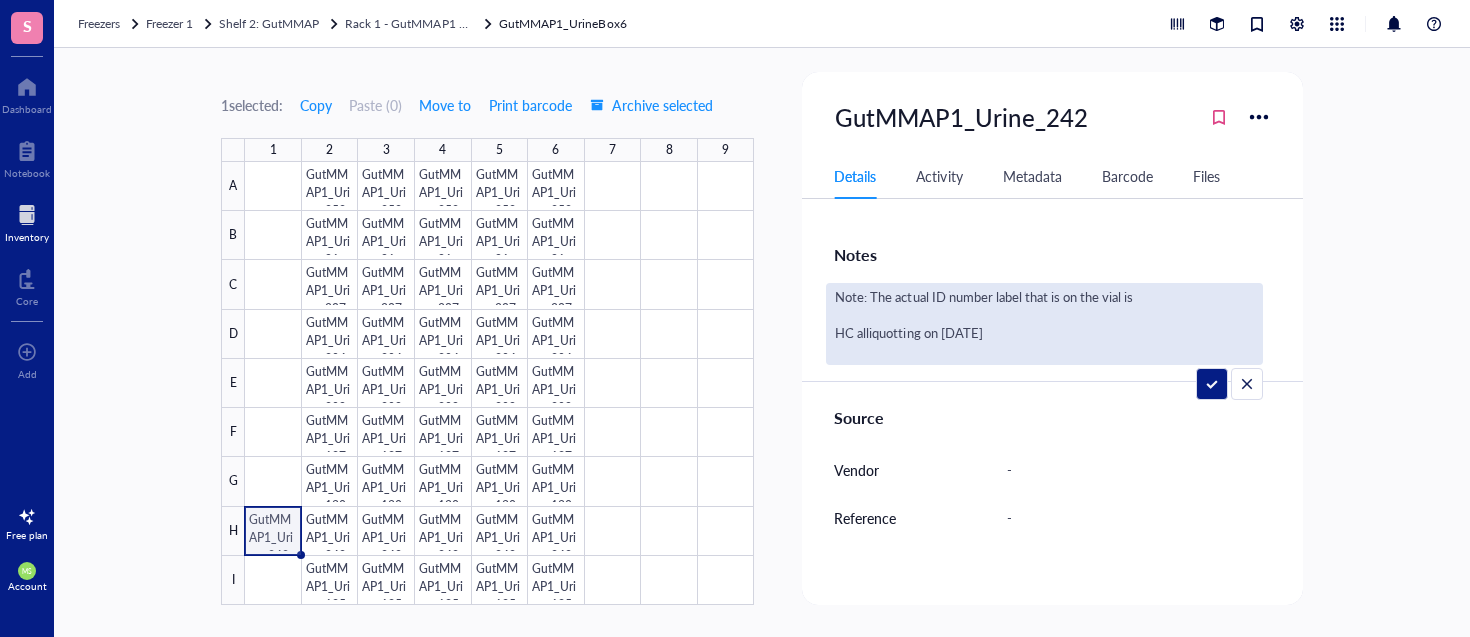 type on "Note: The actual ID number label that is on the vial is
HC alliquotting on [DATE]" 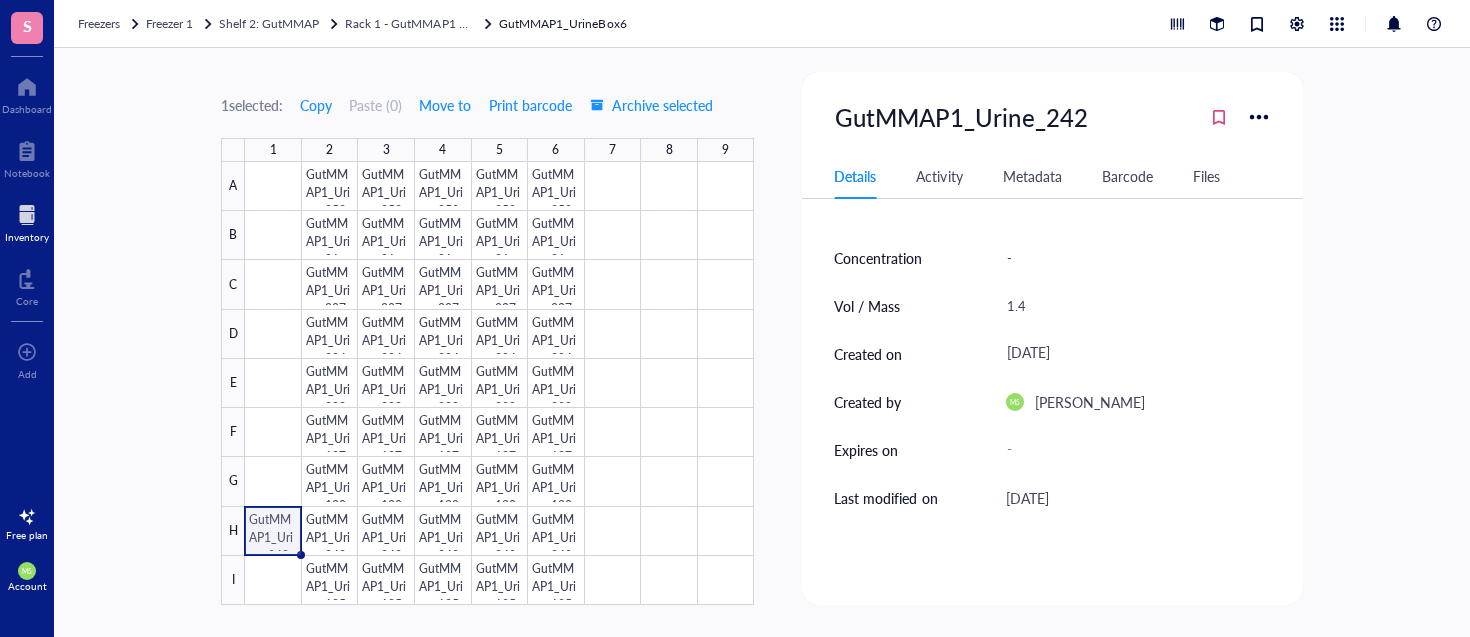 scroll, scrollTop: 0, scrollLeft: 0, axis: both 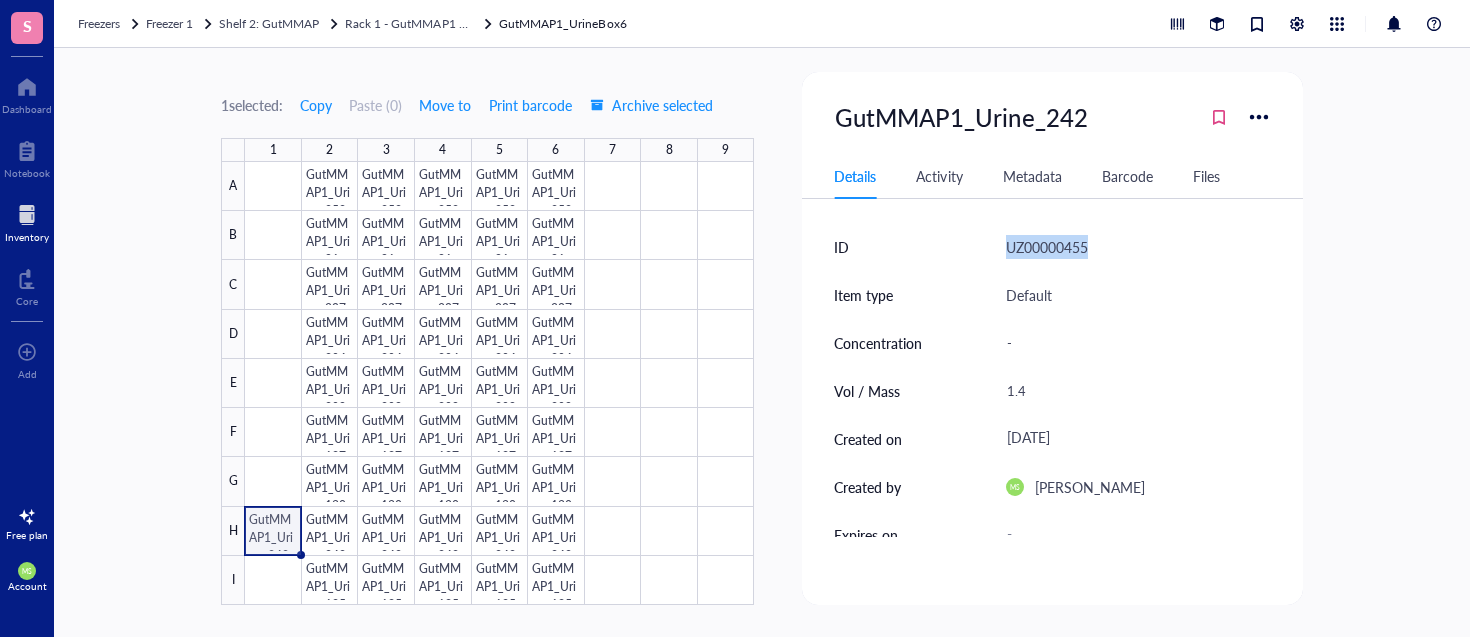 drag, startPoint x: 1066, startPoint y: 251, endPoint x: 1010, endPoint y: 255, distance: 56.142673 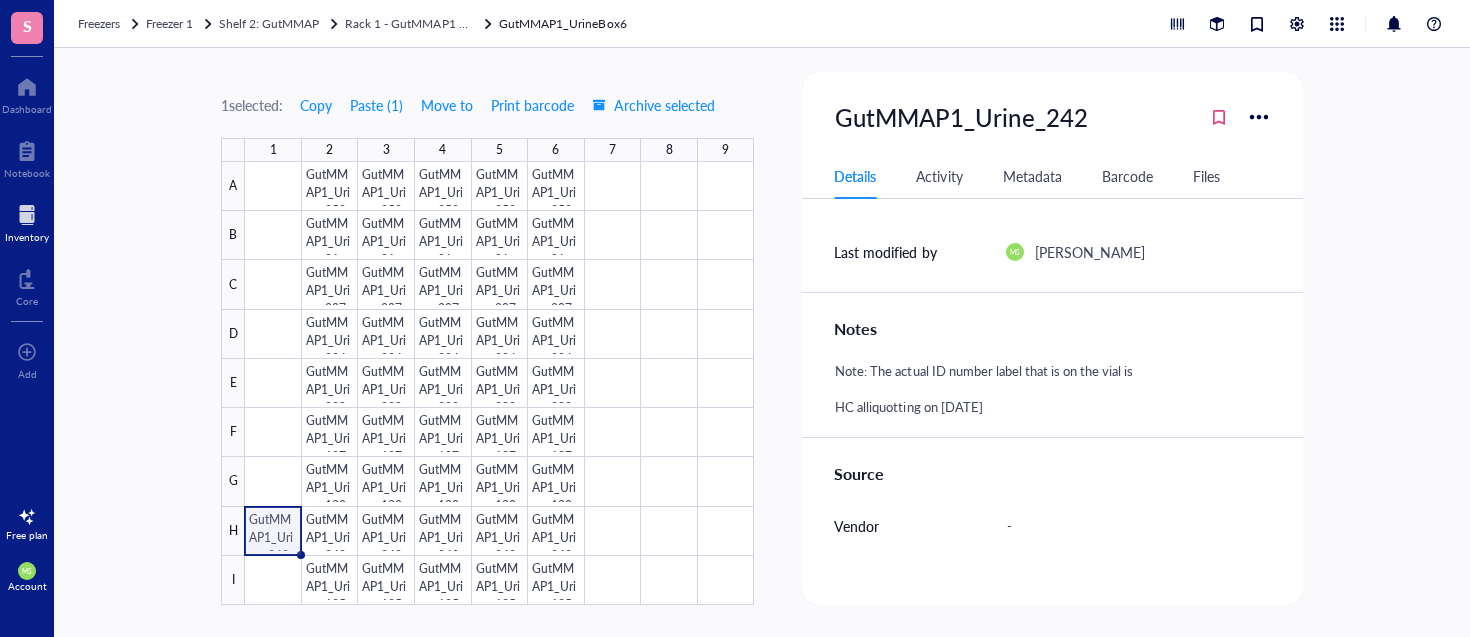 scroll, scrollTop: 381, scrollLeft: 0, axis: vertical 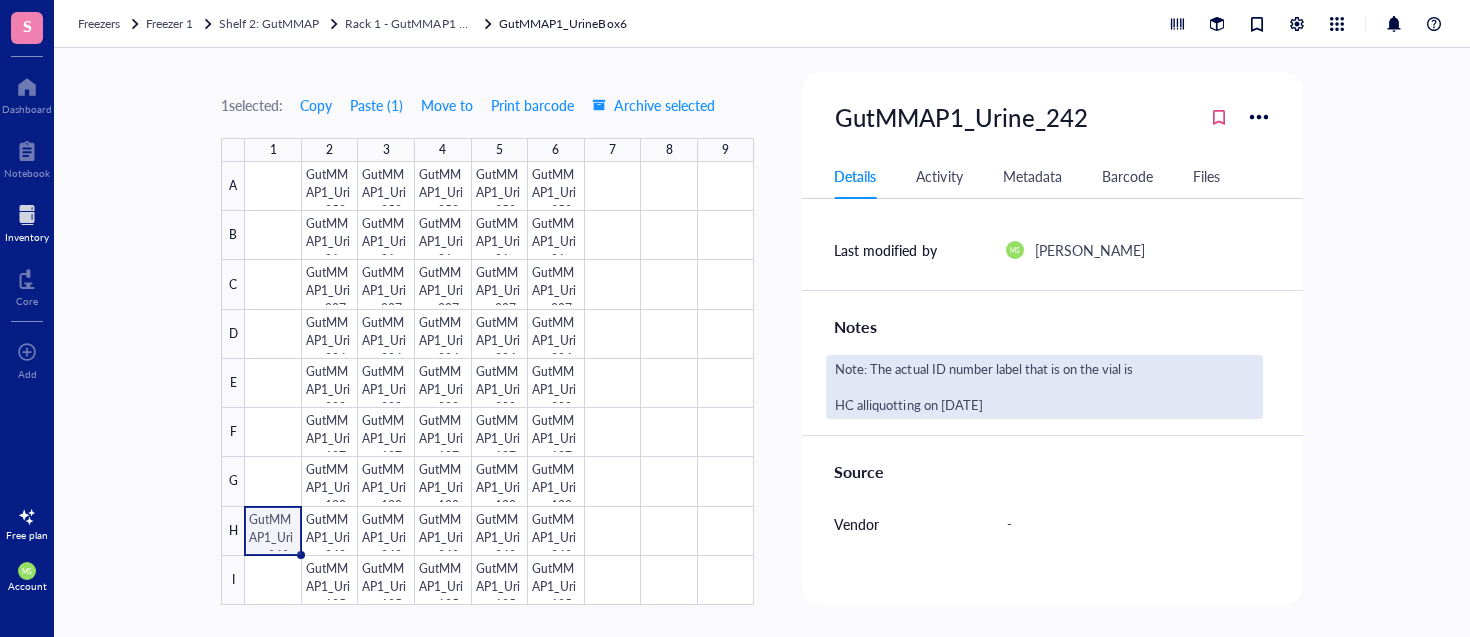 drag, startPoint x: 1184, startPoint y: 354, endPoint x: 1184, endPoint y: 365, distance: 11 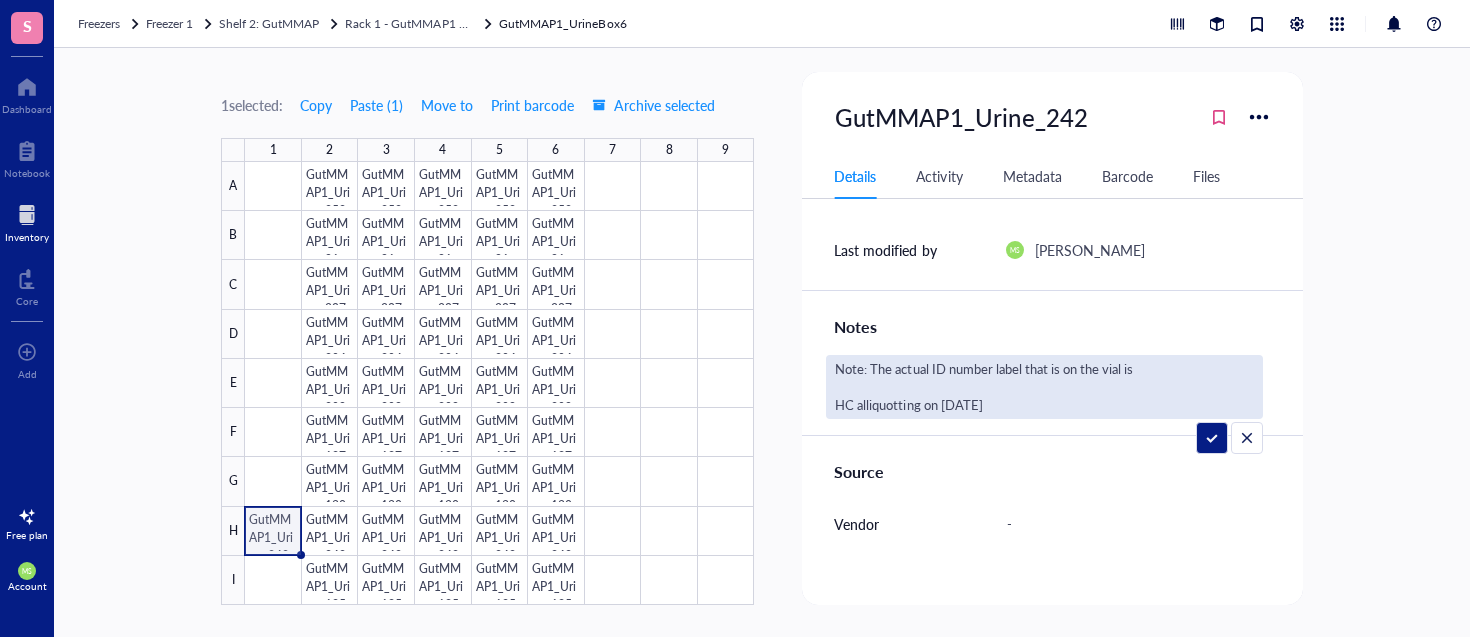 click on "Note: The actual ID number label that is on the vial is
HC alliquotting on [DATE]" at bounding box center (1044, 387) 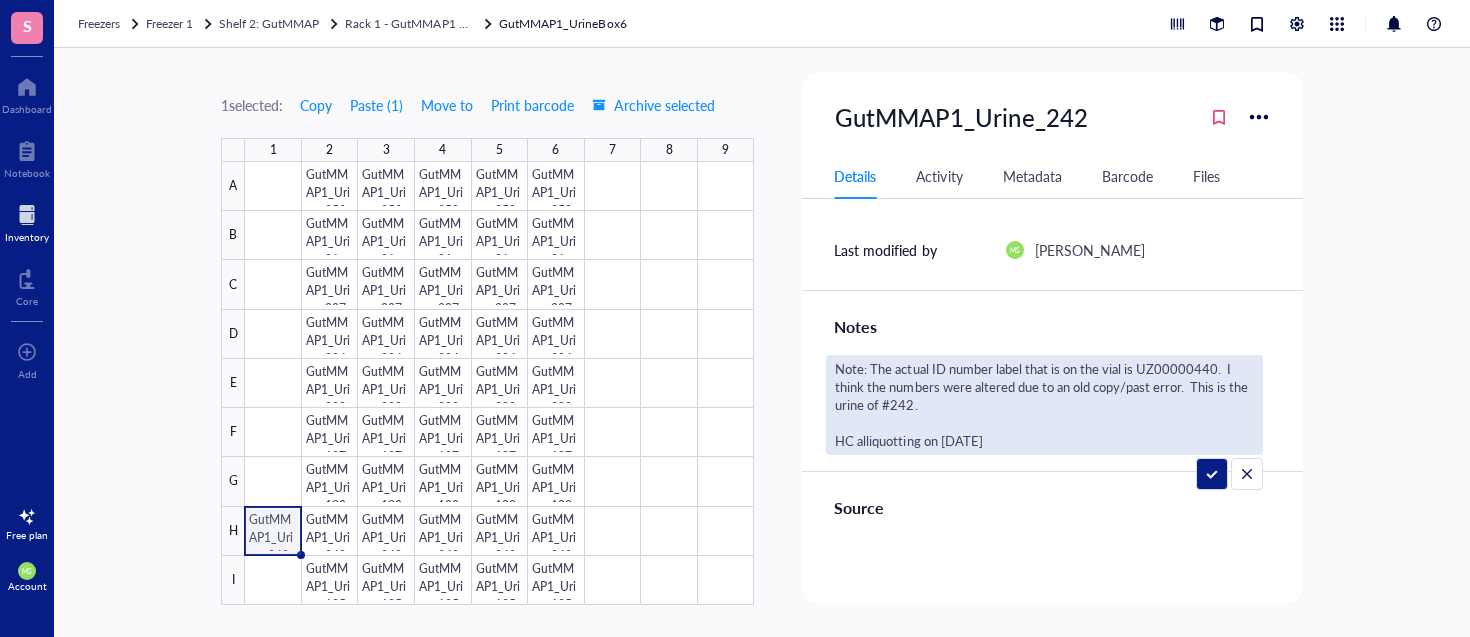 drag, startPoint x: 1197, startPoint y: 388, endPoint x: 1211, endPoint y: 431, distance: 45.221676 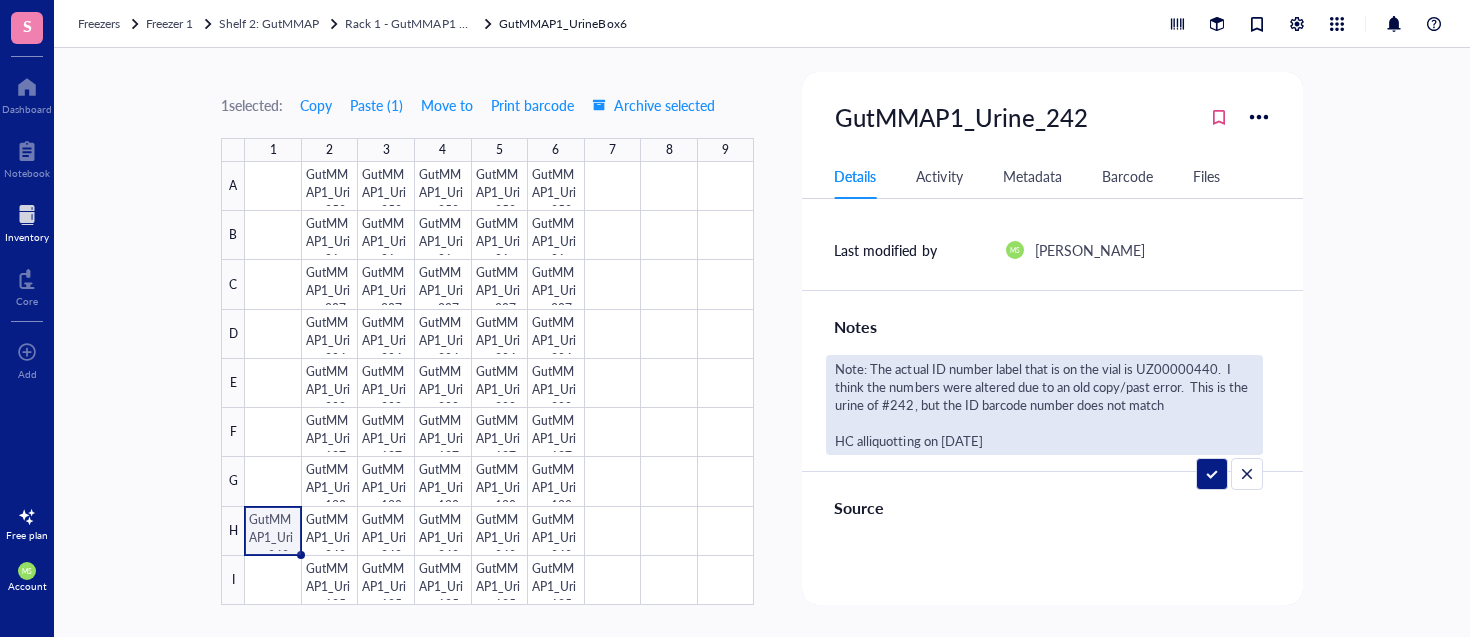 drag, startPoint x: 1029, startPoint y: 372, endPoint x: 1065, endPoint y: 394, distance: 42.190044 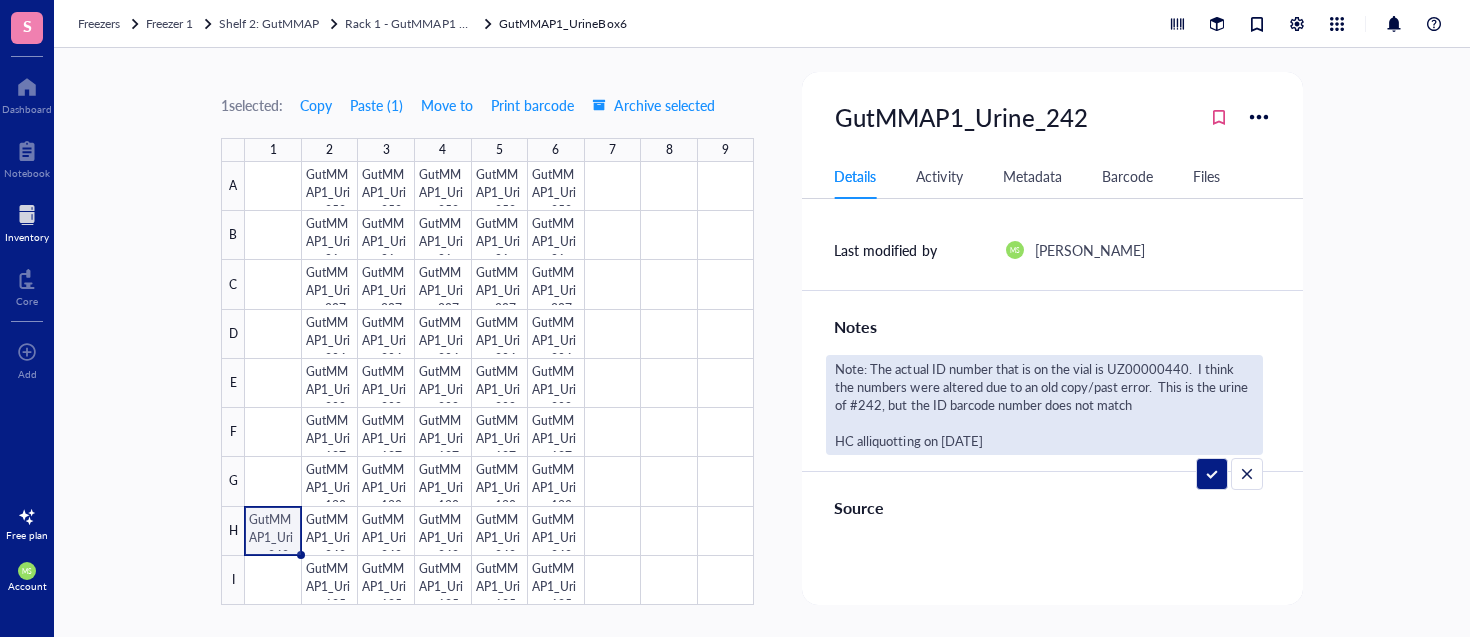drag, startPoint x: 1092, startPoint y: 368, endPoint x: 1130, endPoint y: 419, distance: 63.600315 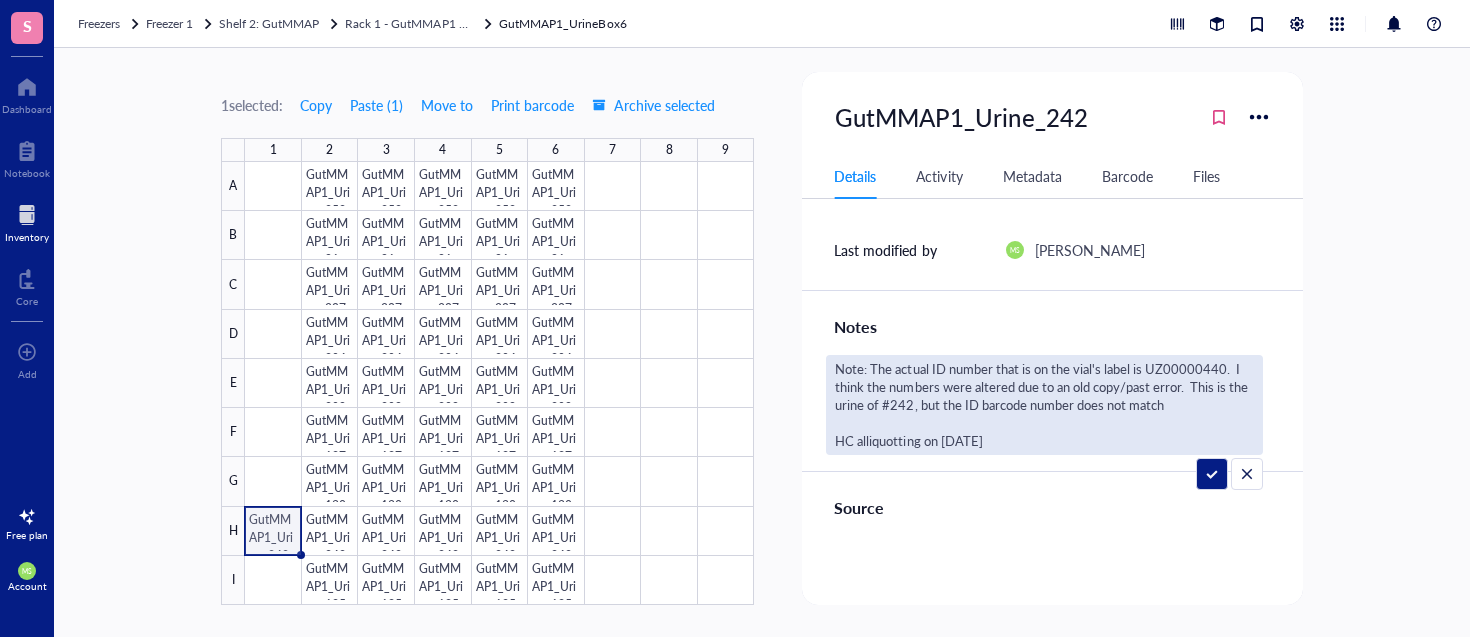 click on "Note: The actual ID number that is on the vial's label is UZ00000440.  I think the numbers were altered due to an old copy/past error.  This is the urine of #242, but the ID barcode number does not match
HC alliquotting on [DATE]" at bounding box center [1044, 405] 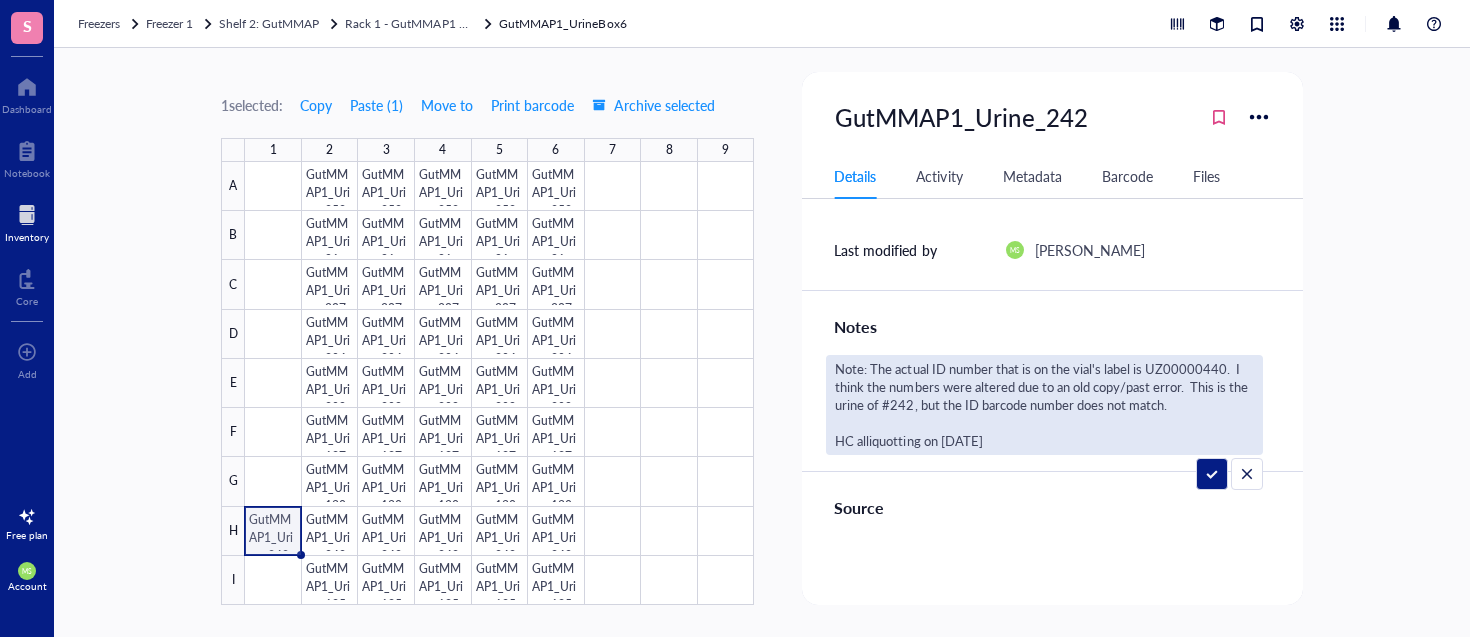 drag, startPoint x: 1204, startPoint y: 408, endPoint x: 783, endPoint y: 360, distance: 423.7275 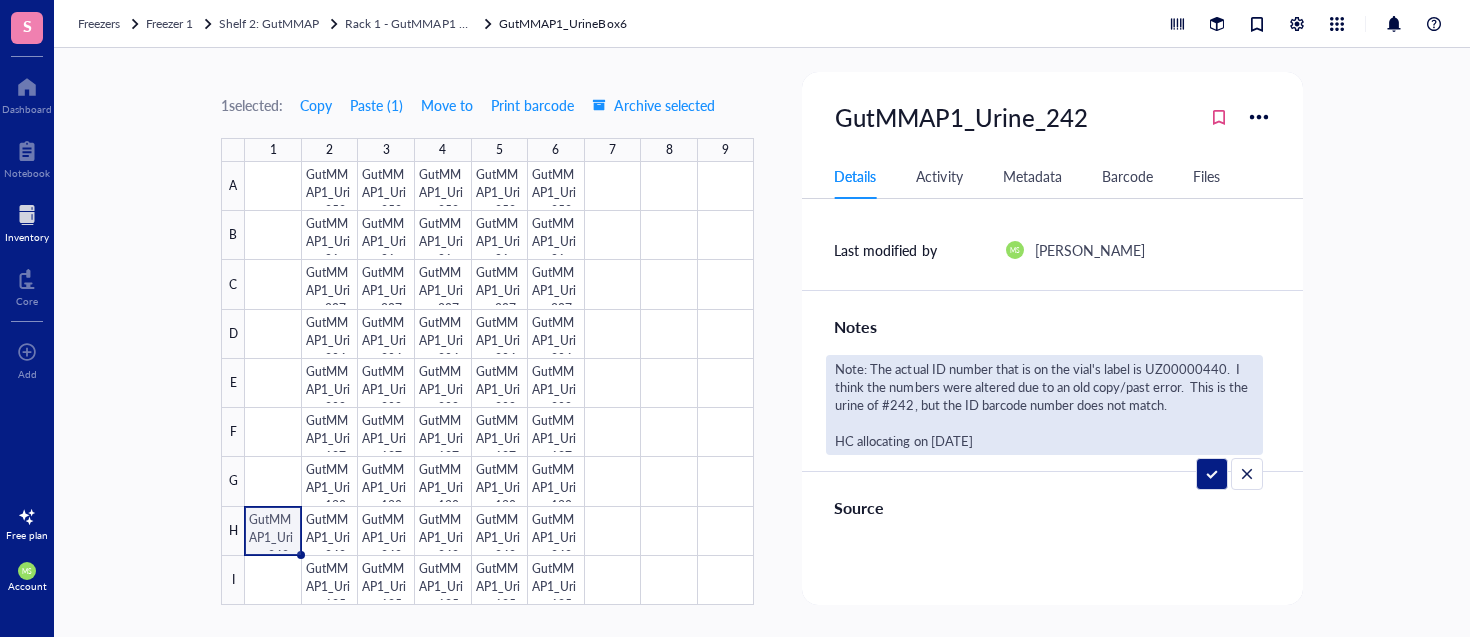 type on "Note: The actual ID number that is on the vial's label is UZ00000440.  I think the numbers were altered due to an old copy/past error.  This is the urine of #242, but the ID barcode number does not match.
HC alliquotting on [DATE]" 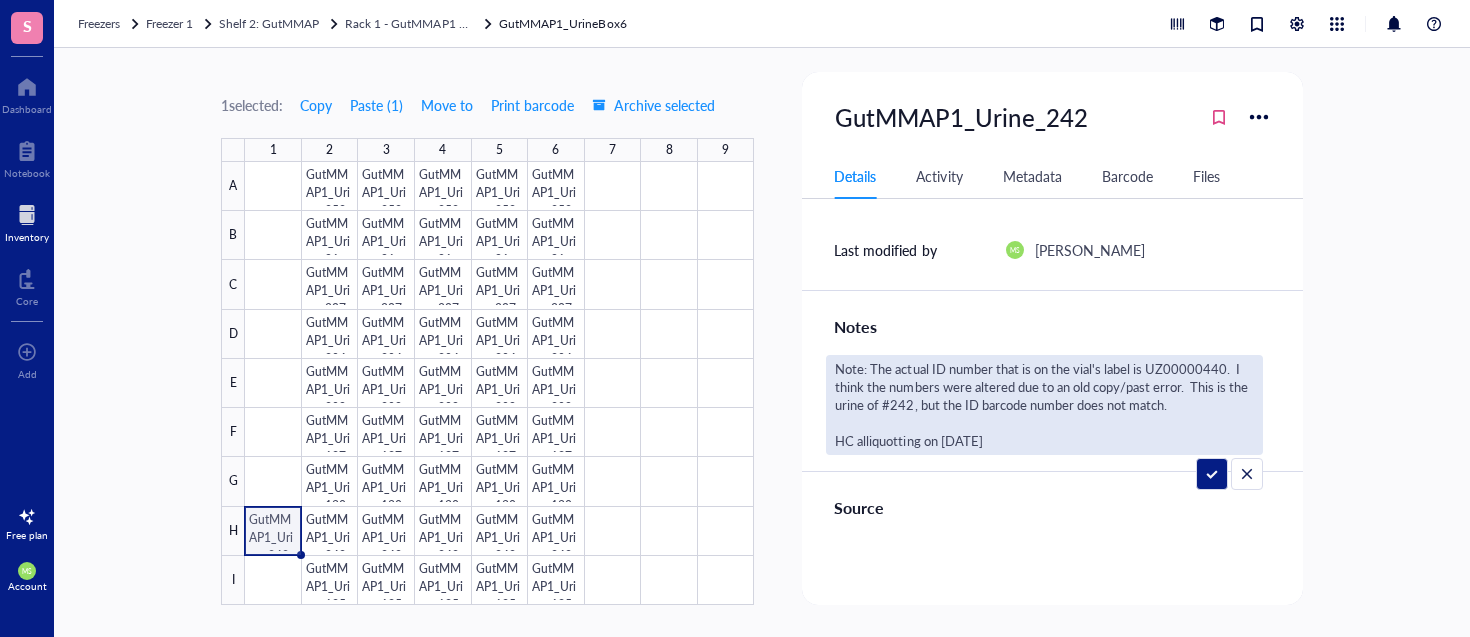 drag, startPoint x: 1121, startPoint y: 376, endPoint x: 1183, endPoint y: 398, distance: 65.78754 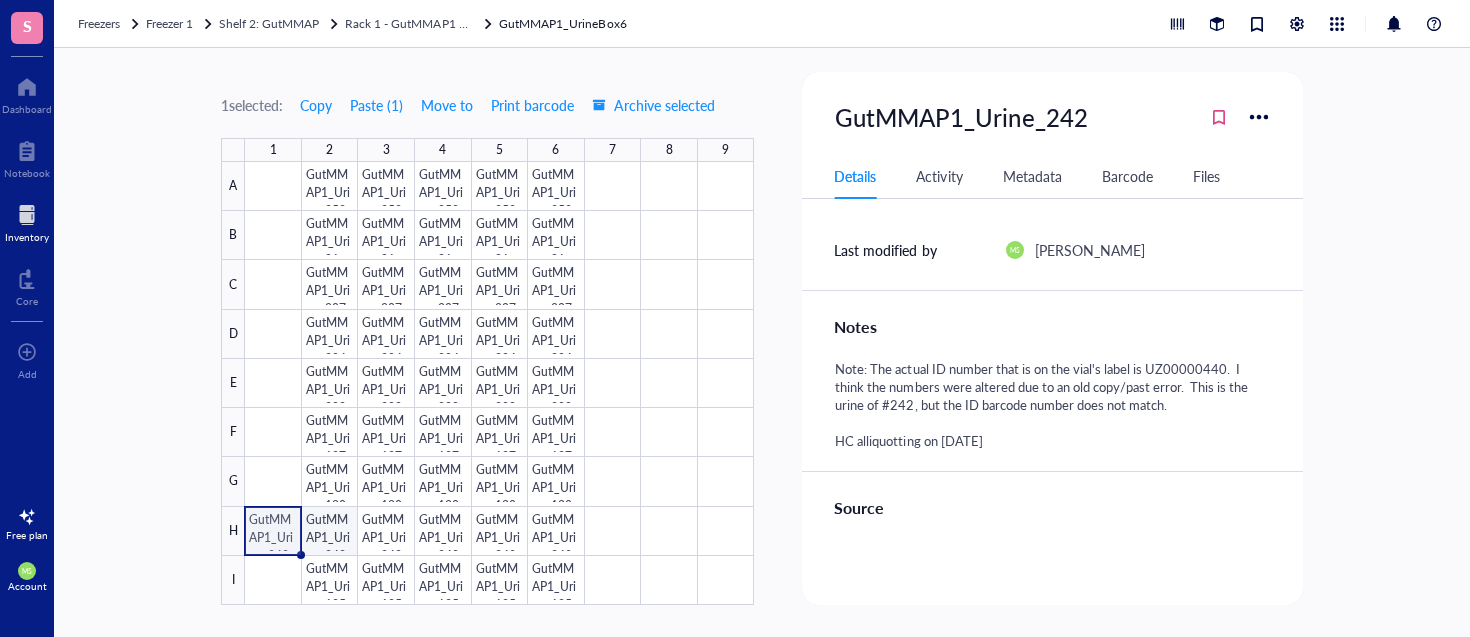 click at bounding box center [499, 383] 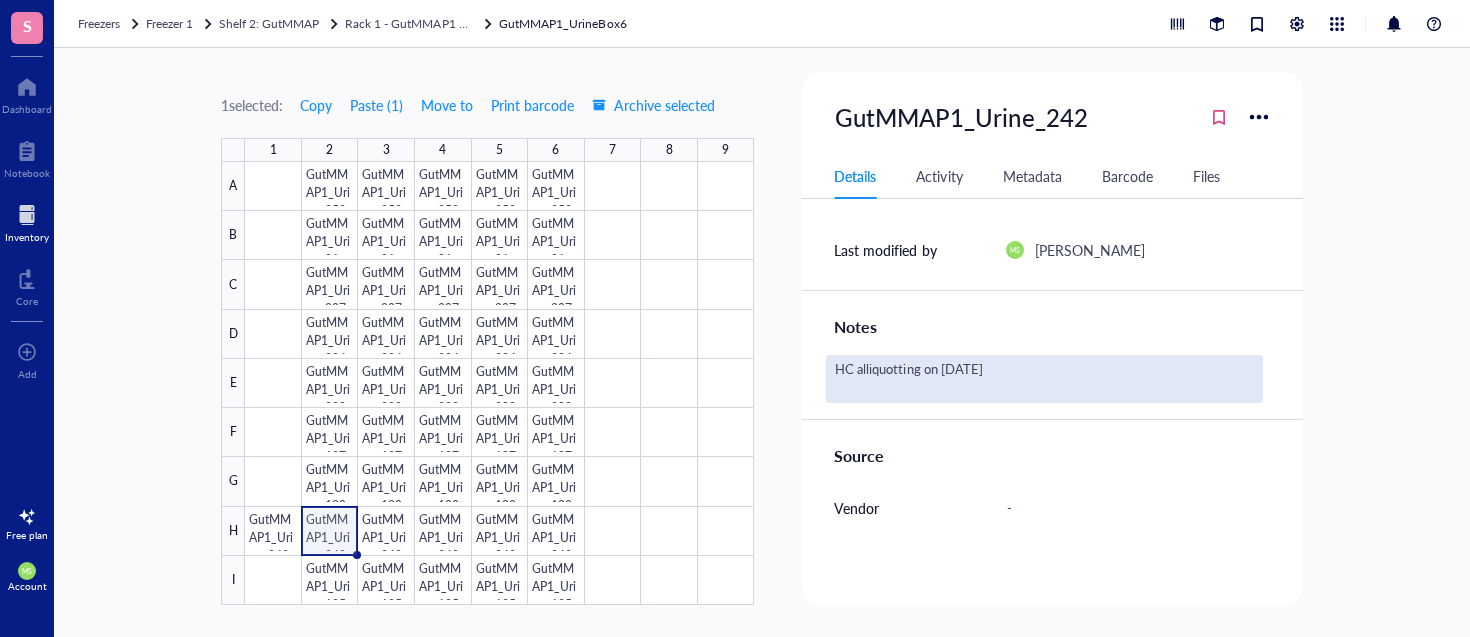 click on "HC alliquotting on [DATE]" at bounding box center [1044, 379] 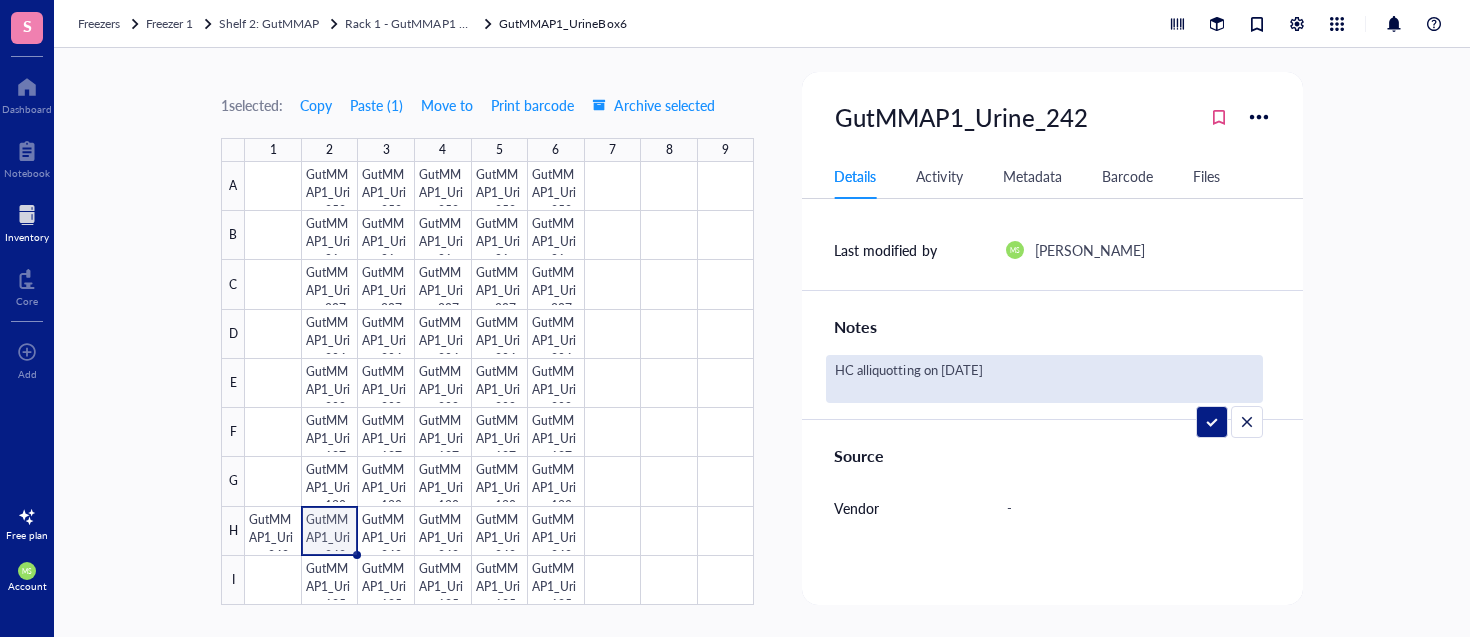 click on "HC alliquotting on [DATE]" at bounding box center (983, 379) 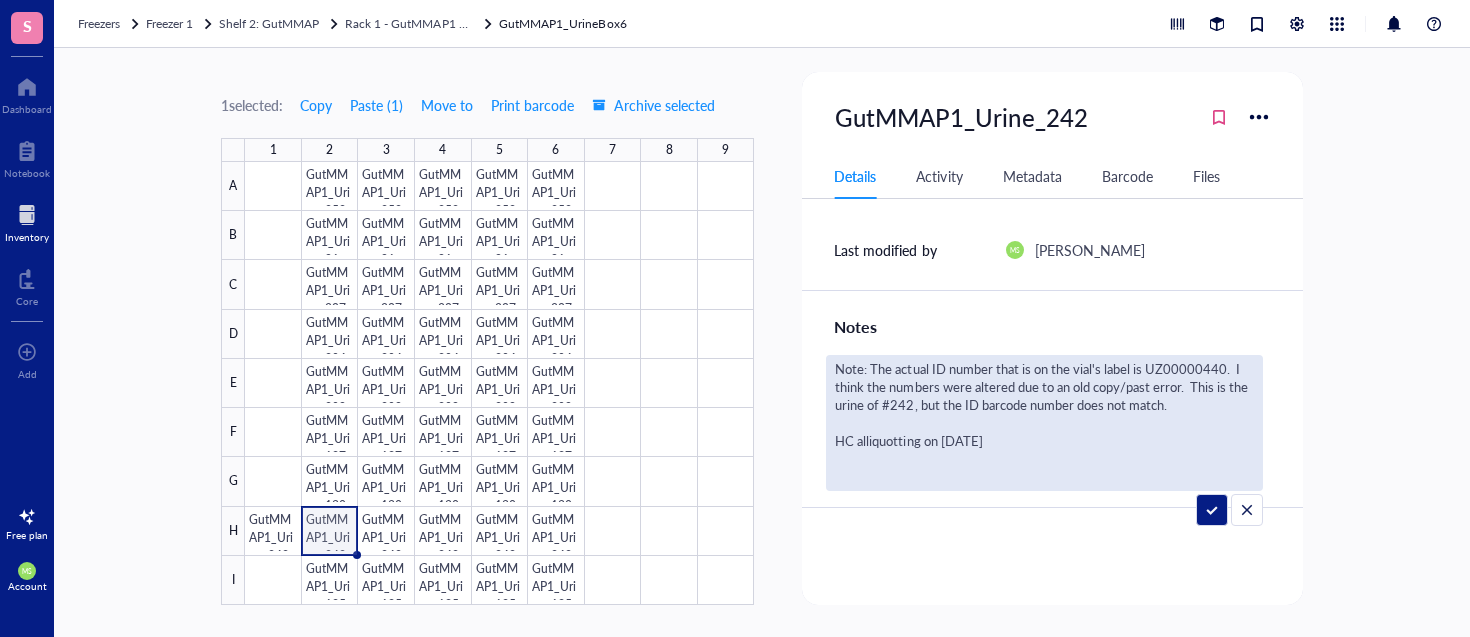 click on "Note: The actual ID number that is on the vial's label is UZ00000440.  I think the numbers were altered due to an old copy/past error.  This is the urine of #242, but the ID barcode number does not match.
HC alliquotting on [DATE]" at bounding box center (1044, 423) 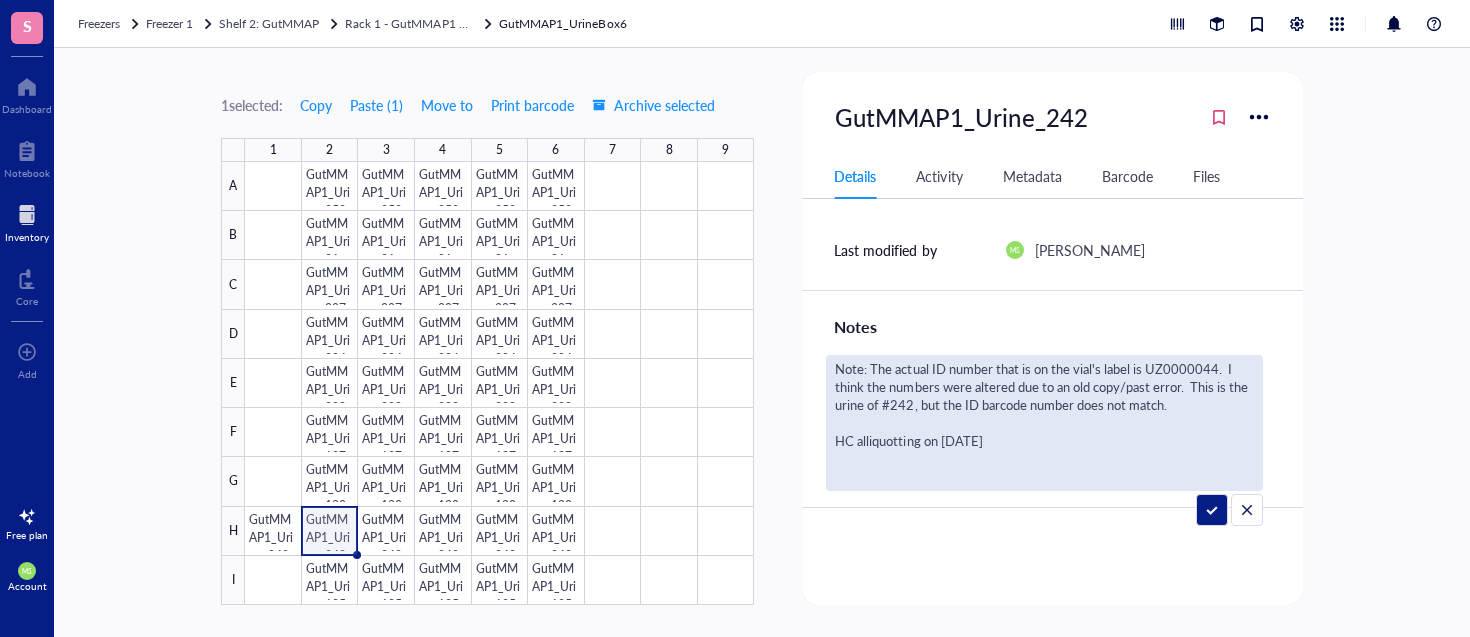 type on "Note: The actual ID number that is on the vial's label is UZ00000441.  I think the numbers were altered due to an old copy/past error.  This is the urine of #242, but the ID barcode number does not match.
HC alliquotting on [DATE]" 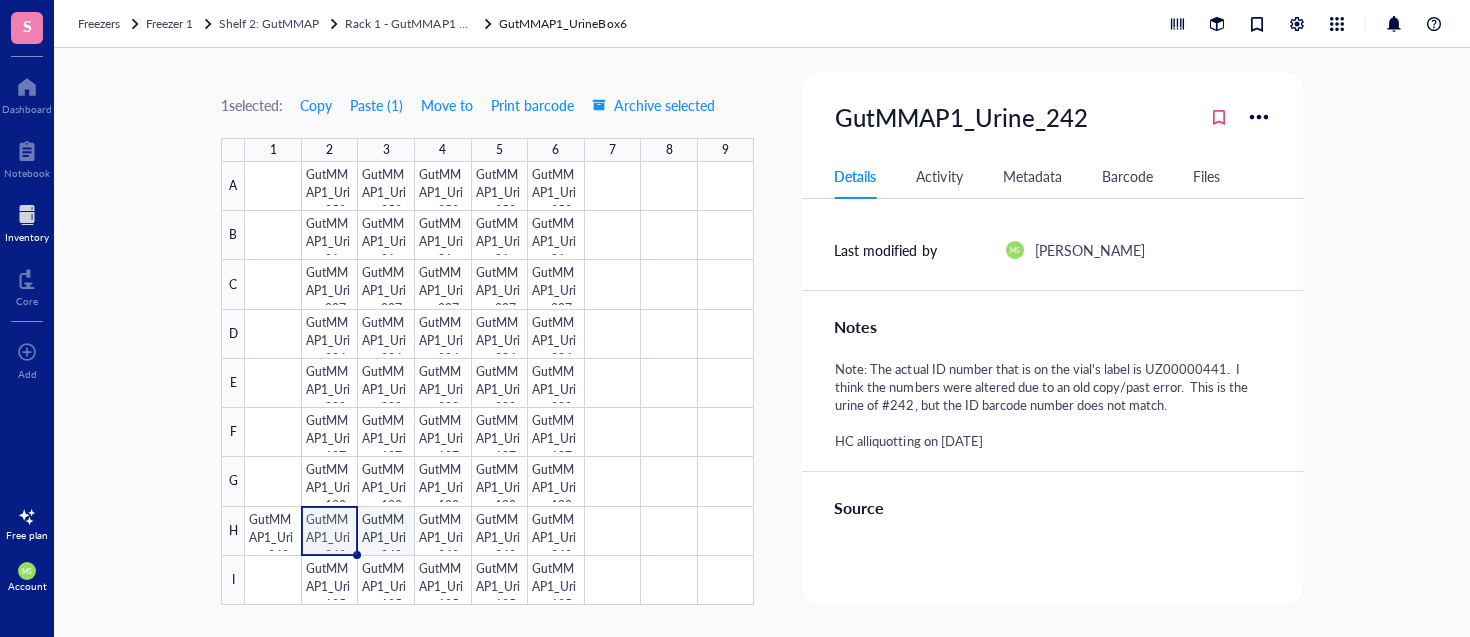 click at bounding box center (499, 383) 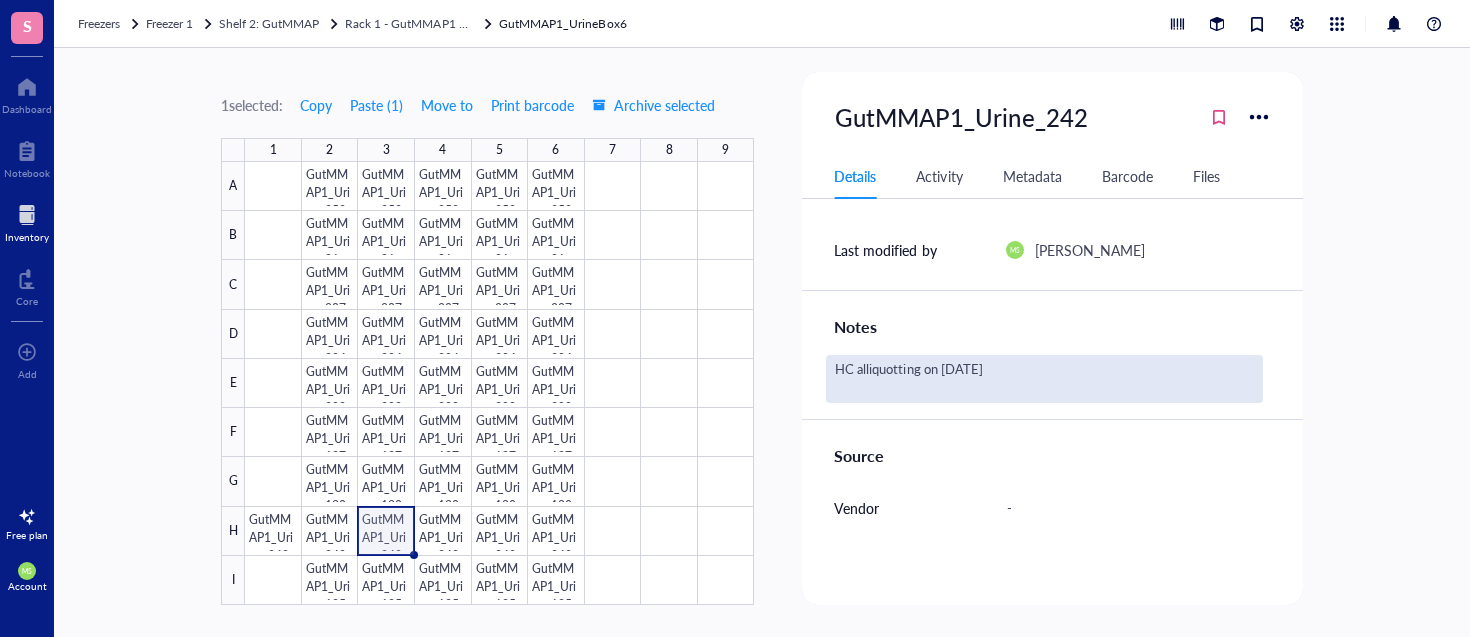 click on "HC alliquotting on [DATE]" at bounding box center (1044, 379) 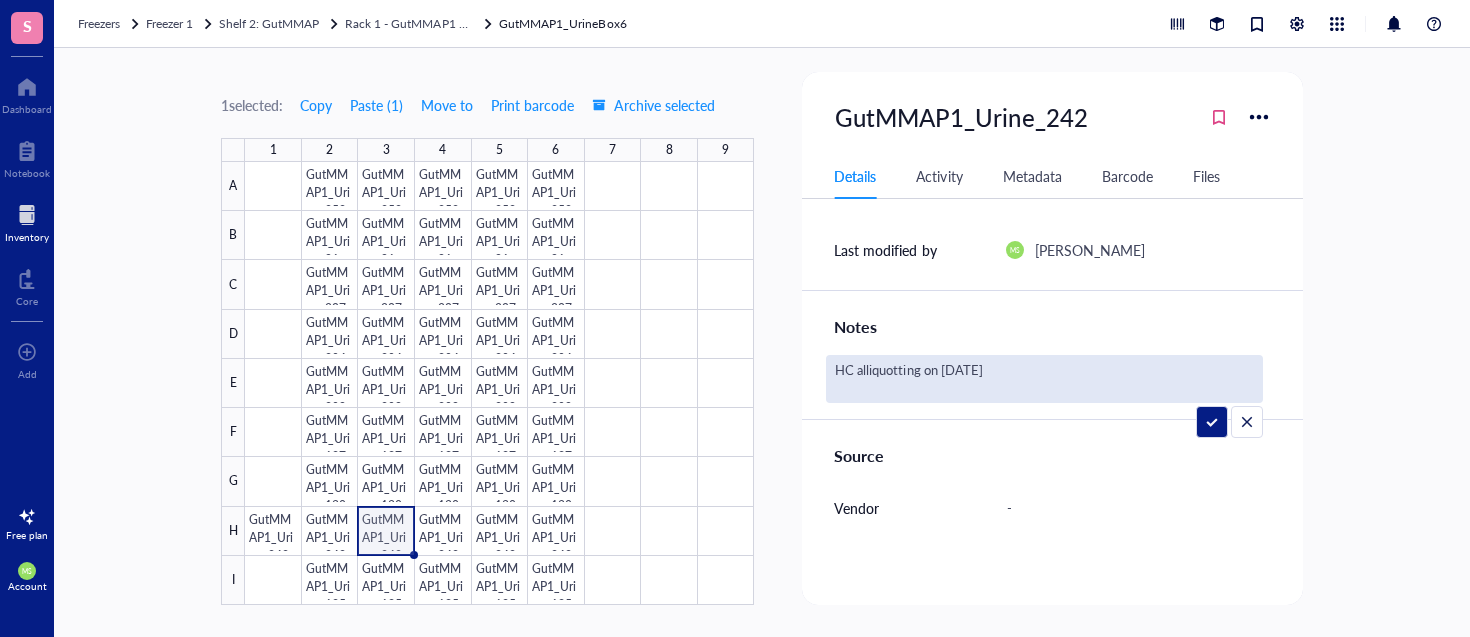drag, startPoint x: 837, startPoint y: 369, endPoint x: 841, endPoint y: 380, distance: 11.7046995 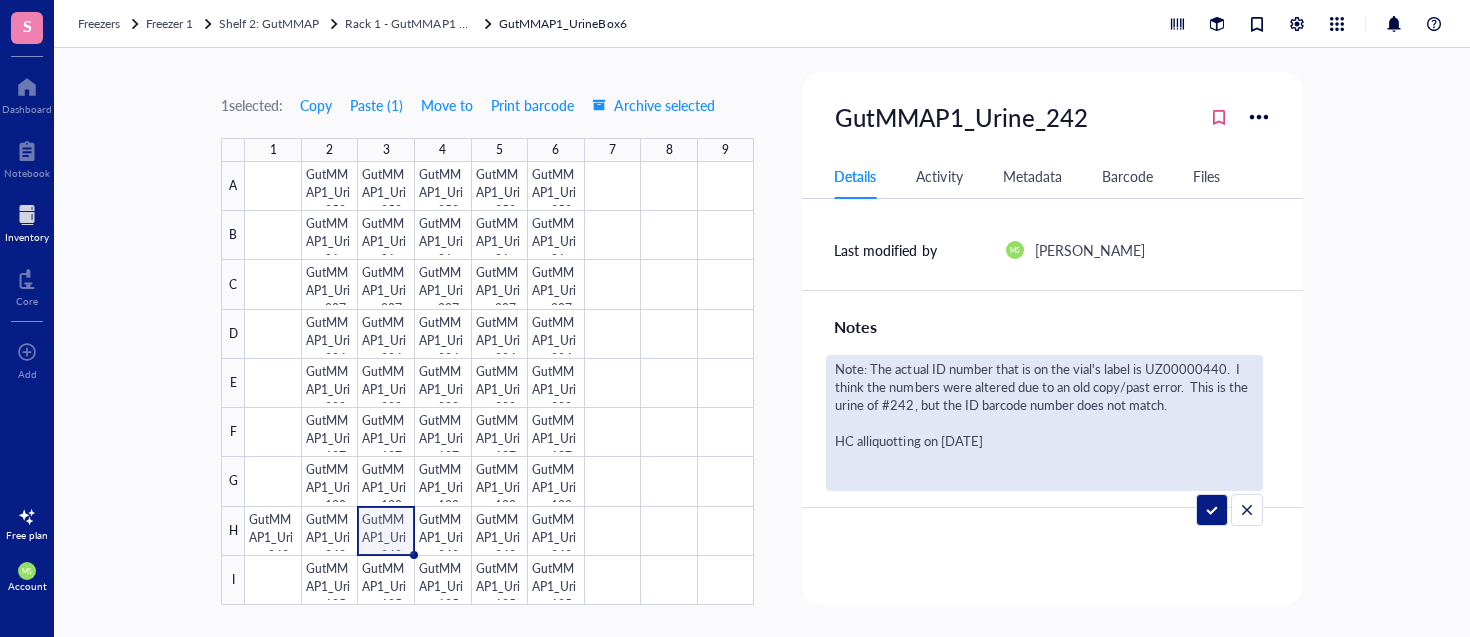drag, startPoint x: 1224, startPoint y: 367, endPoint x: 1226, endPoint y: 387, distance: 20.09975 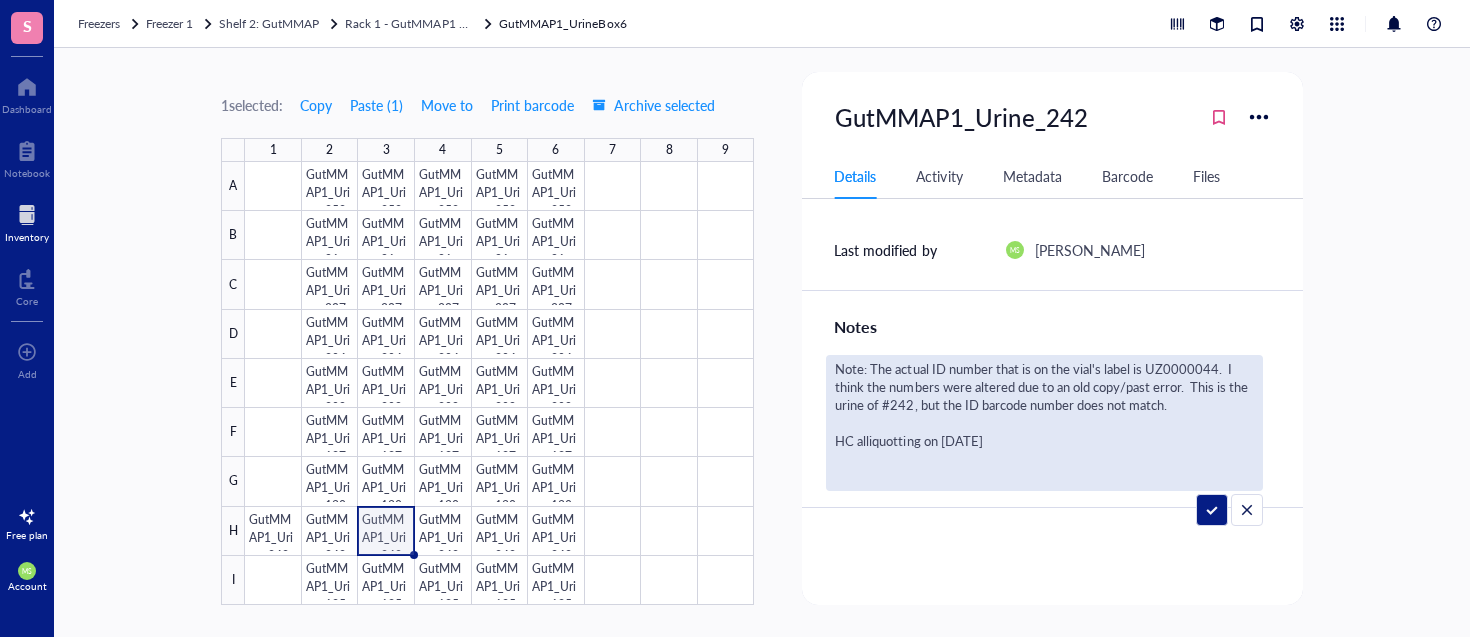 type on "Note: The actual ID number that is on the vial's label is UZ00000442.  I think the numbers were altered due to an old copy/past error.  This is the urine of #242, but the ID barcode number does not match.
HC alliquotting on [DATE]" 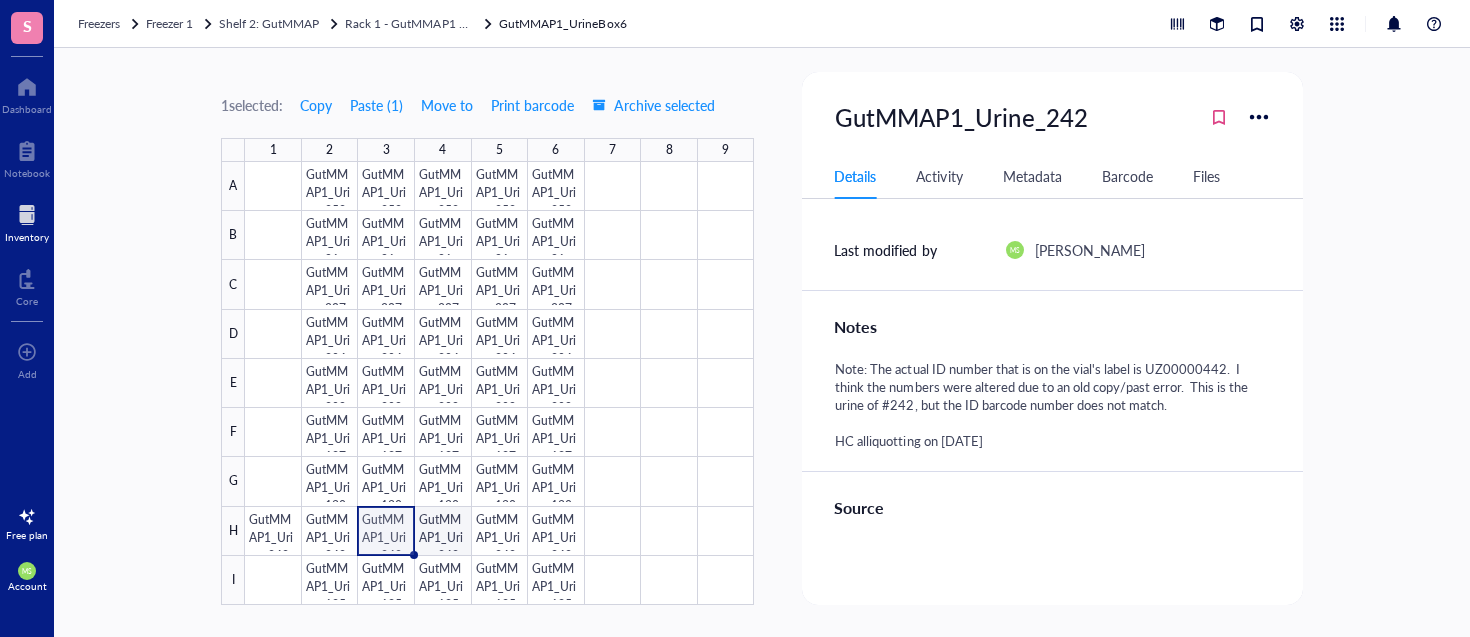 click at bounding box center [499, 383] 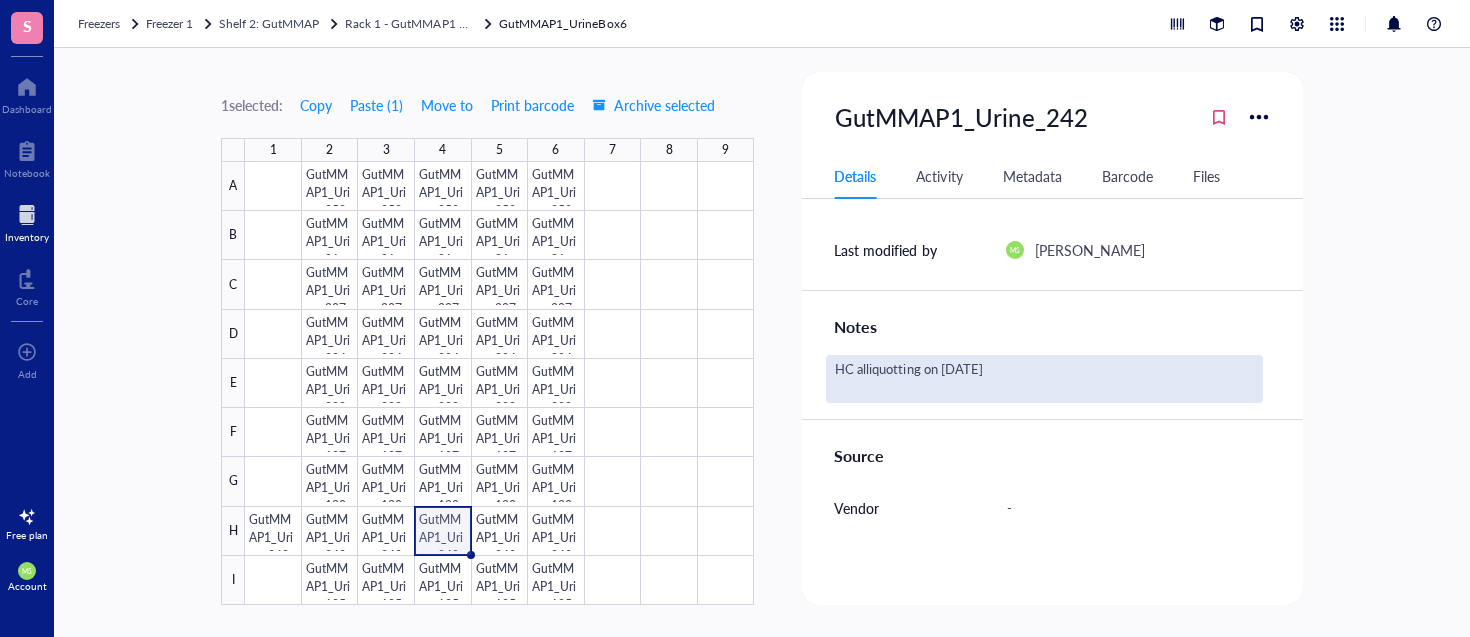 click on "HC alliquotting on [DATE]" at bounding box center (1044, 379) 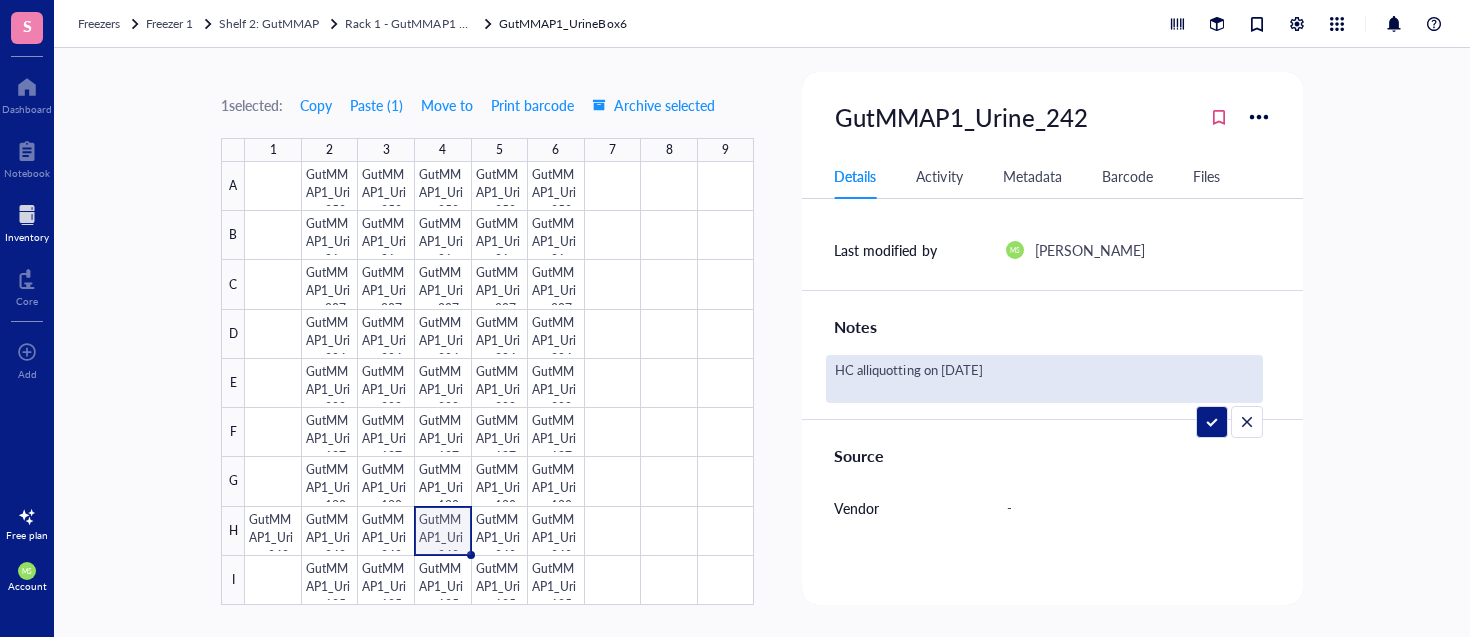 drag, startPoint x: 837, startPoint y: 374, endPoint x: 848, endPoint y: 402, distance: 30.083218 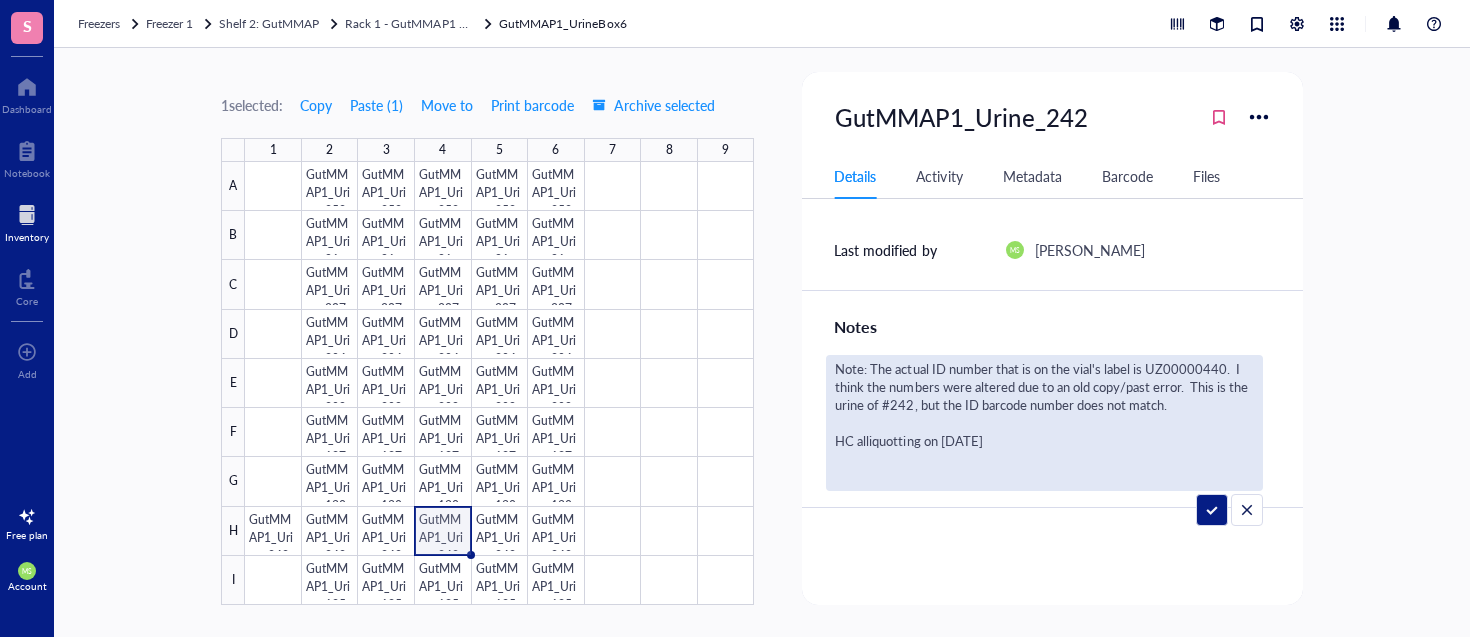 click on "Note: The actual ID number that is on the vial's label is UZ00000440.  I think the numbers were altered due to an old copy/past error.  This is the urine of #242, but the ID barcode number does not match.
HC alliquotting on [DATE]" at bounding box center [1044, 423] 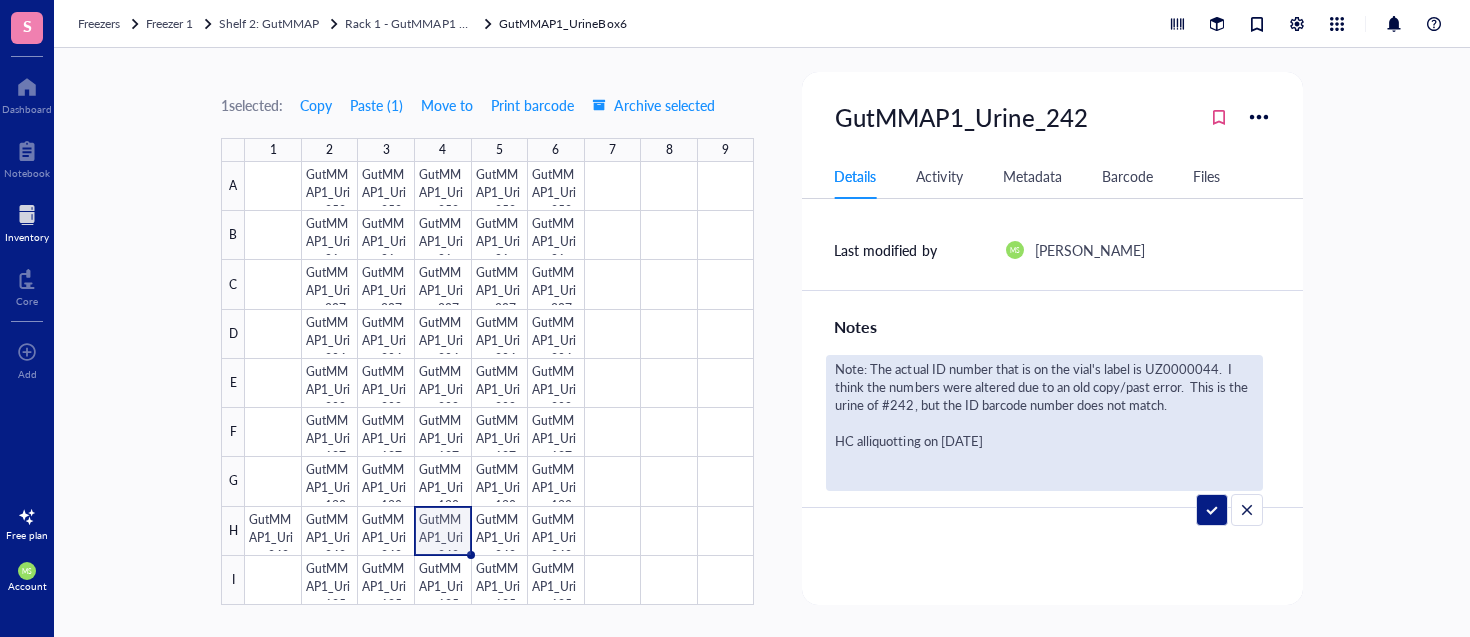 type on "Note: The actual ID number that is on the vial's label is UZ00000443.  I think the numbers were altered due to an old copy/past error.  This is the urine of #242, but the ID barcode number does not match.
HC alliquotting on [DATE]" 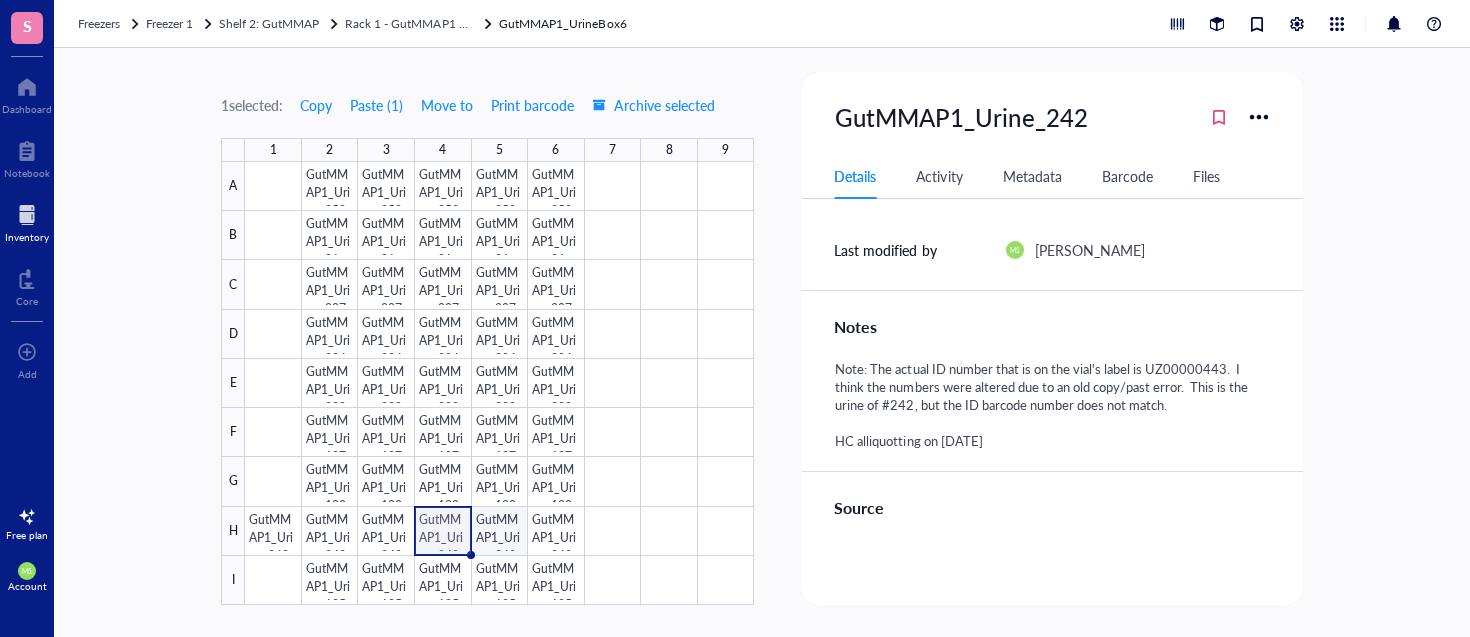 click at bounding box center (499, 383) 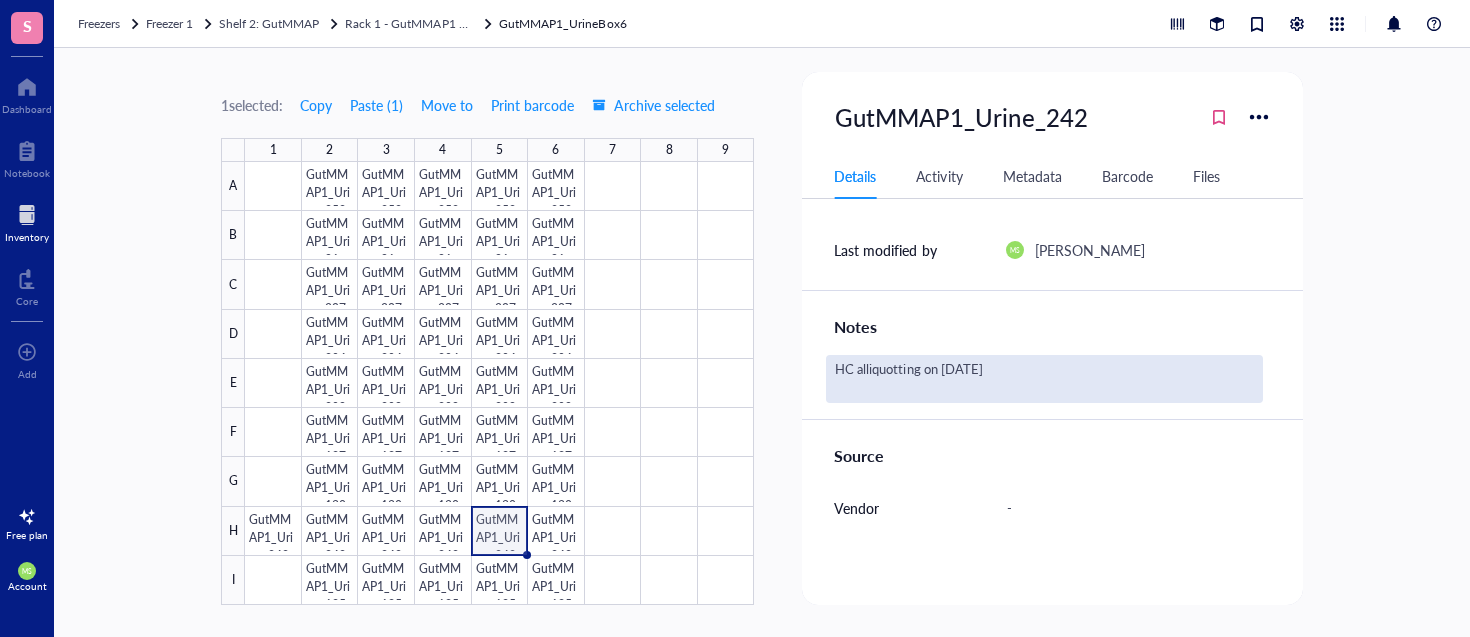 click on "HC alliquotting on [DATE]" at bounding box center (1044, 379) 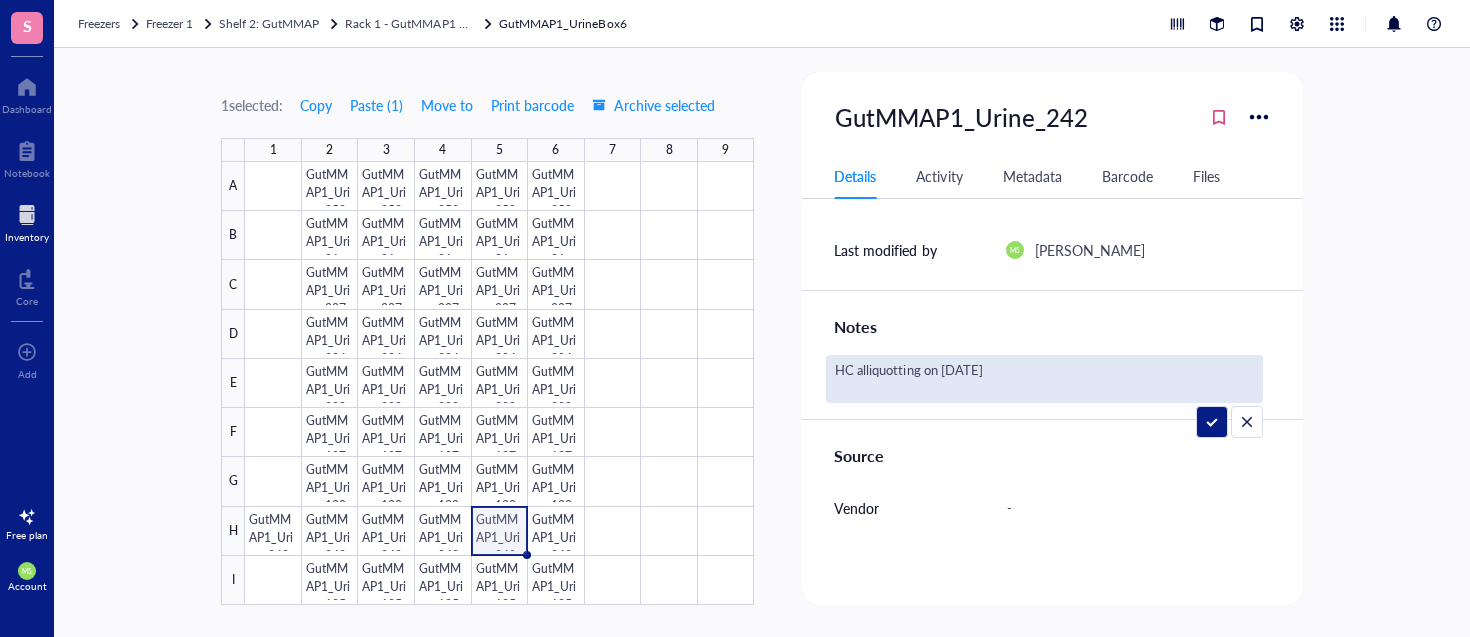 drag, startPoint x: 835, startPoint y: 377, endPoint x: 870, endPoint y: 423, distance: 57.801384 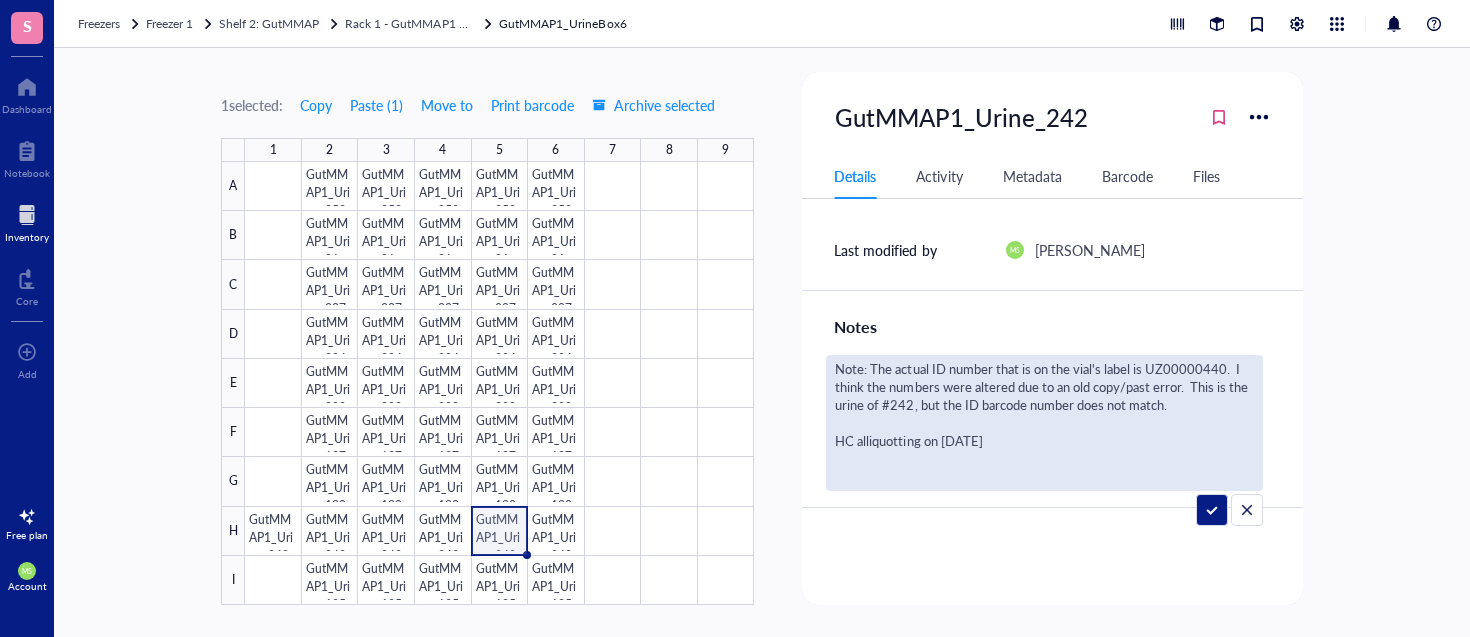 drag, startPoint x: 1226, startPoint y: 371, endPoint x: 1231, endPoint y: 454, distance: 83.15047 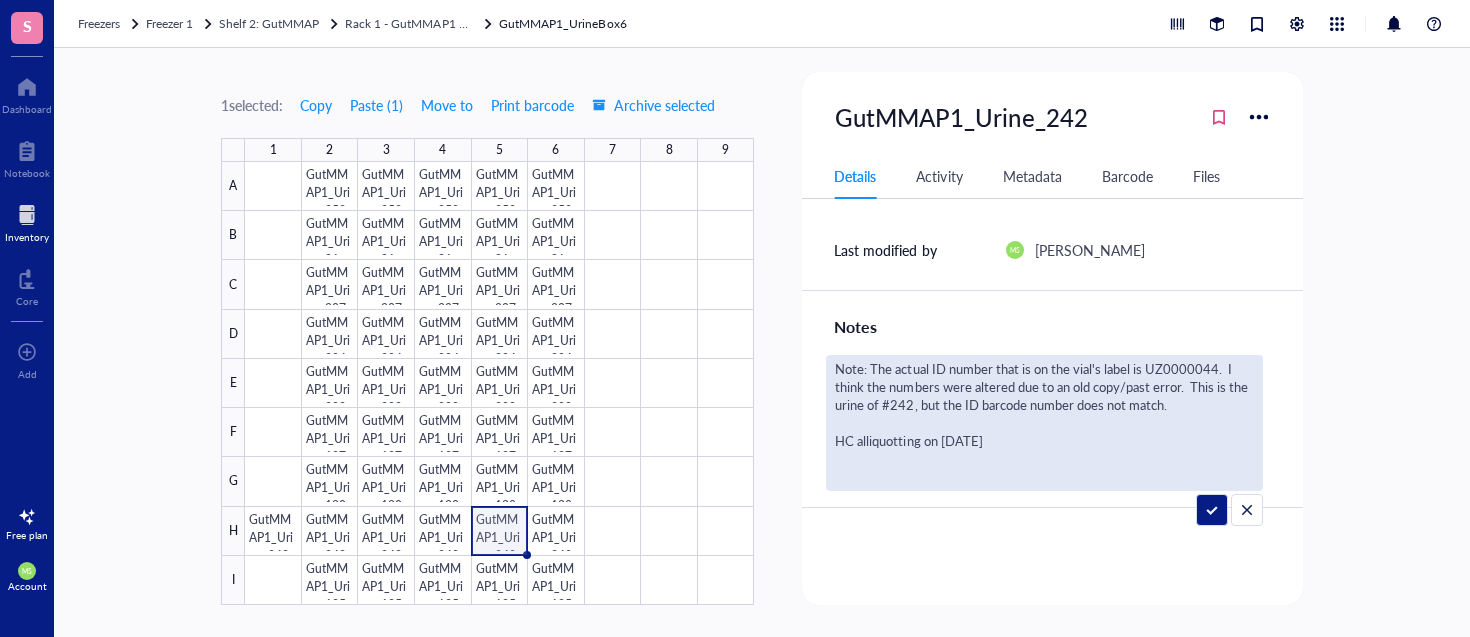 type on "Note: The actual ID number that is on the vial's label is UZ00000444.  I think the numbers were altered due to an old copy/past error.  This is the urine of #242, but the ID barcode number does not match.
HC alliquotting on [DATE]" 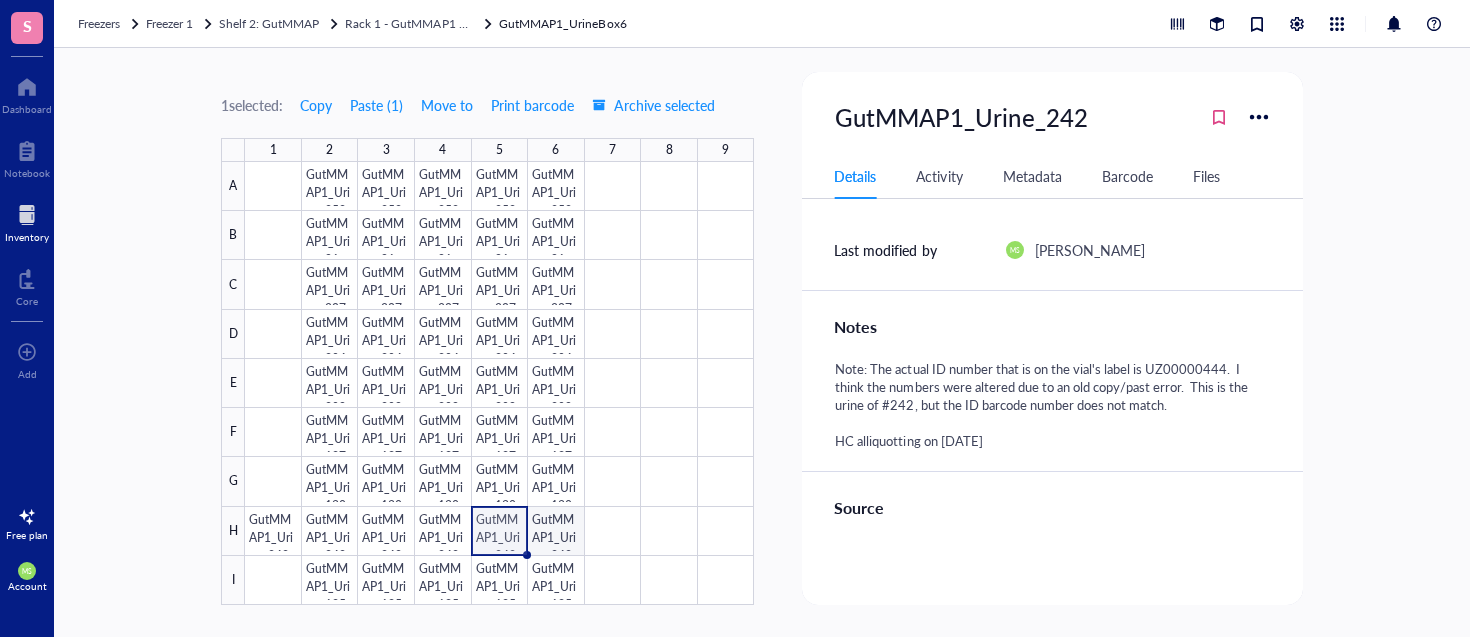 click at bounding box center [499, 383] 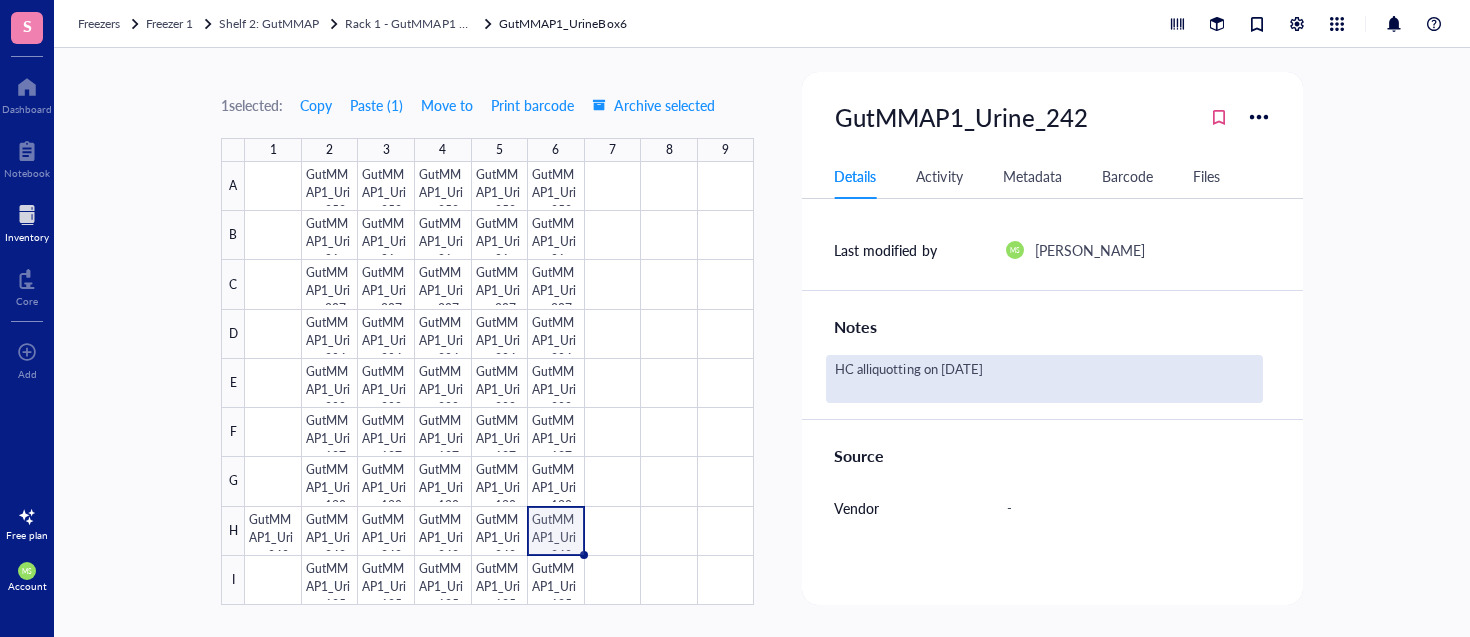 click on "HC alliquotting on [DATE]" at bounding box center (1044, 379) 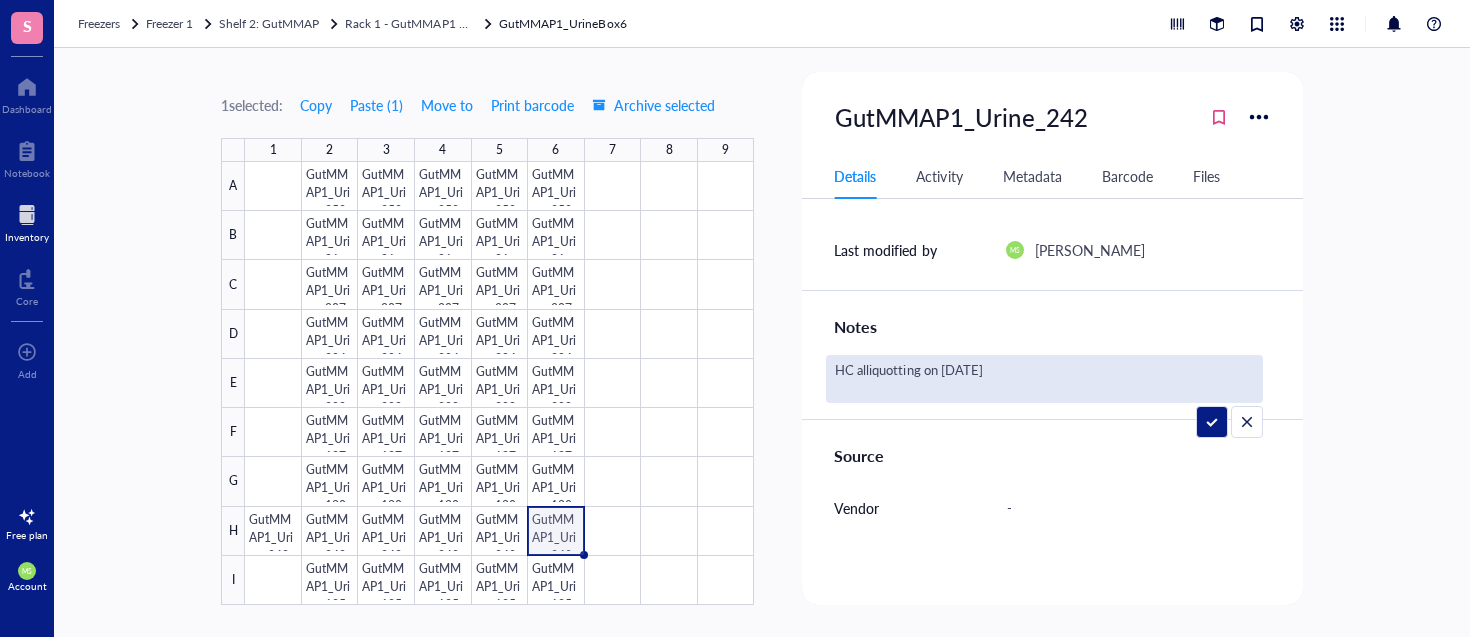 drag, startPoint x: 837, startPoint y: 373, endPoint x: 887, endPoint y: 438, distance: 82.006096 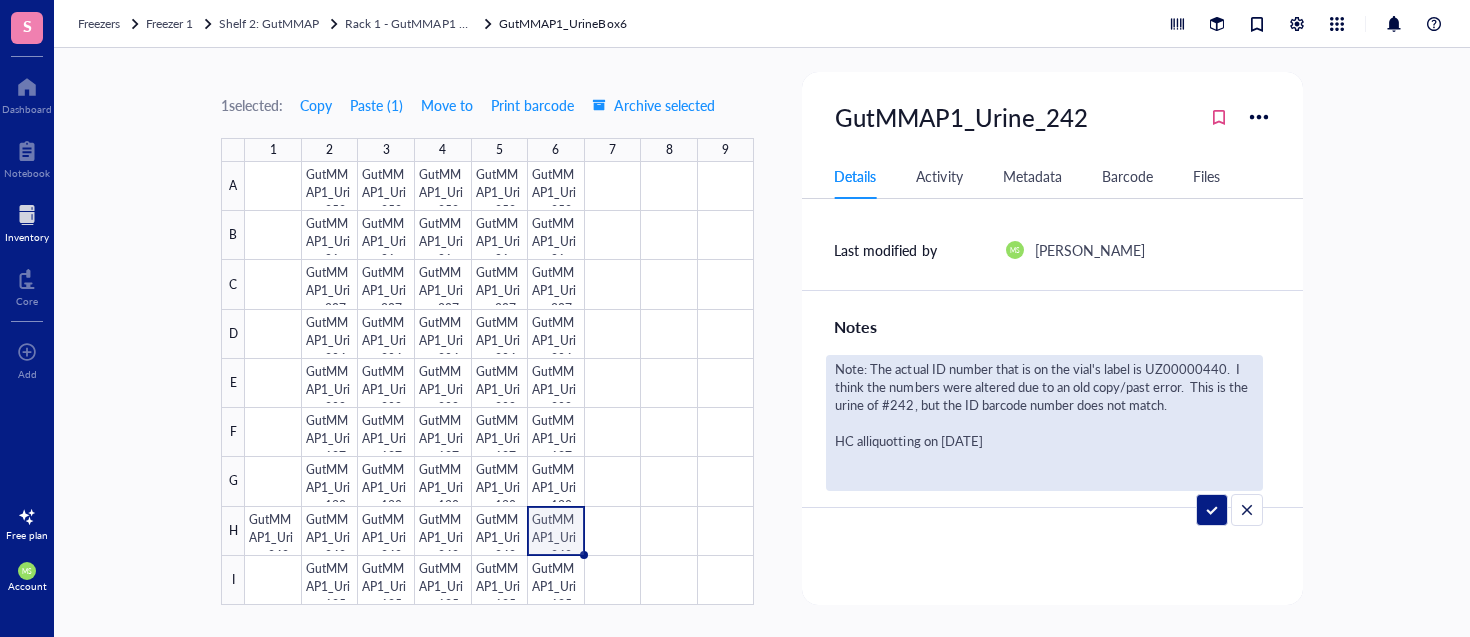 drag, startPoint x: 1220, startPoint y: 373, endPoint x: 1281, endPoint y: 455, distance: 102.20078 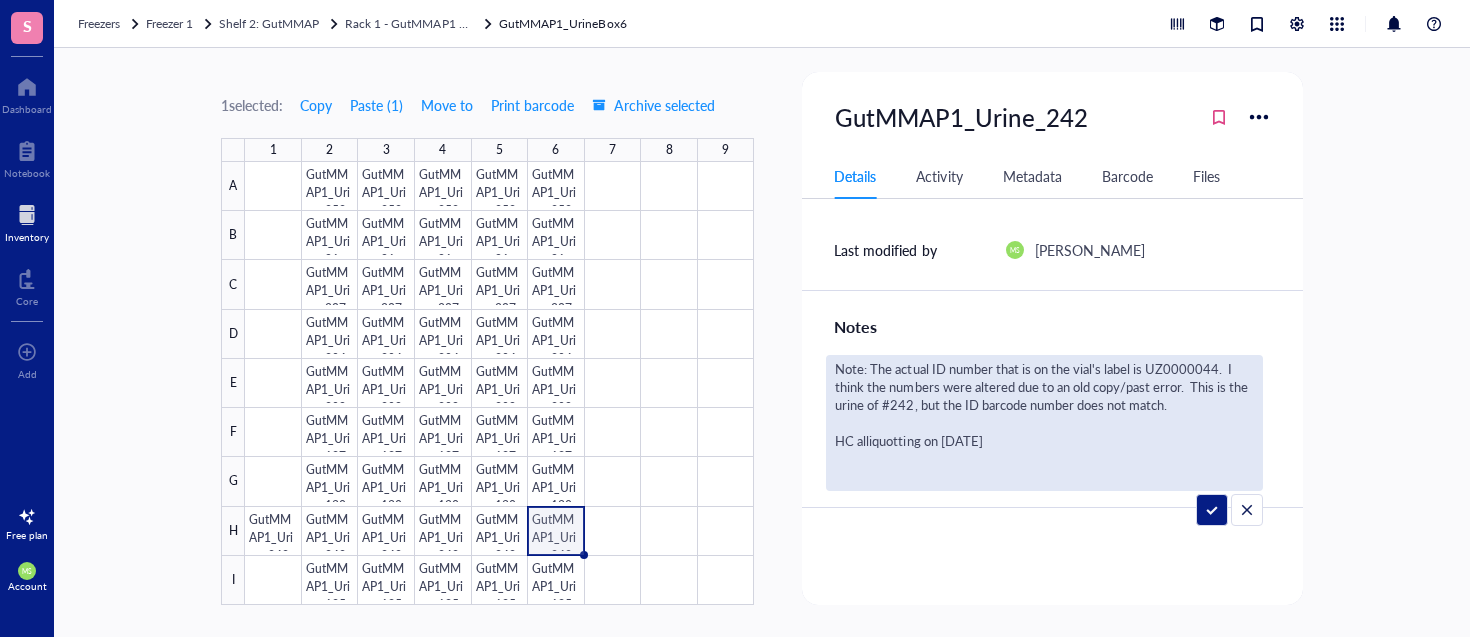 type on "Note: The actual ID number that is on the vial's label is UZ00000445.  I think the numbers were altered due to an old copy/past error.  This is the urine of #242, but the ID barcode number does not match.
HC alliquotting on [DATE]" 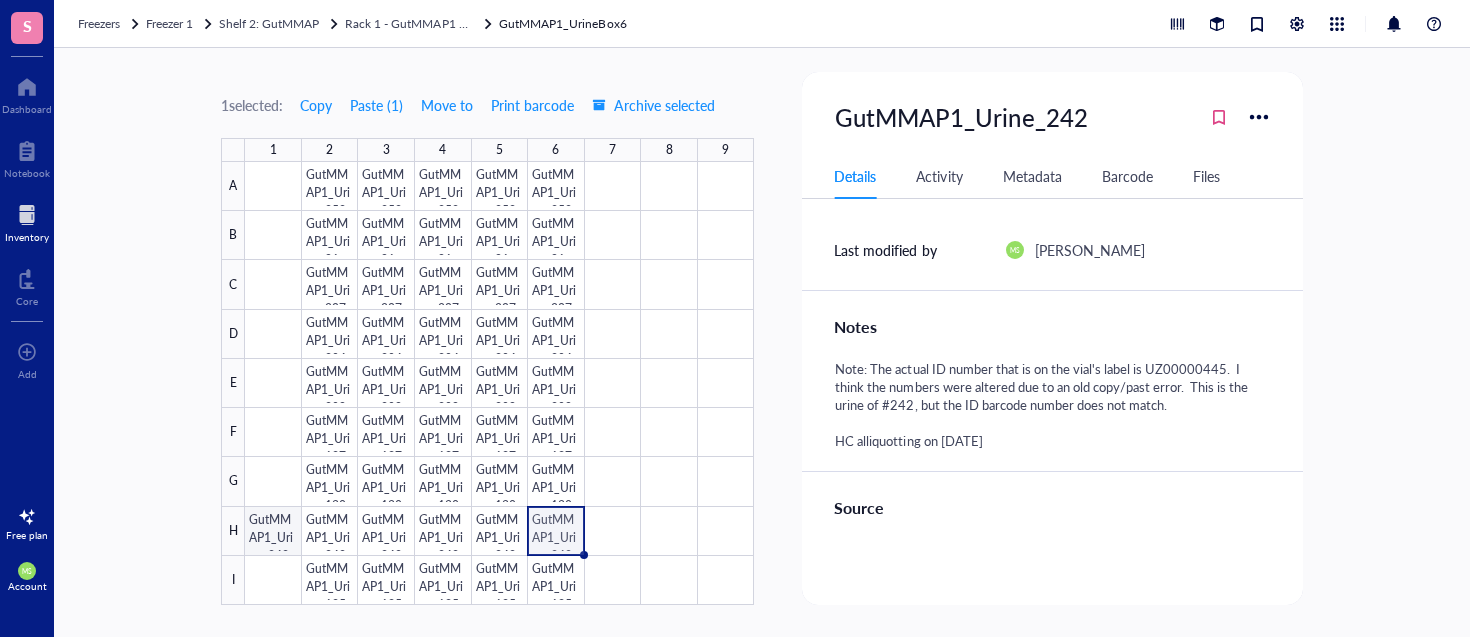 click at bounding box center [499, 383] 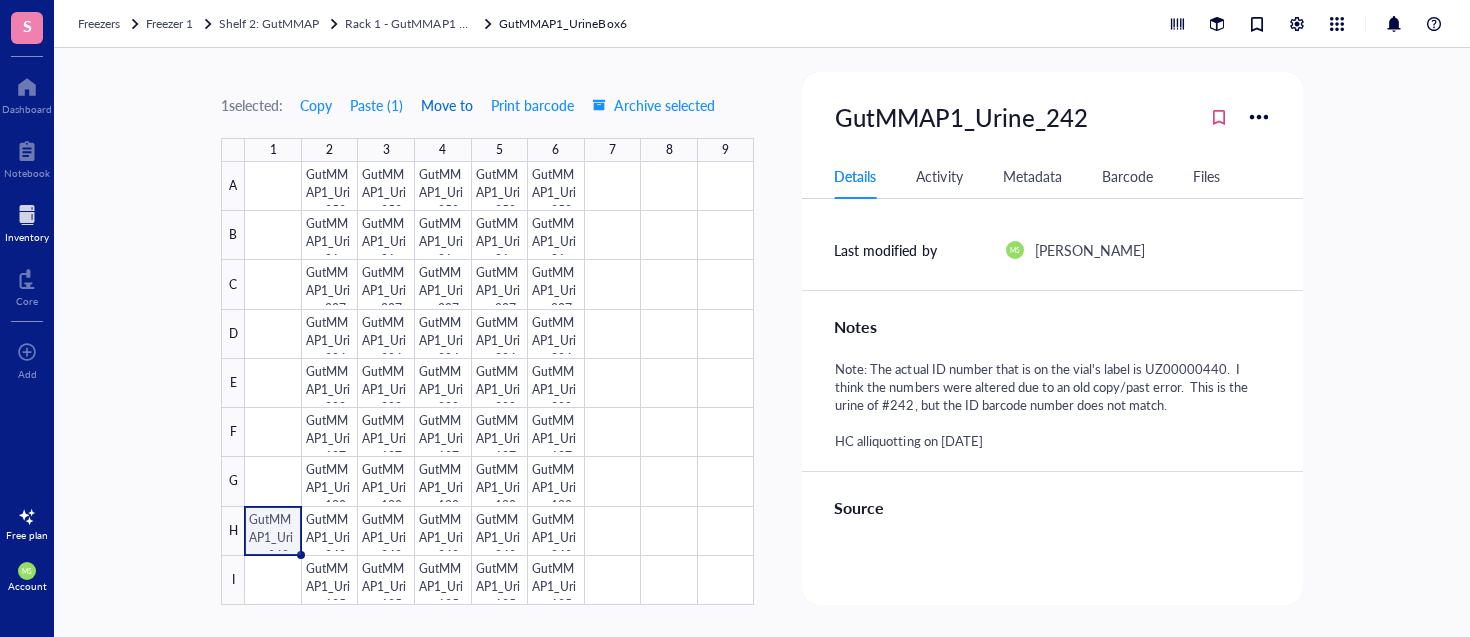 click on "Move to" at bounding box center [447, 105] 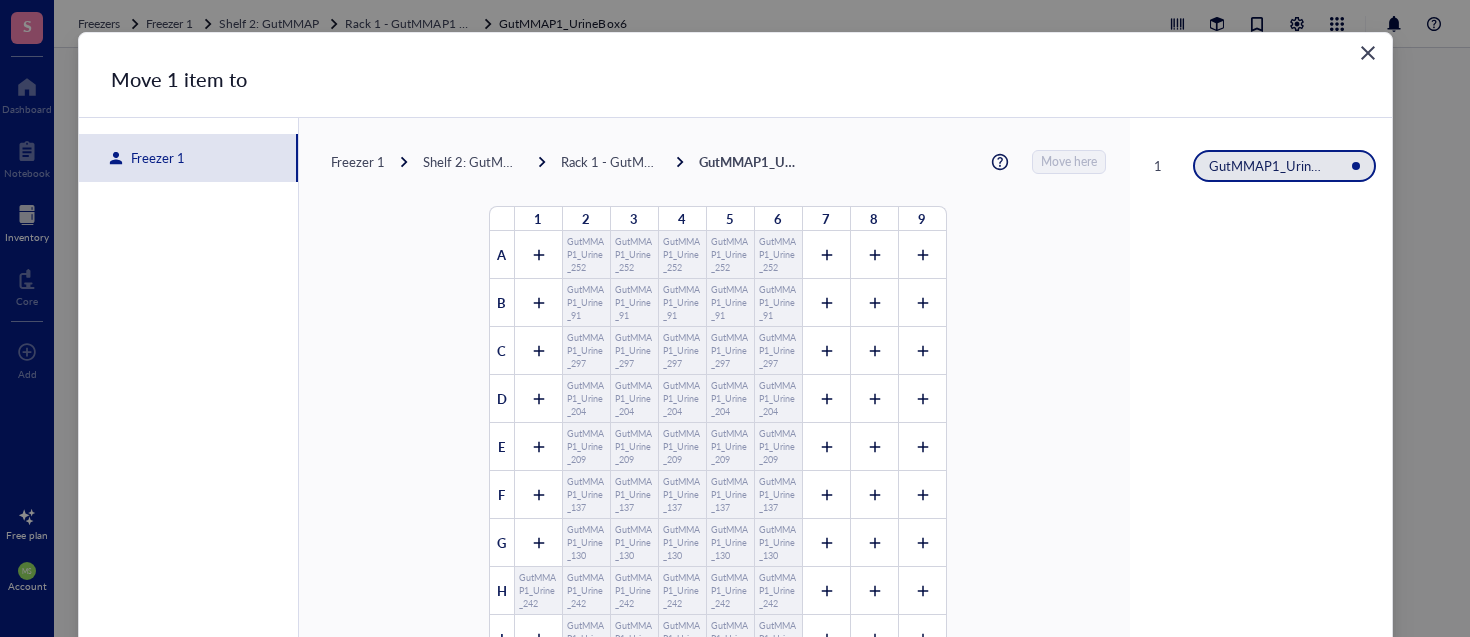 click on "Freezer 1" at bounding box center (358, 162) 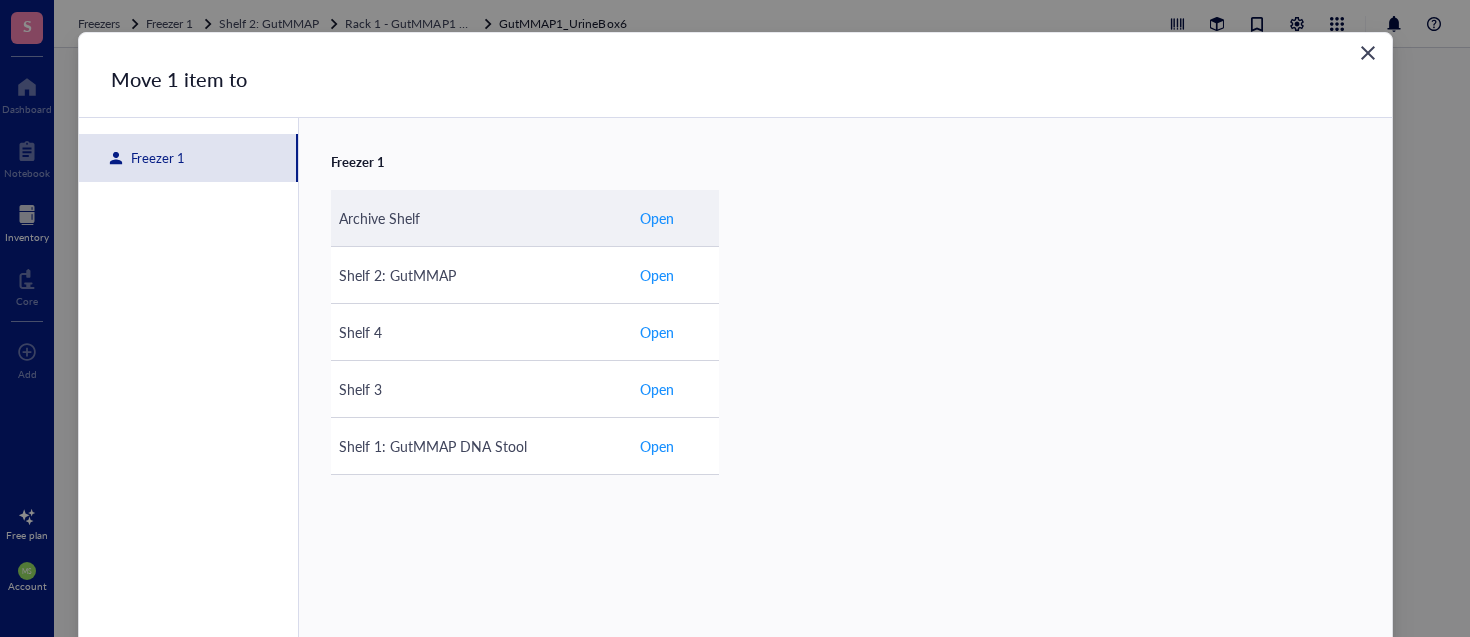 click on "Open" at bounding box center (657, 218) 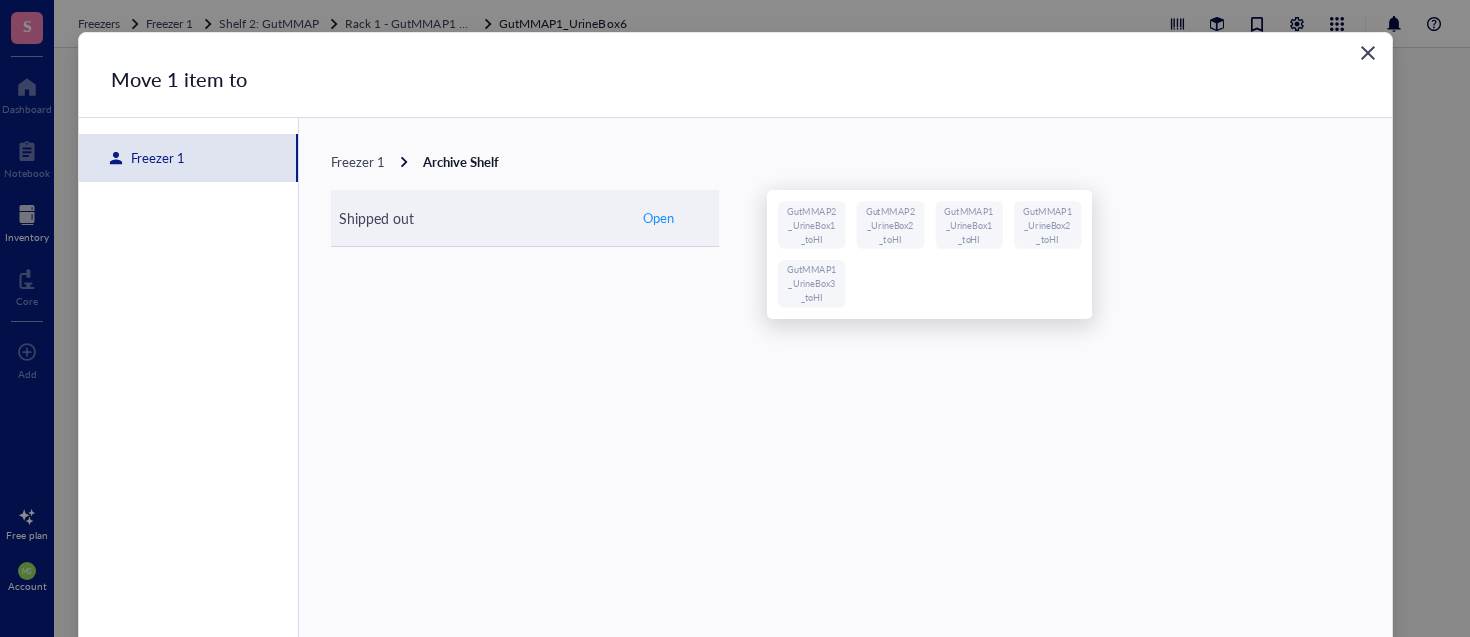 click on "Open" at bounding box center (658, 218) 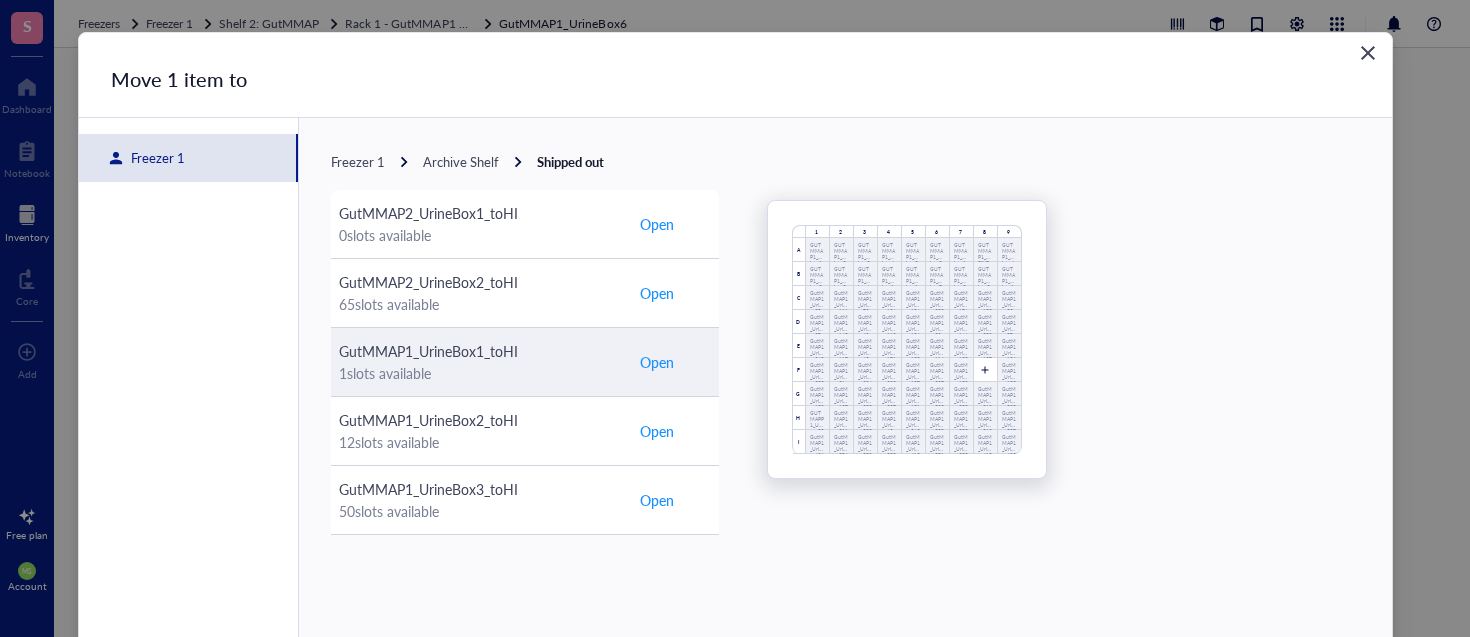 click on "Open" at bounding box center (657, 362) 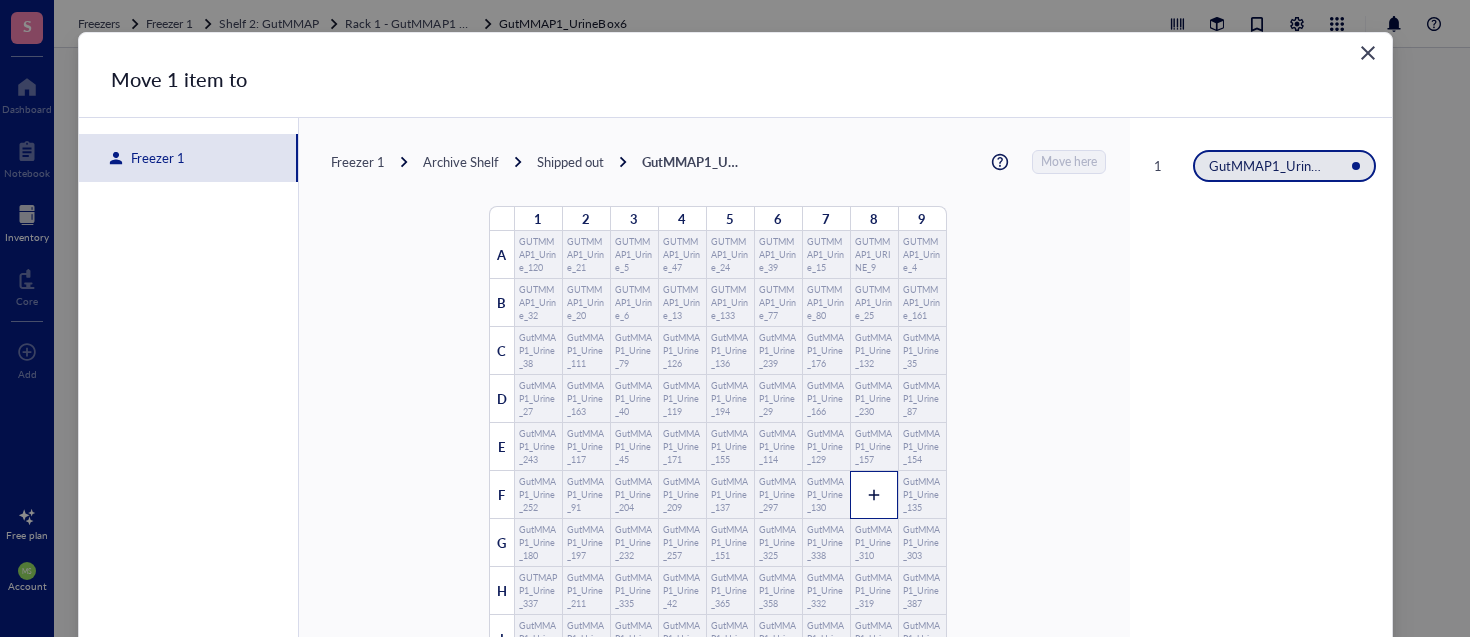click at bounding box center (874, 495) 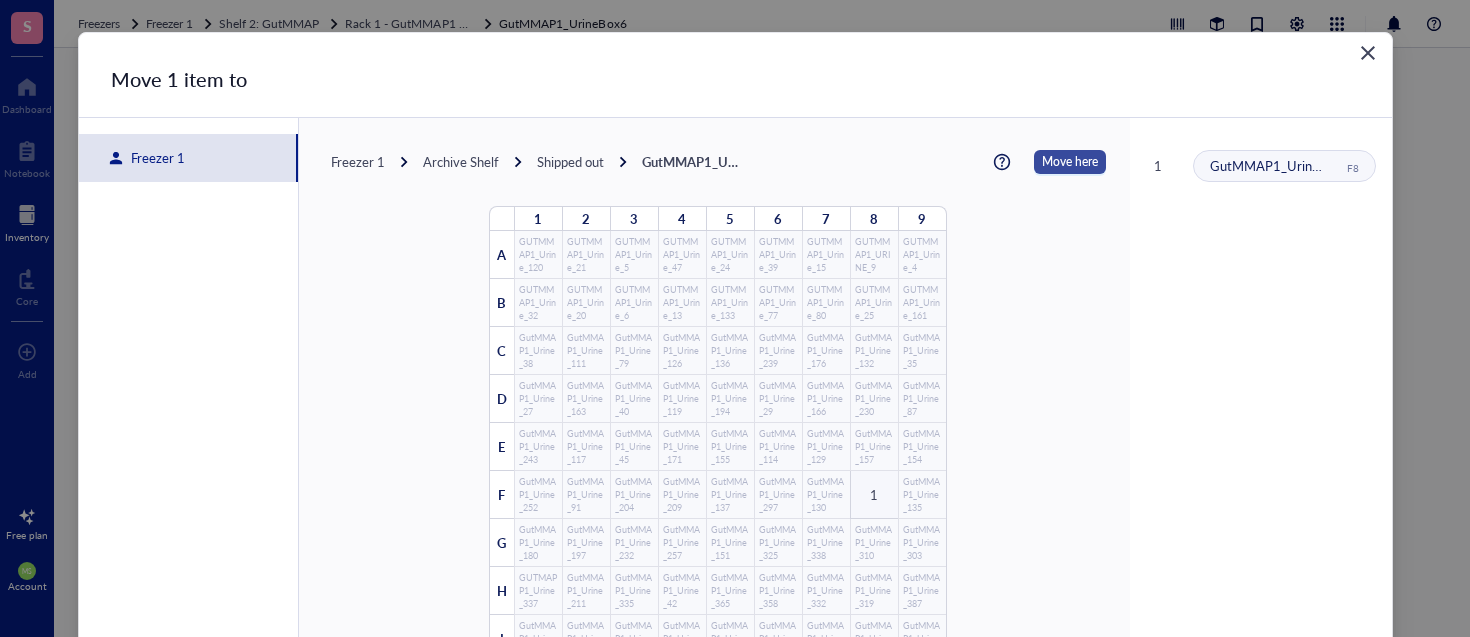 click on "Move here" at bounding box center (1070, 162) 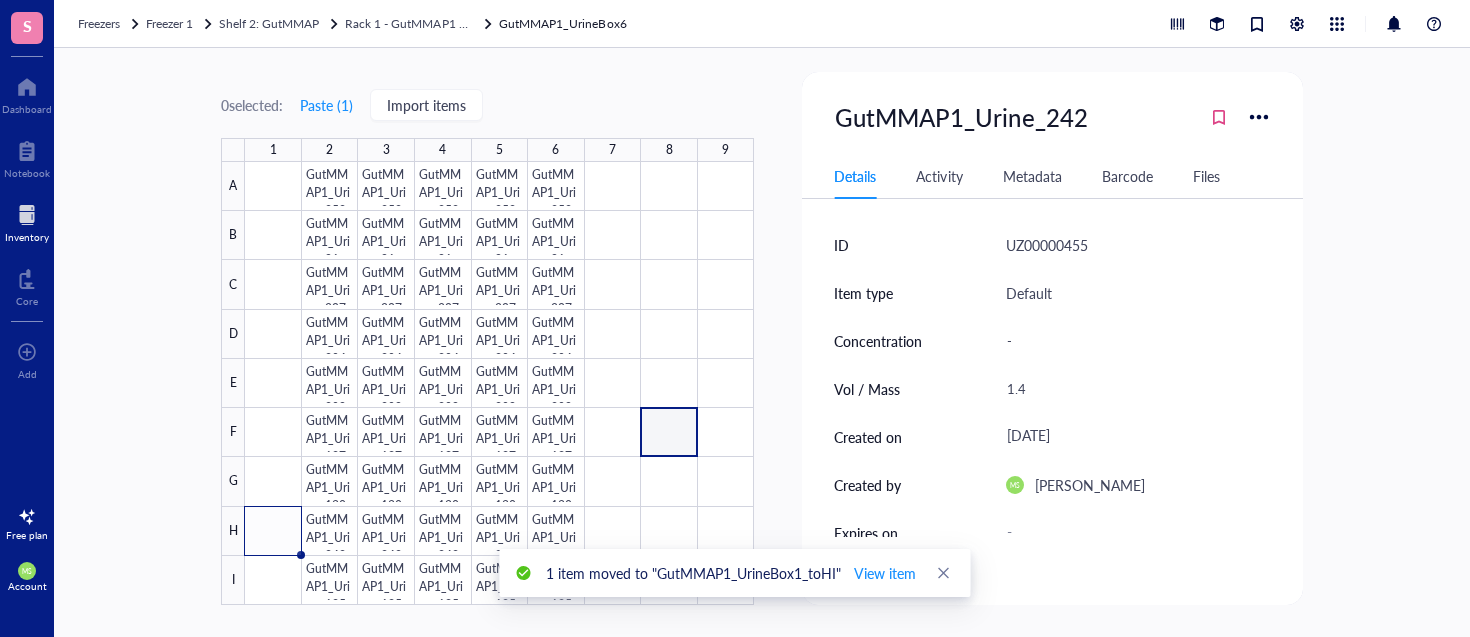 scroll, scrollTop: 0, scrollLeft: 0, axis: both 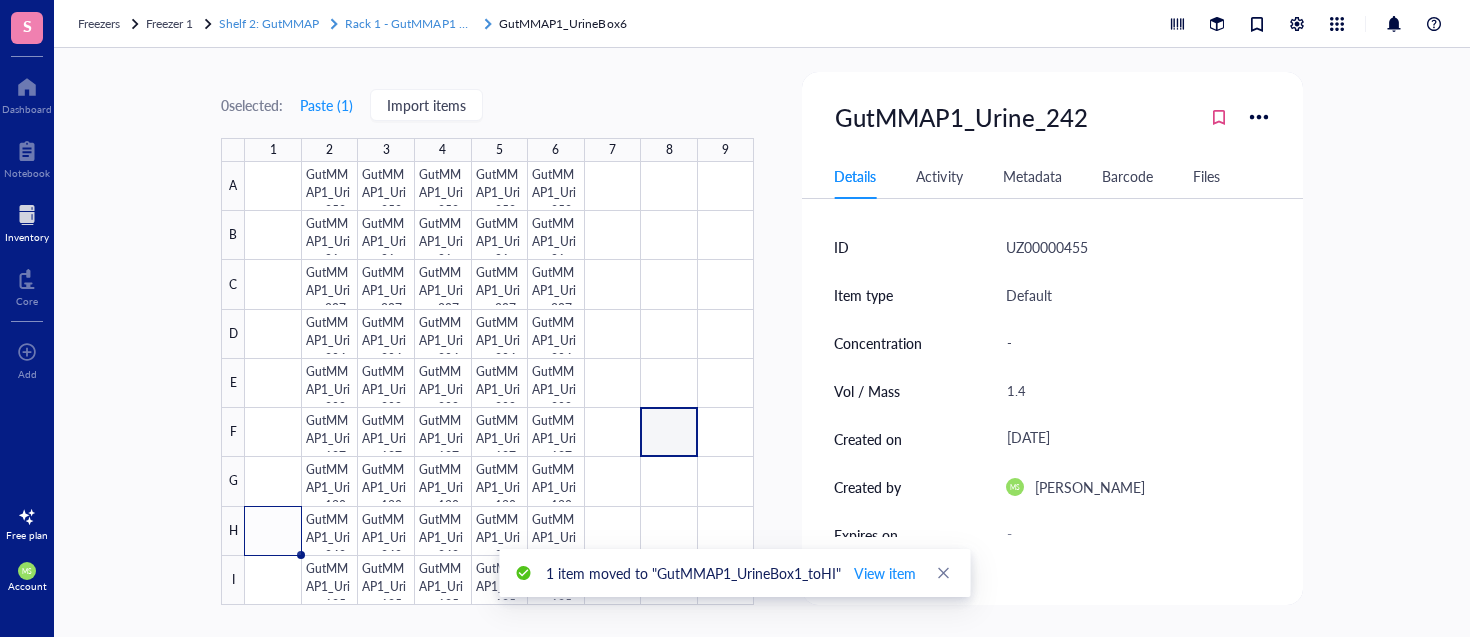 click on "Rack 1 - GutMMAP1 Urine" at bounding box center [416, 23] 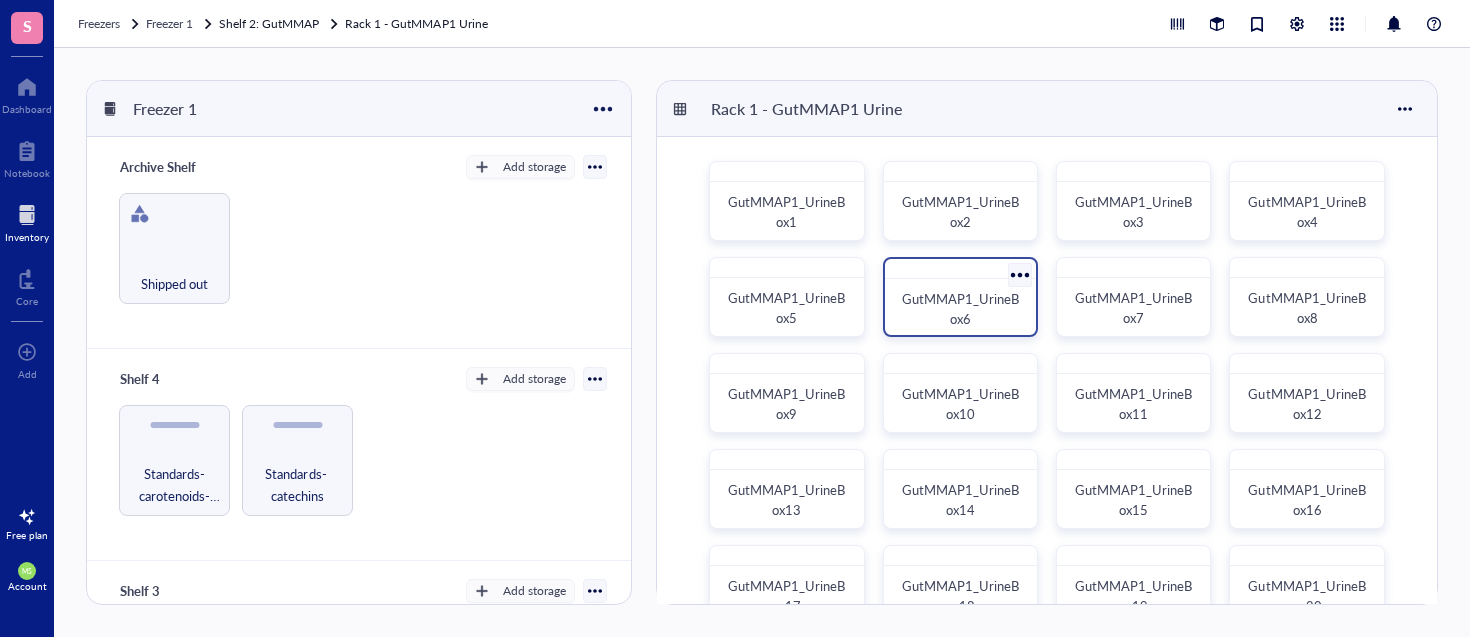 scroll, scrollTop: 141, scrollLeft: 0, axis: vertical 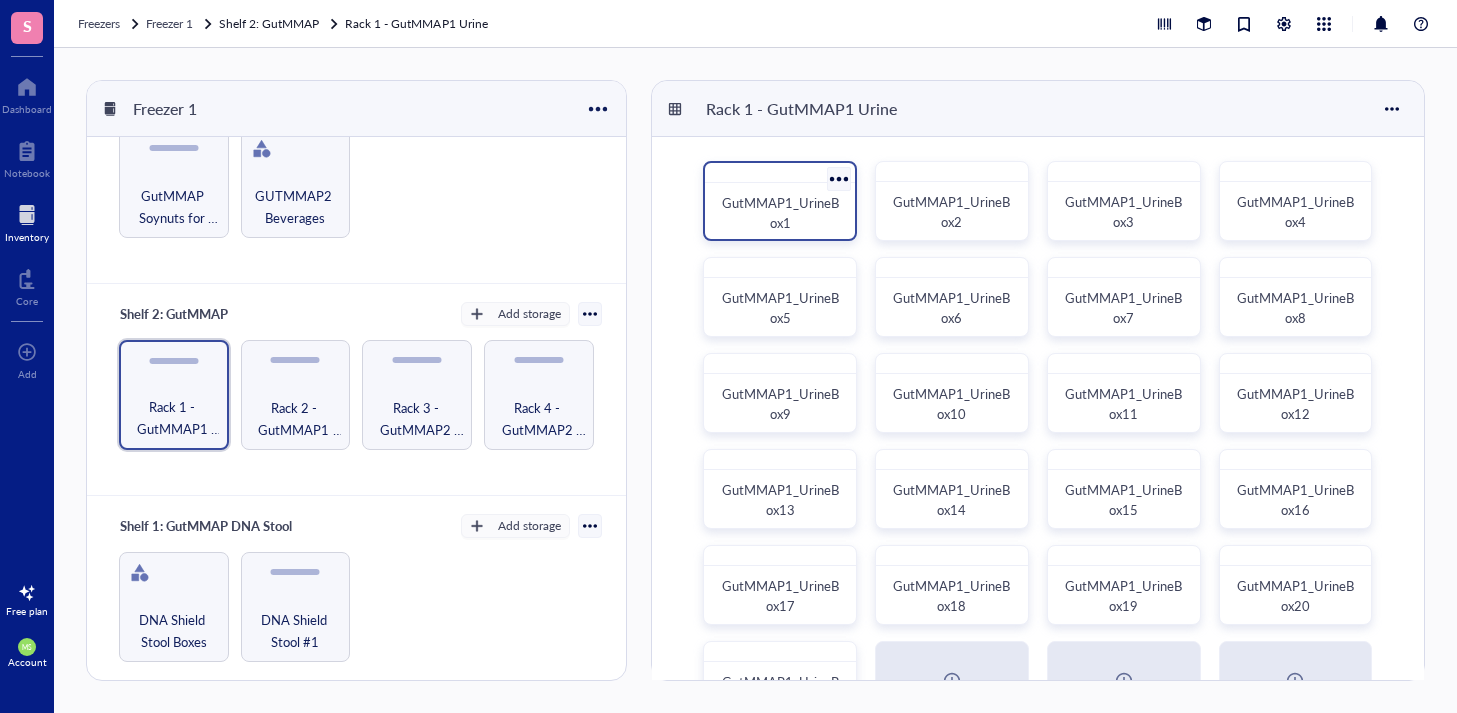 click on "GutMMAP1_UrineBox1" at bounding box center (780, 212) 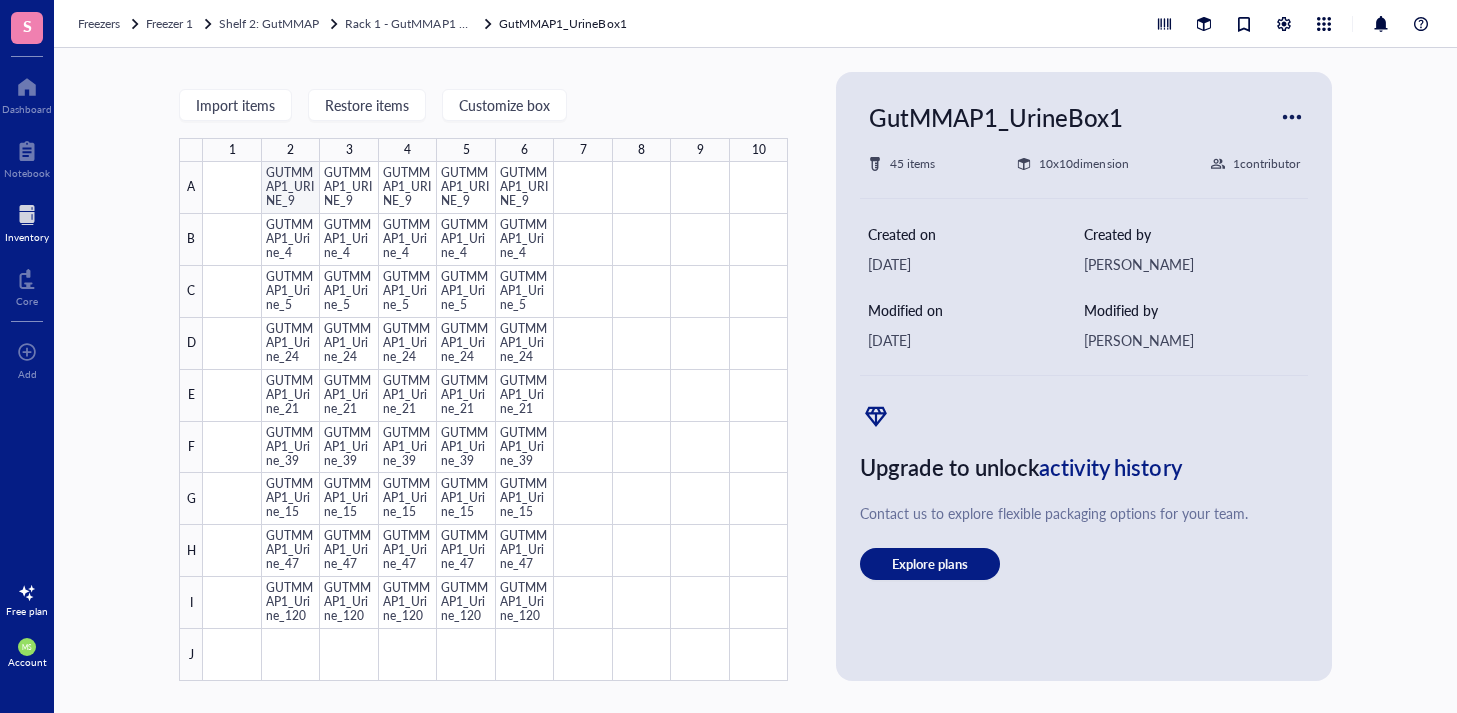 click at bounding box center (495, 421) 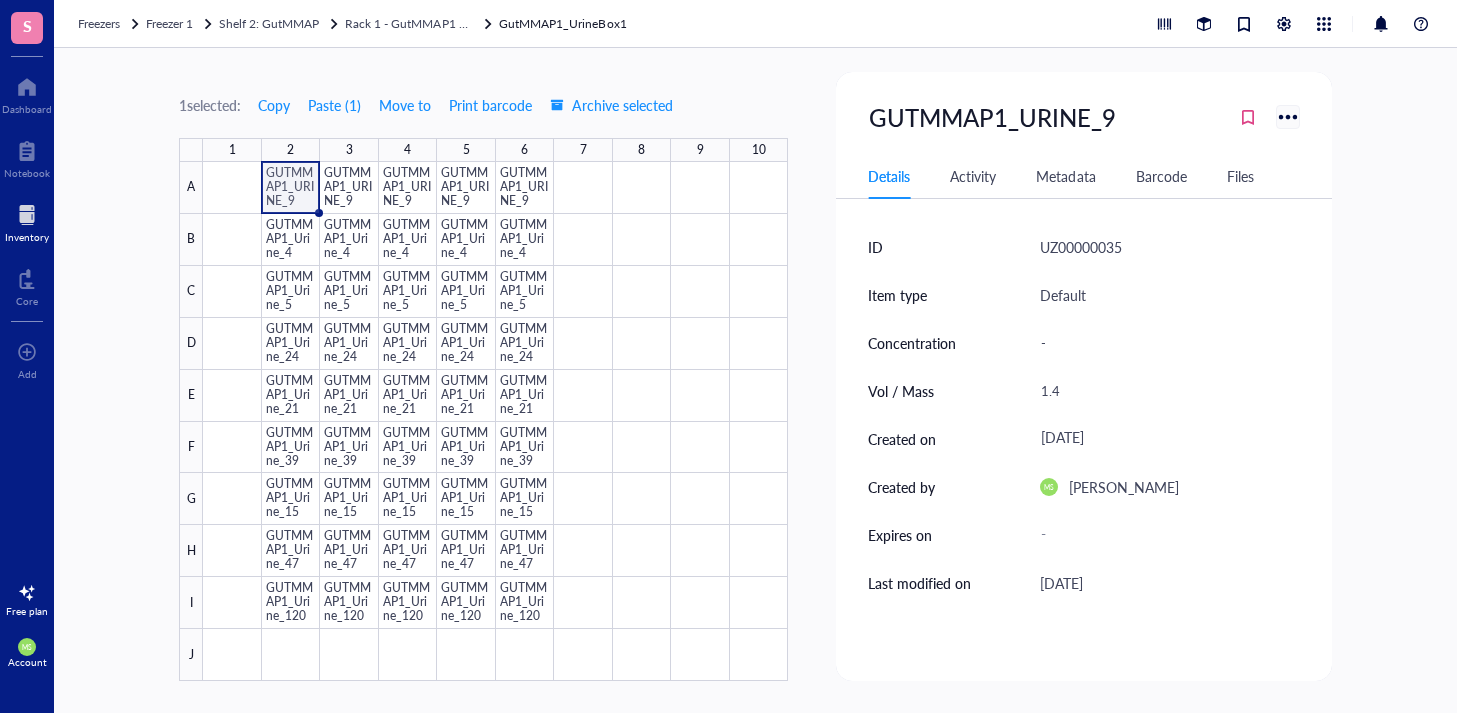 click at bounding box center [1287, 116] 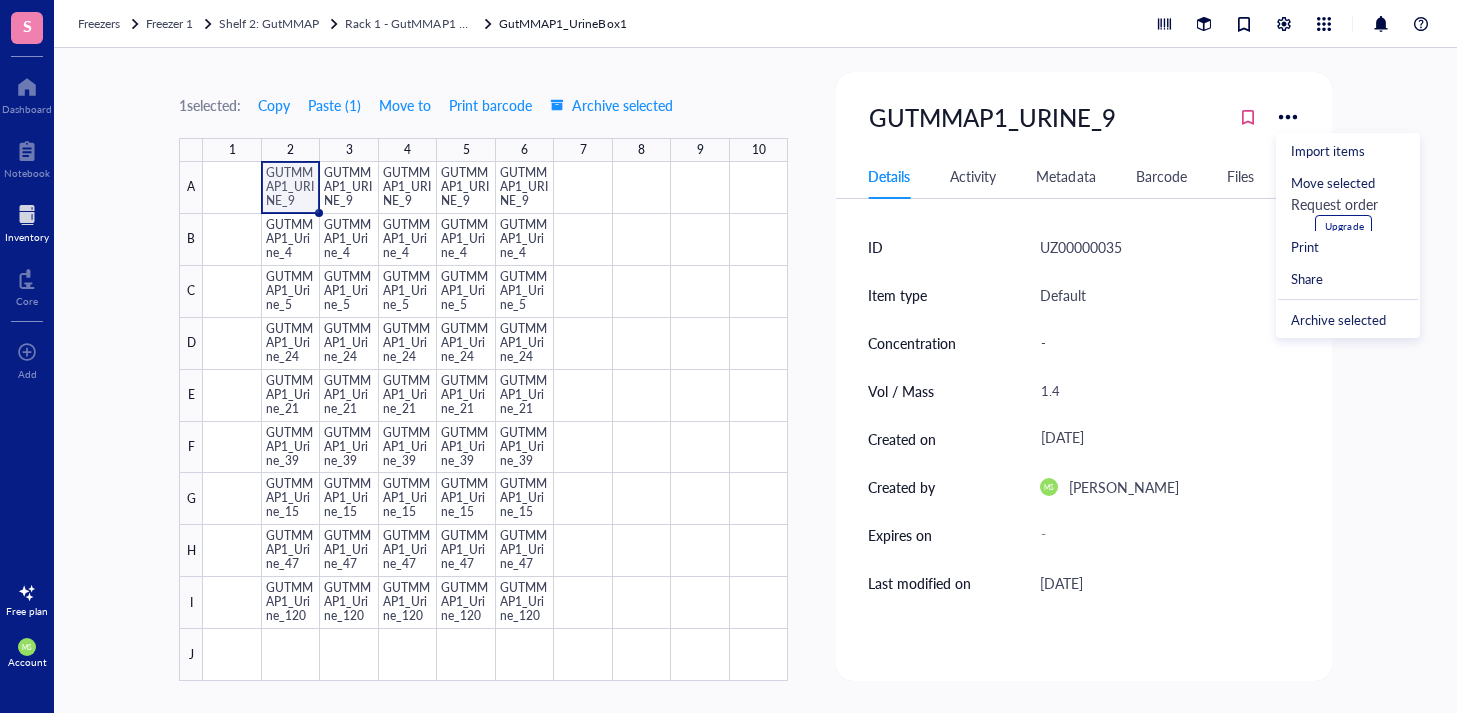 click on "GUTMMAP1_URINE_9" at bounding box center (1083, 117) 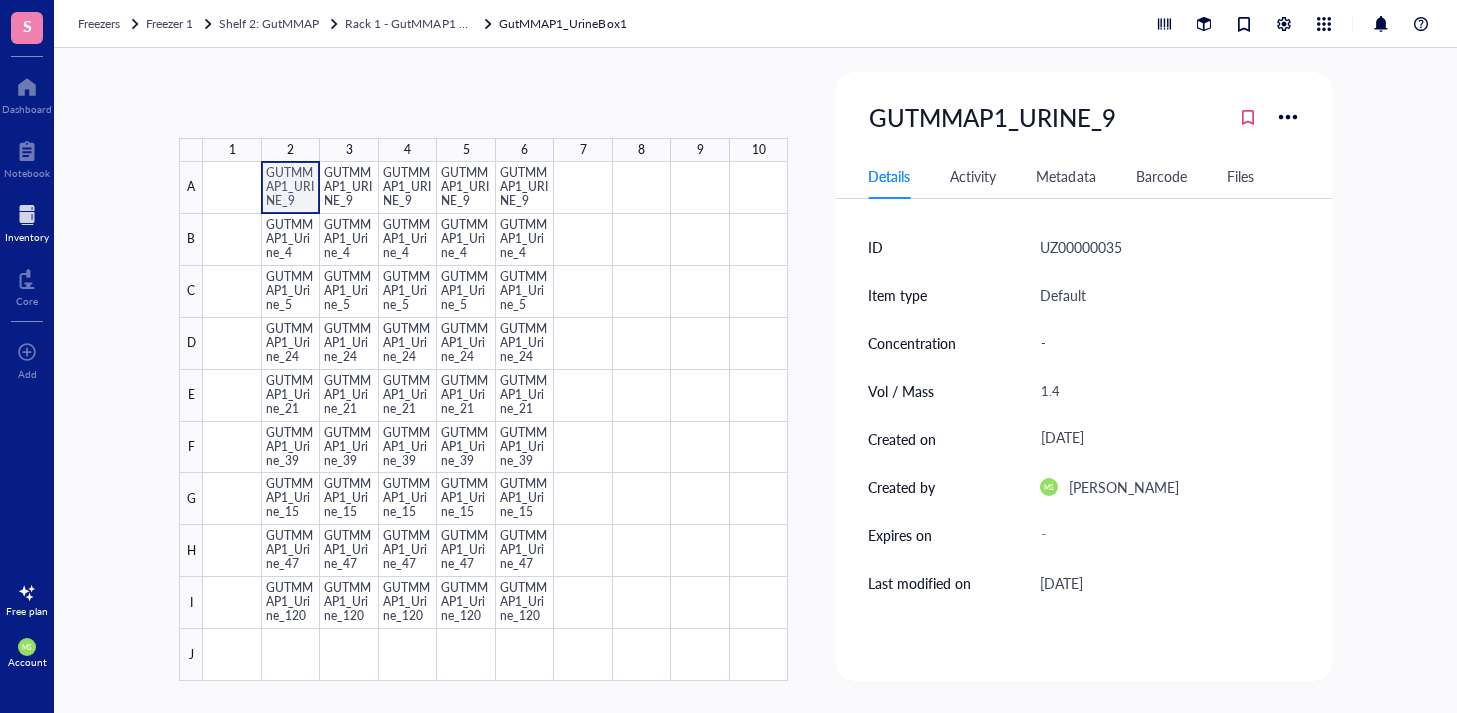 click at bounding box center (495, 421) 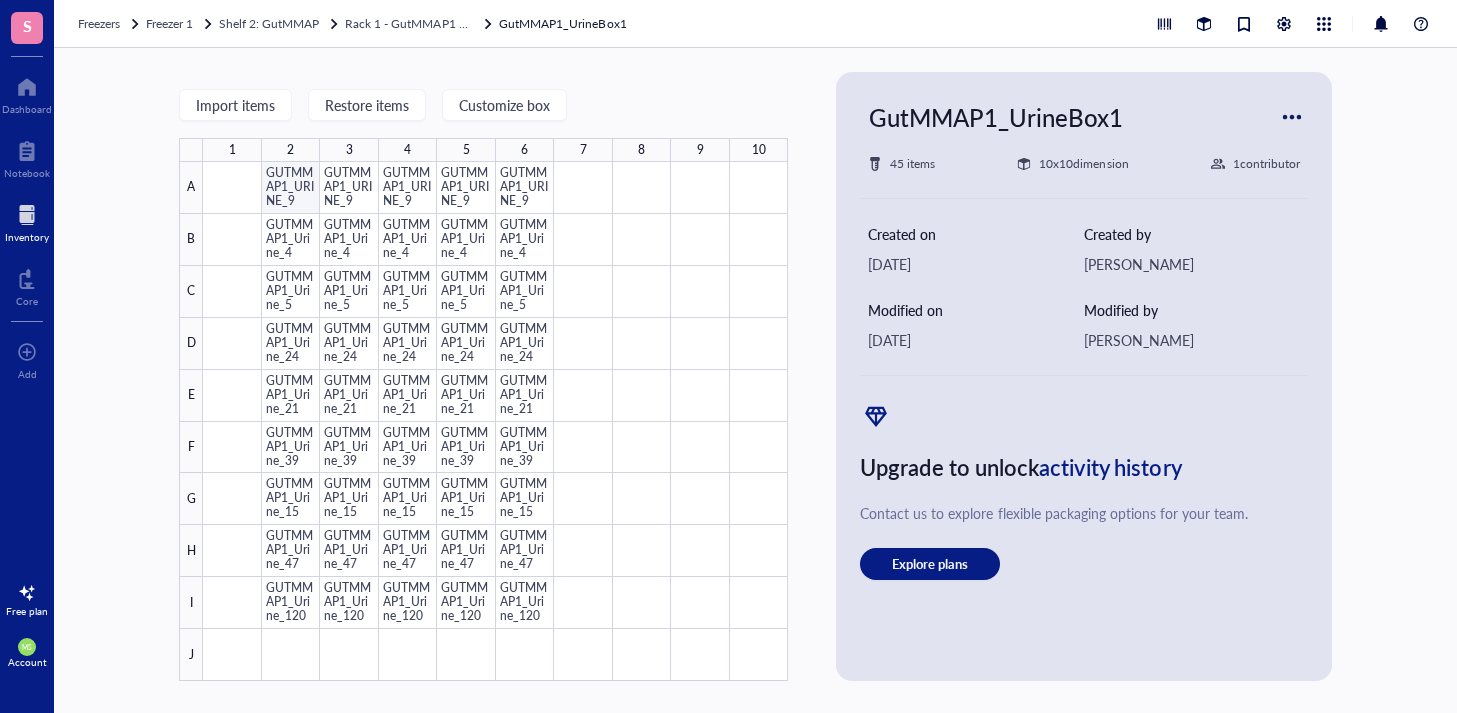 click at bounding box center [495, 421] 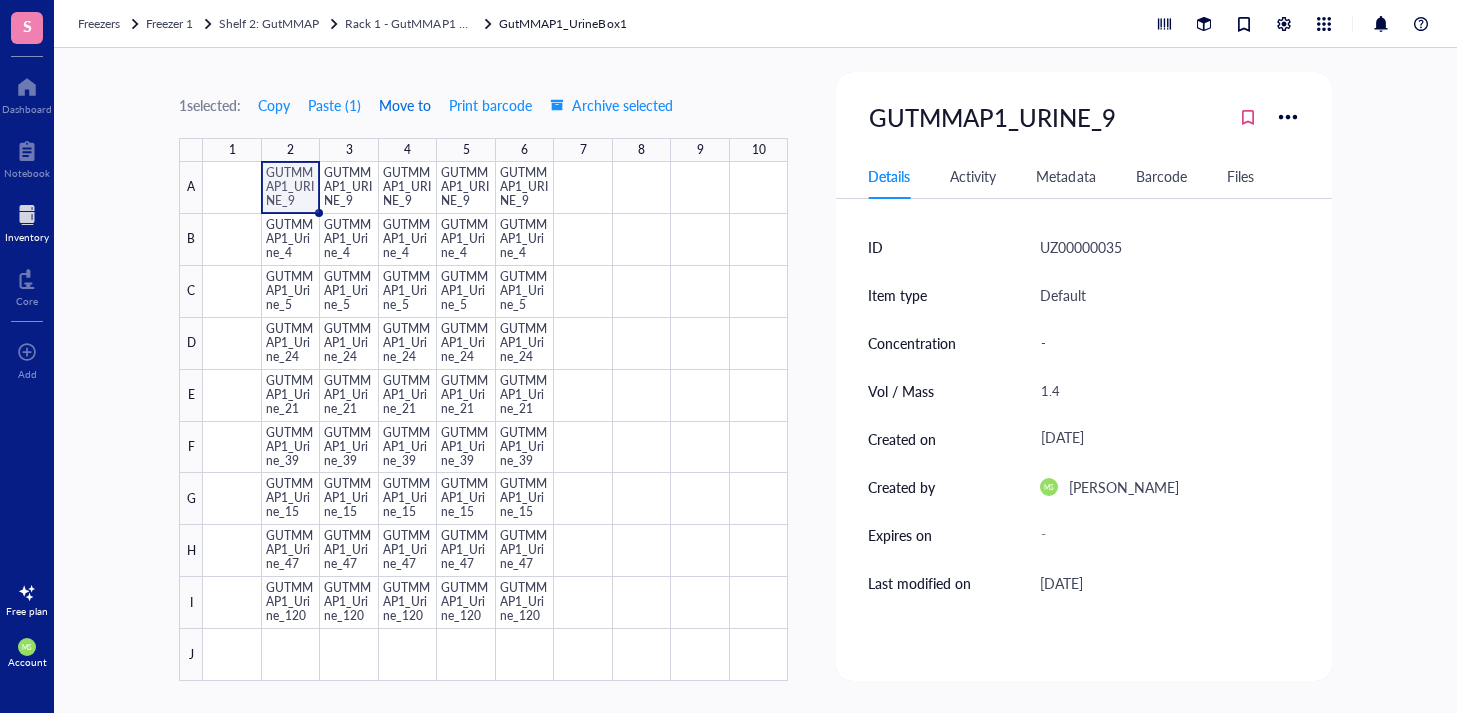 click on "Move to" at bounding box center (405, 105) 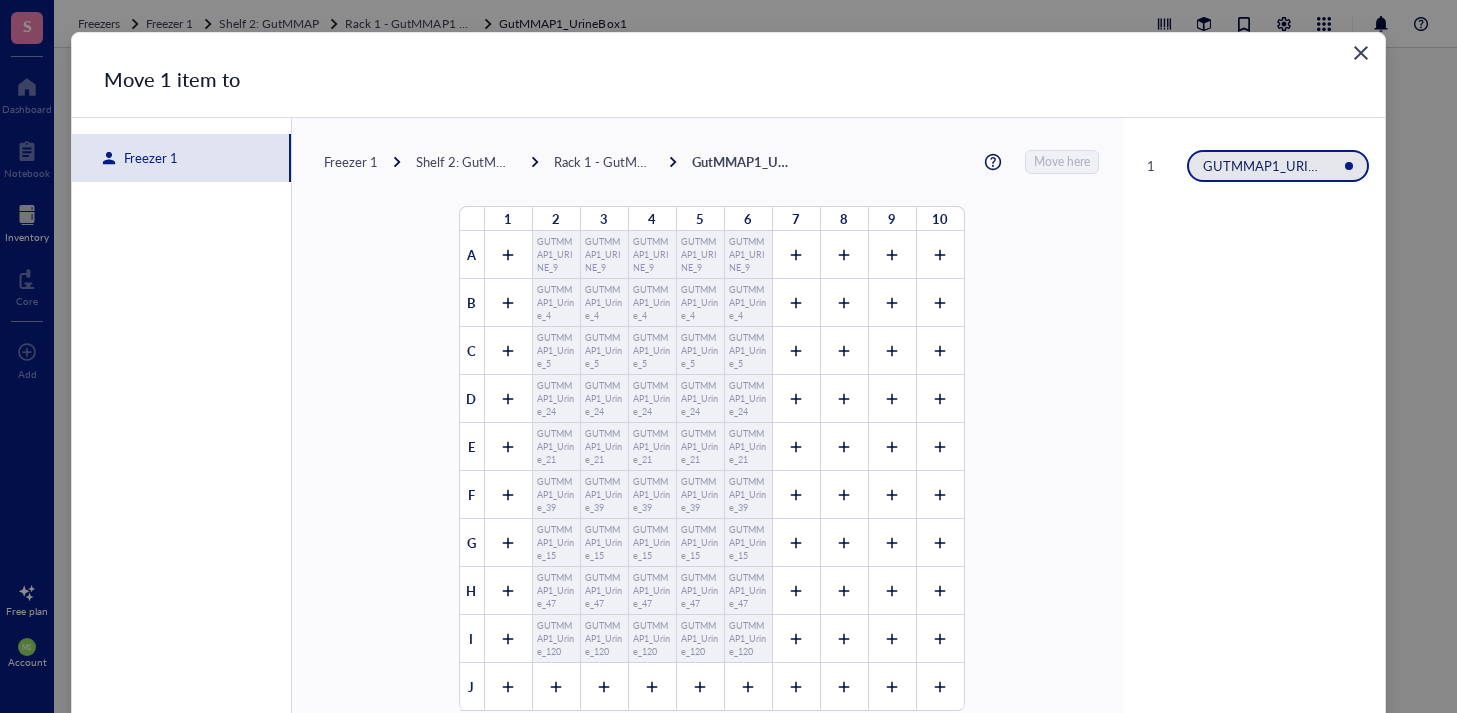 scroll, scrollTop: 49, scrollLeft: 0, axis: vertical 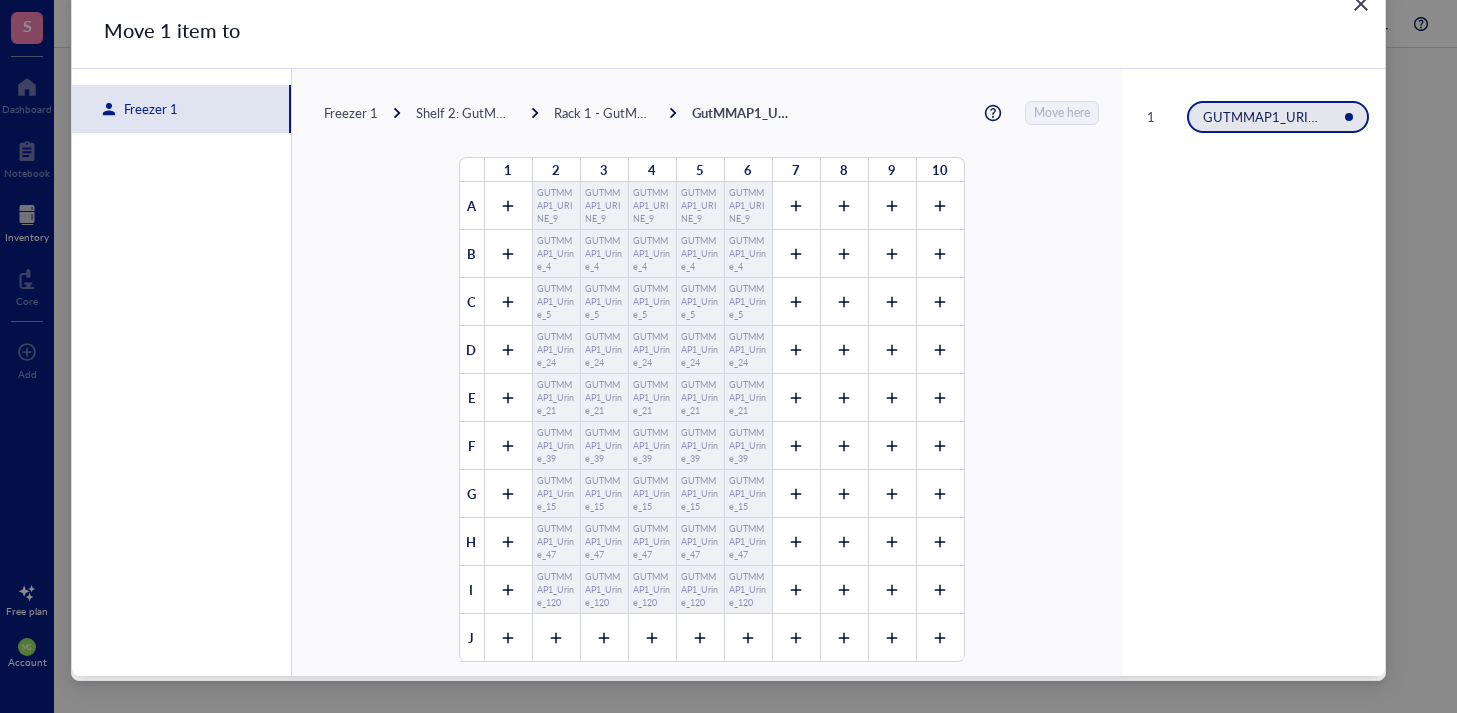 click 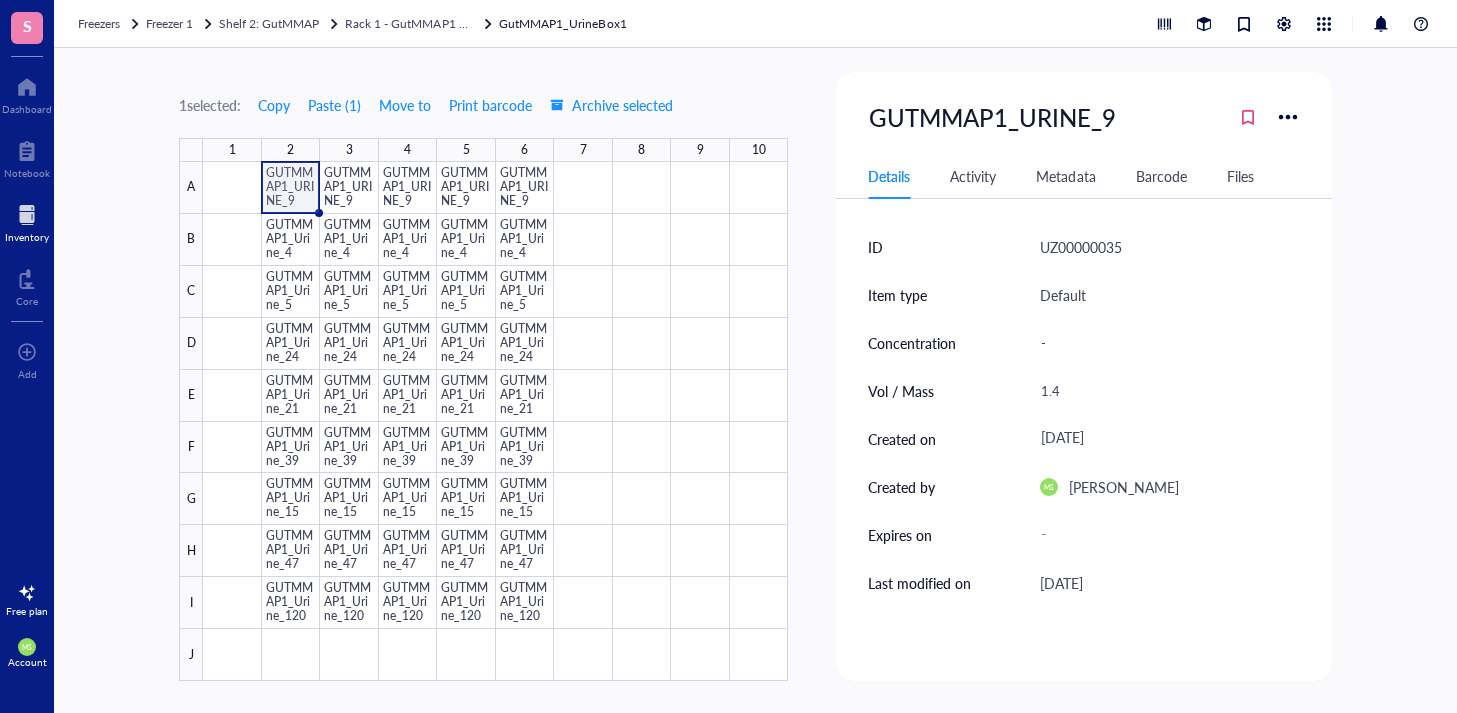 click at bounding box center [27, 215] 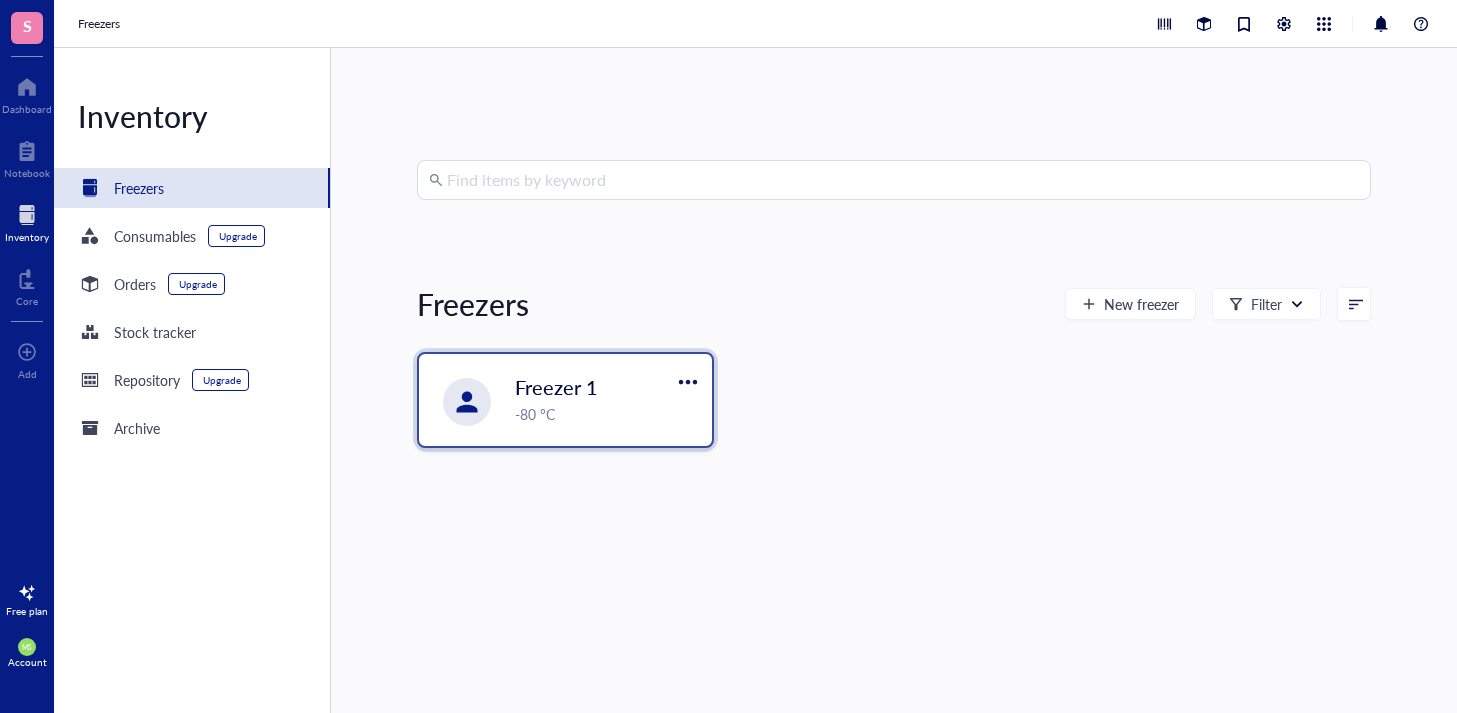 click on "Freezer 1" at bounding box center [556, 387] 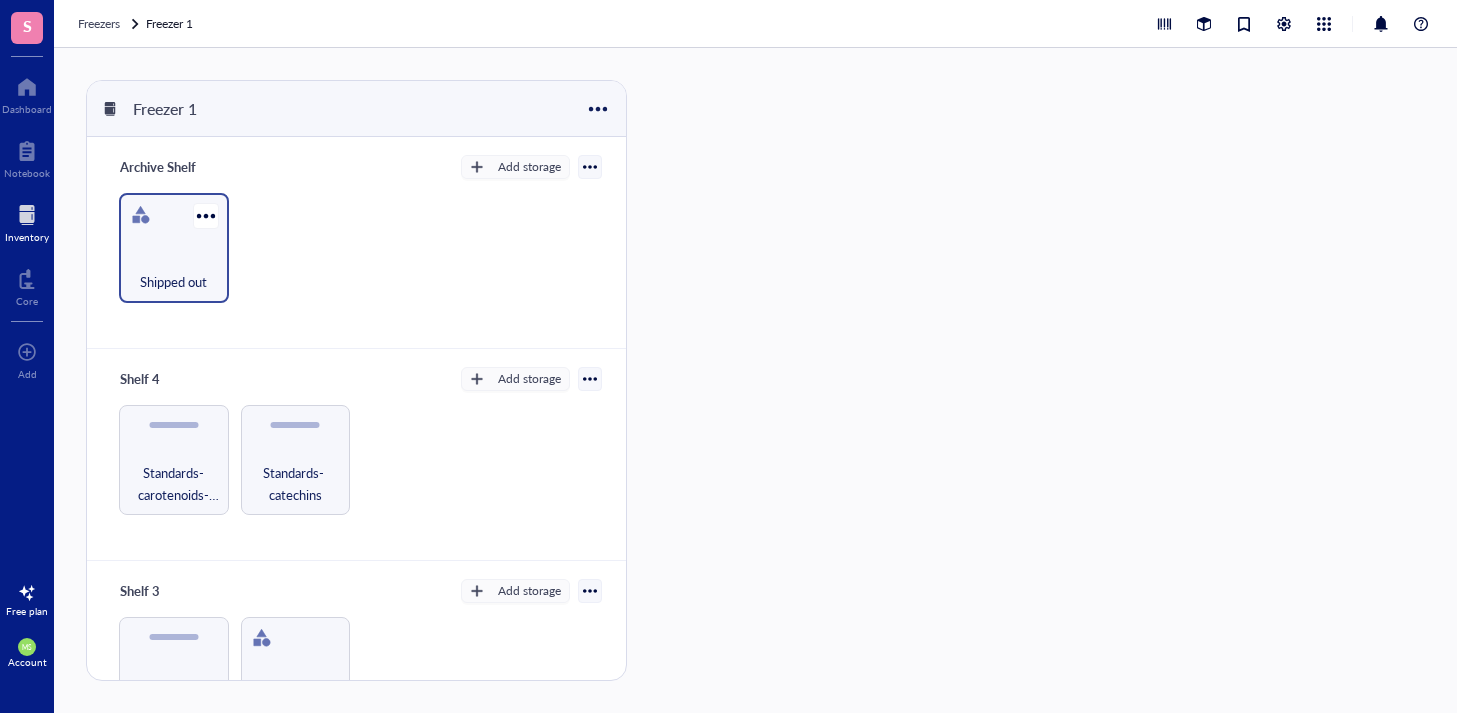 click on "Shipped out" at bounding box center (174, 271) 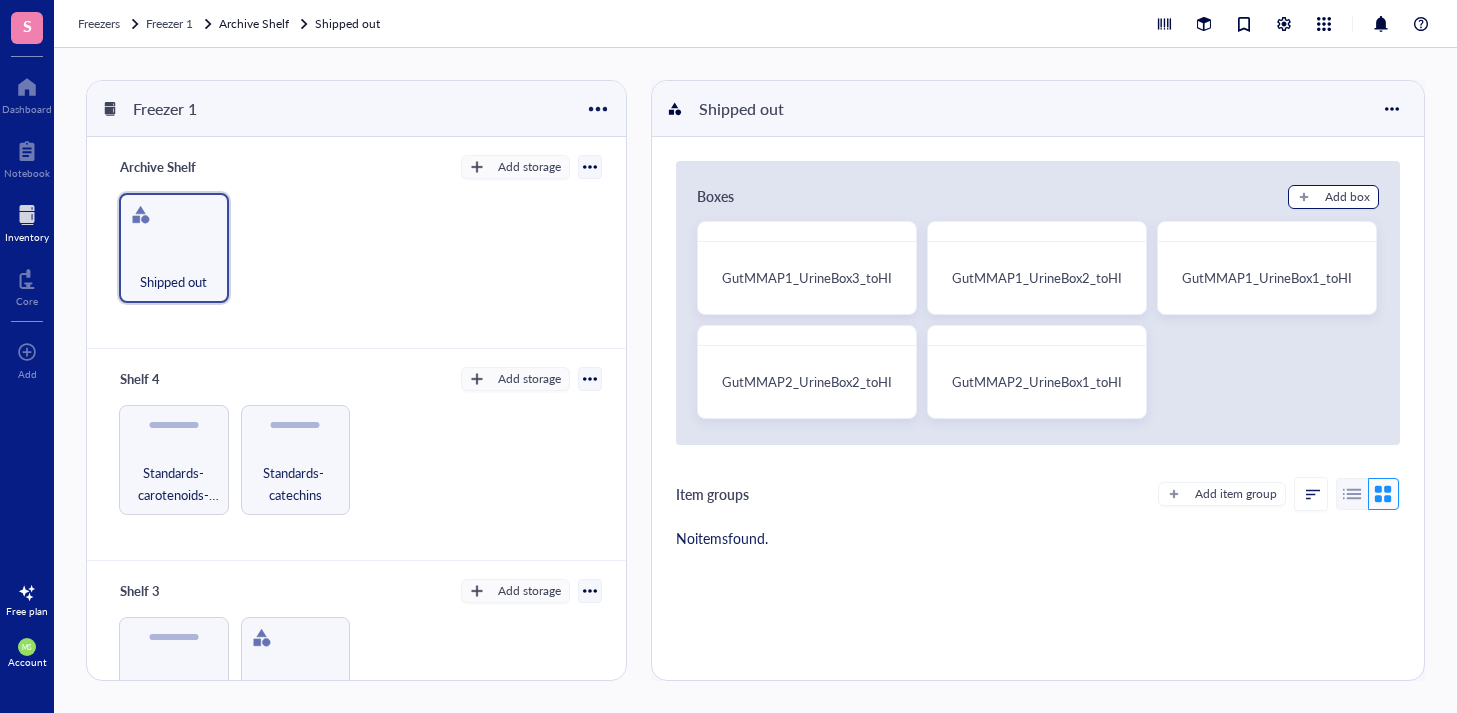 click on "Add box" at bounding box center [1347, 197] 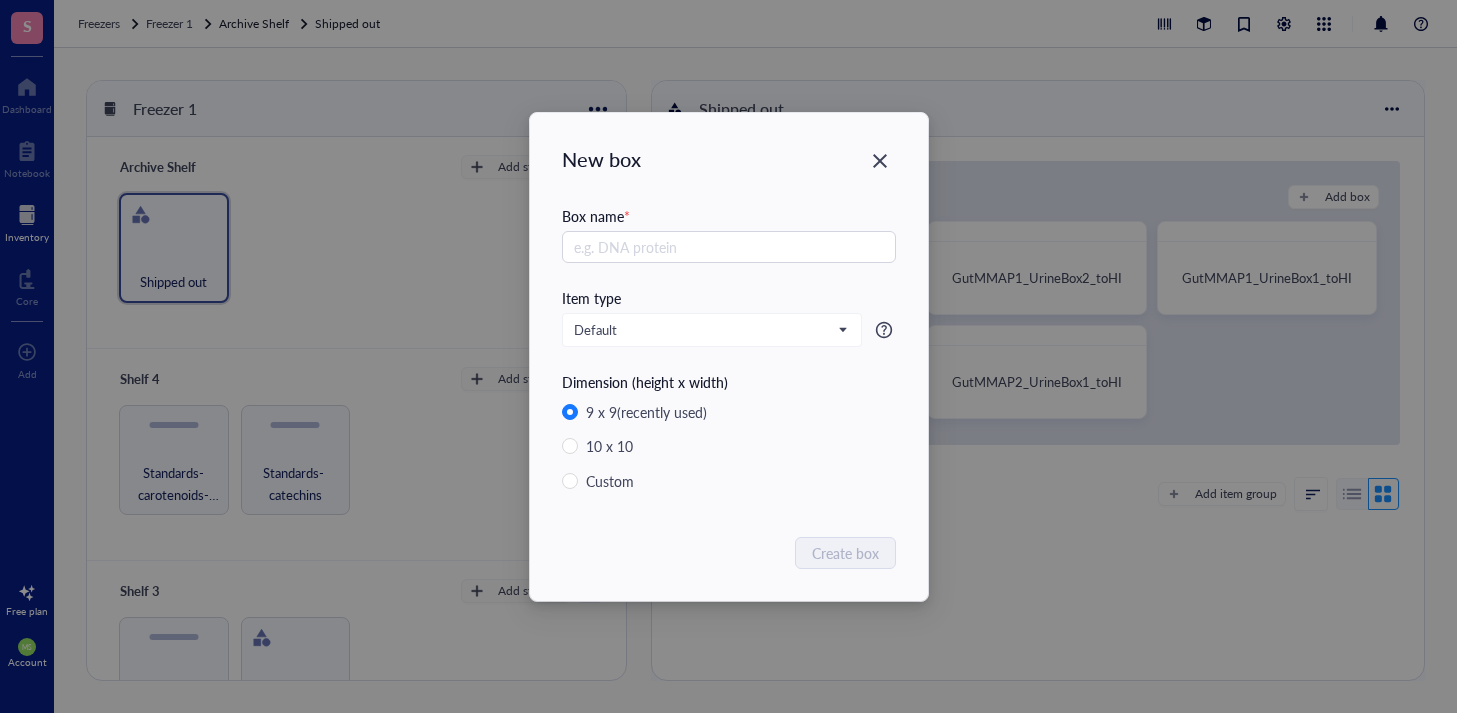 click at bounding box center (880, 161) 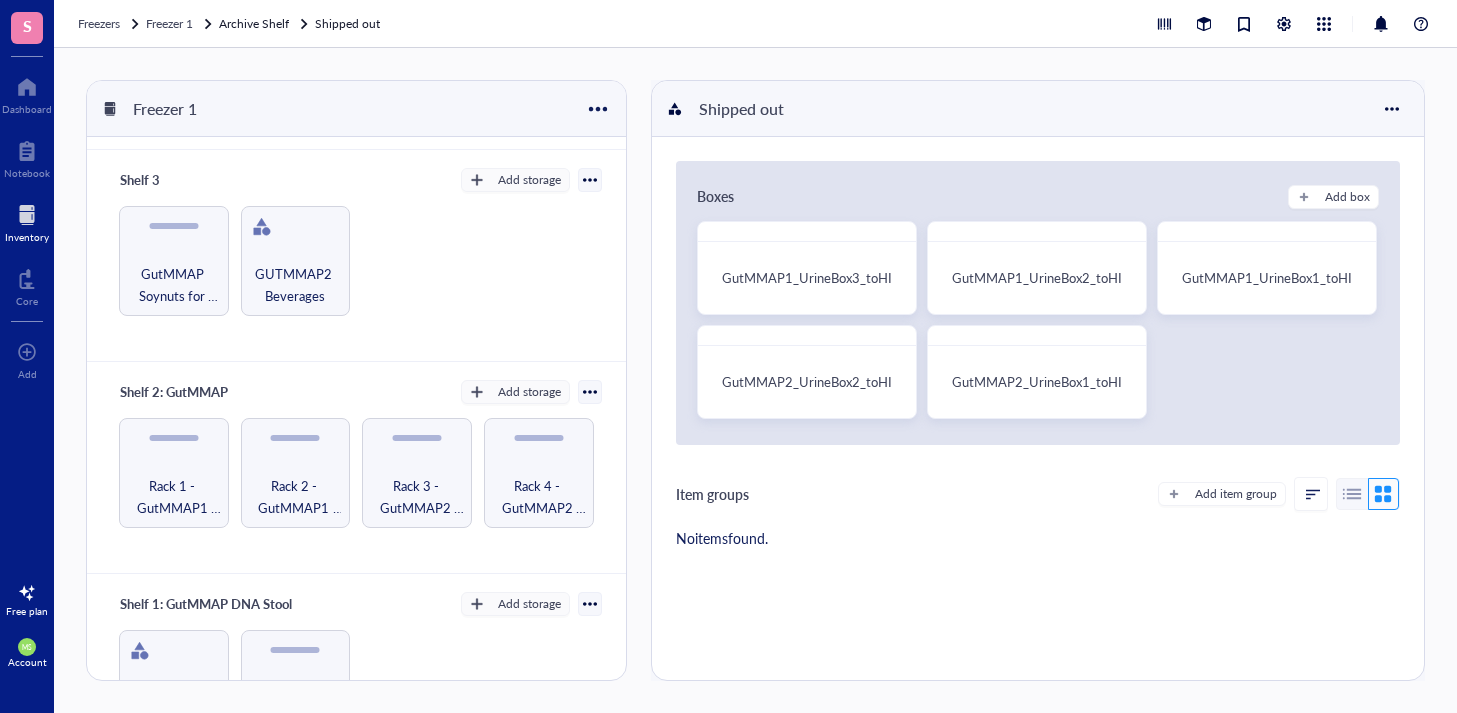scroll, scrollTop: 501, scrollLeft: 0, axis: vertical 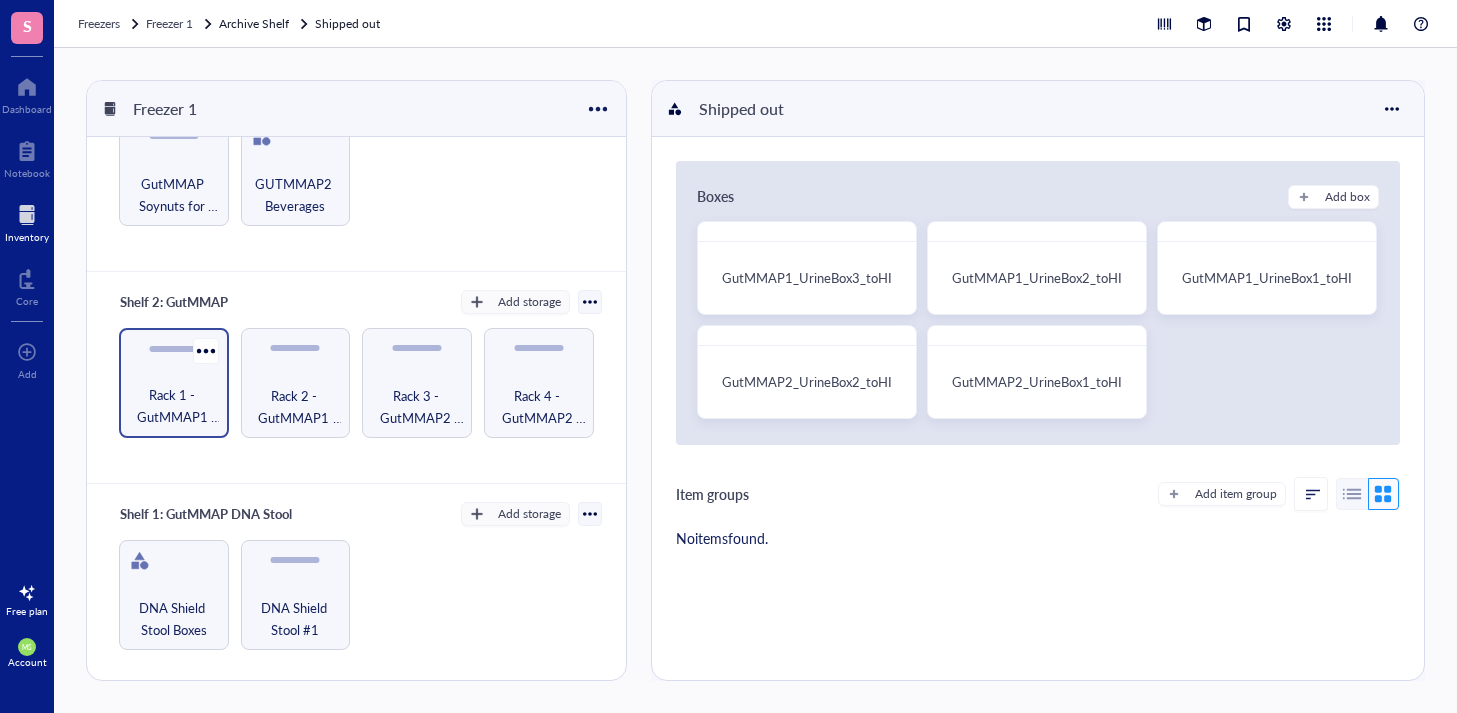 click on "Rack 1 - GutMMAP1 Urine" at bounding box center (174, 406) 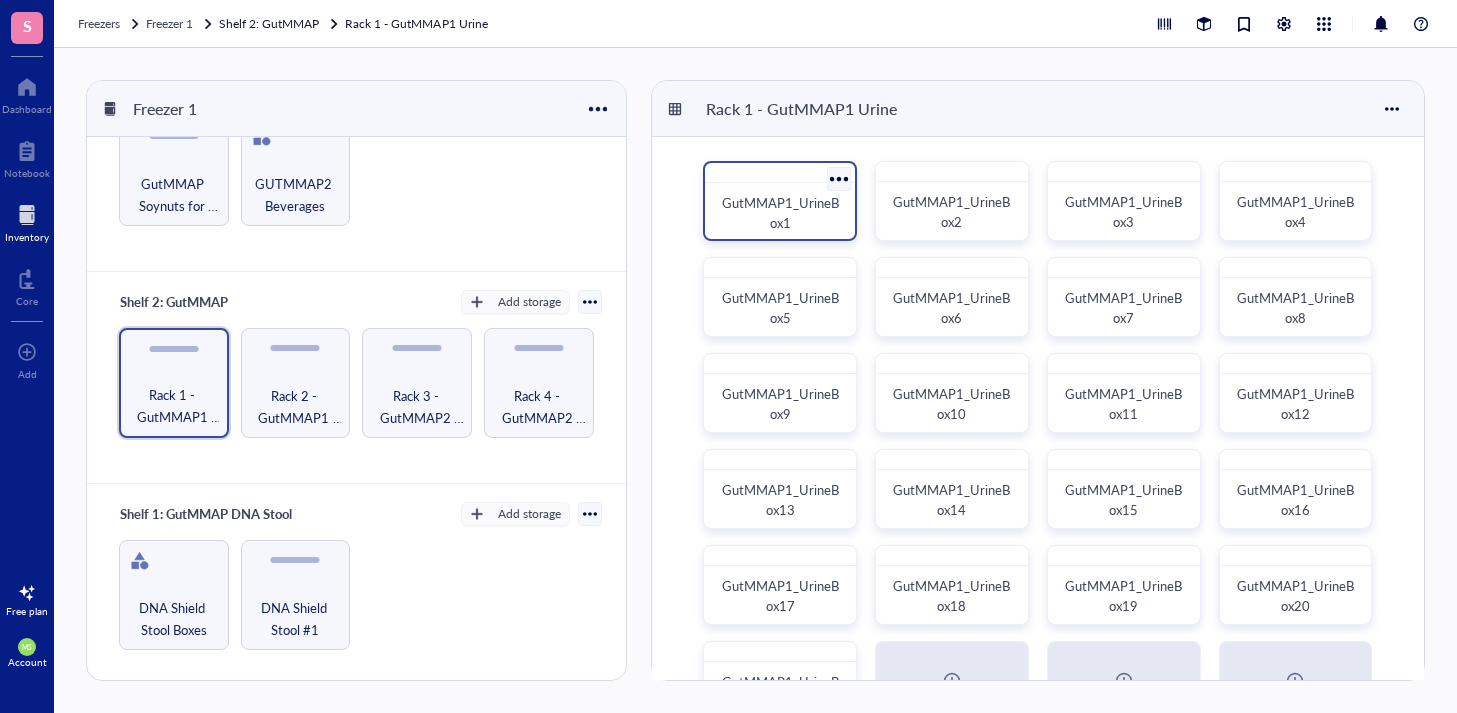 click on "GutMMAP1_UrineBox1" at bounding box center [780, 212] 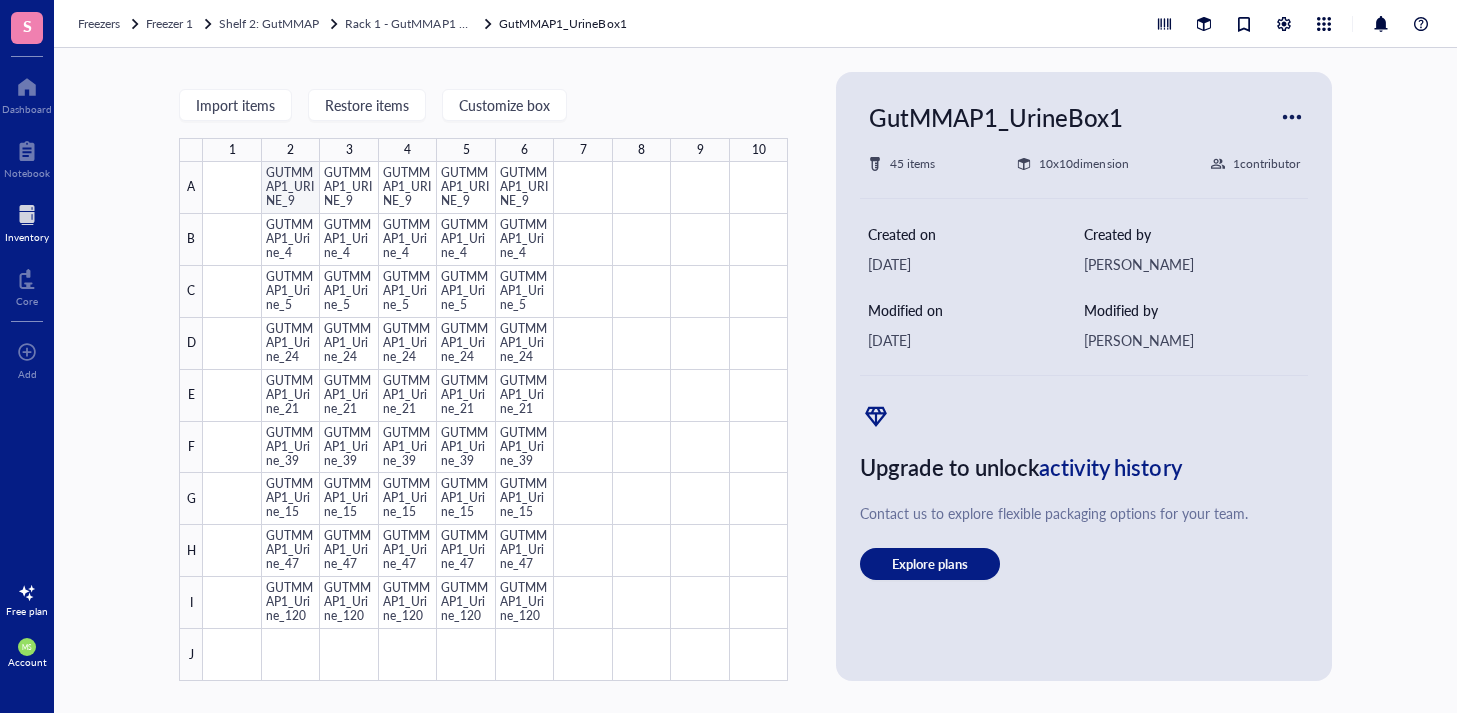 click at bounding box center (495, 421) 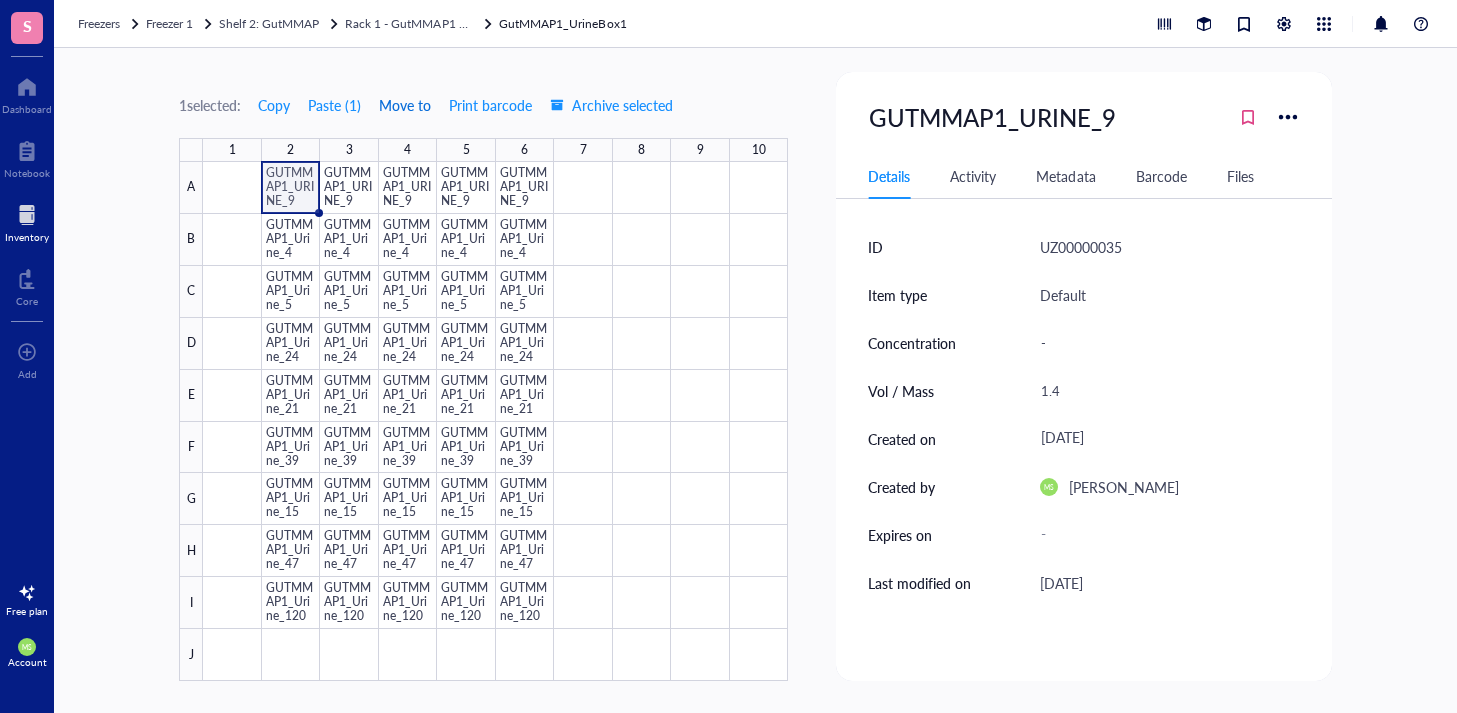 click on "Move to" at bounding box center [405, 105] 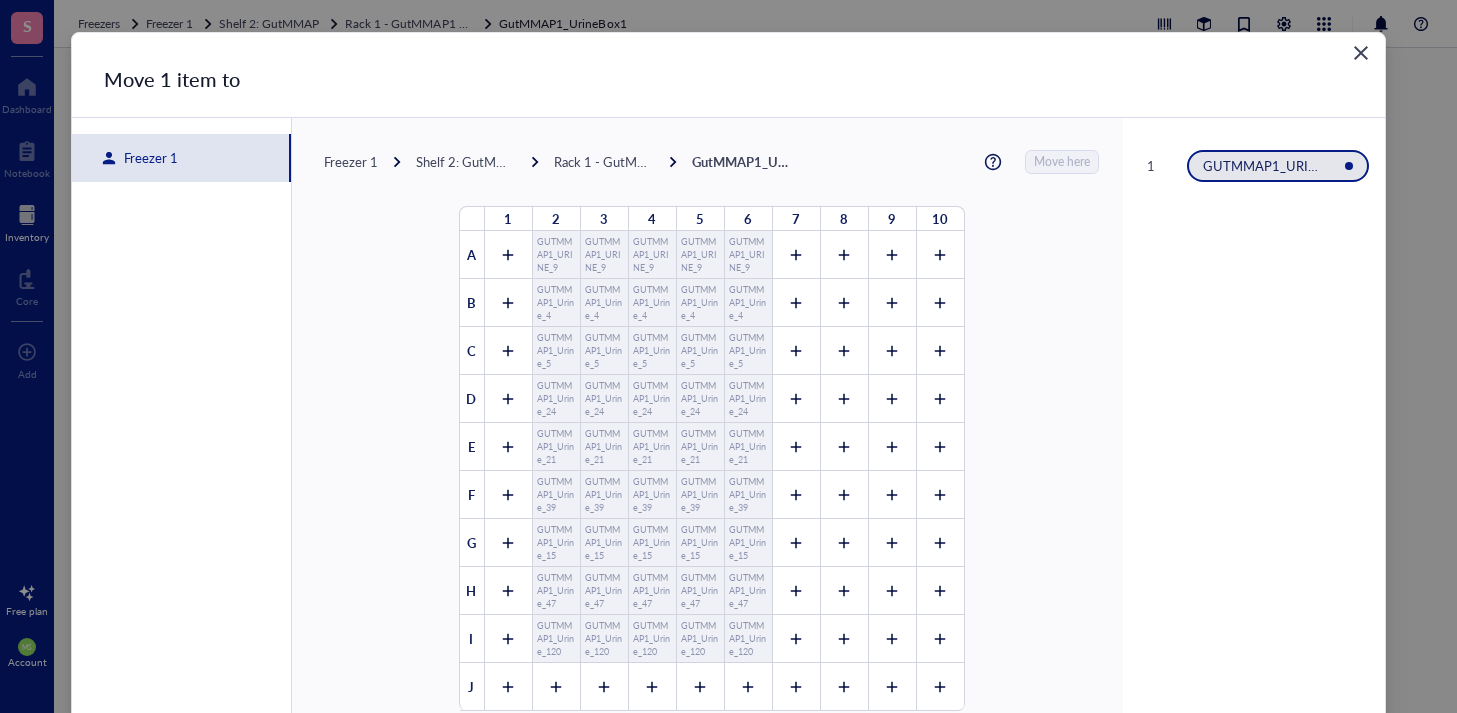 click on "Freezer 1" at bounding box center (351, 162) 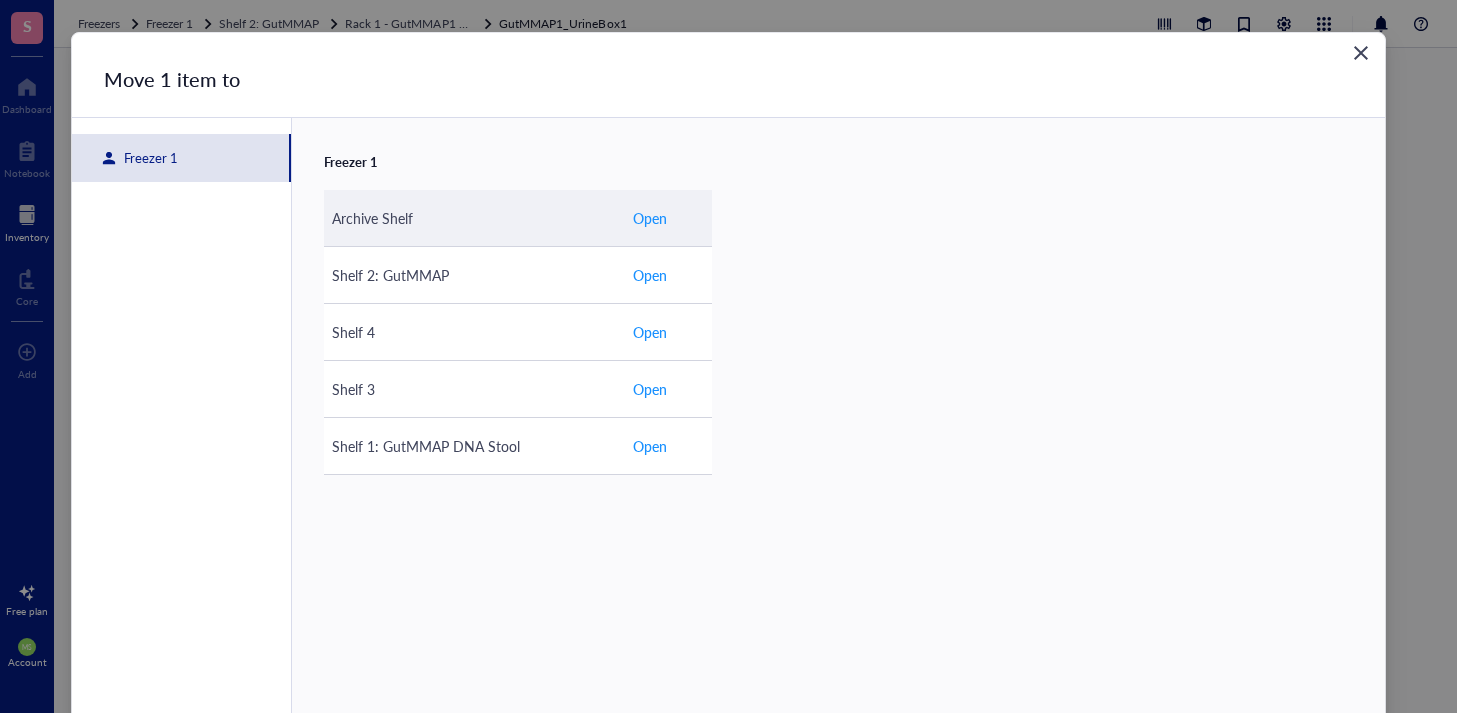 click on "Open" at bounding box center [650, 218] 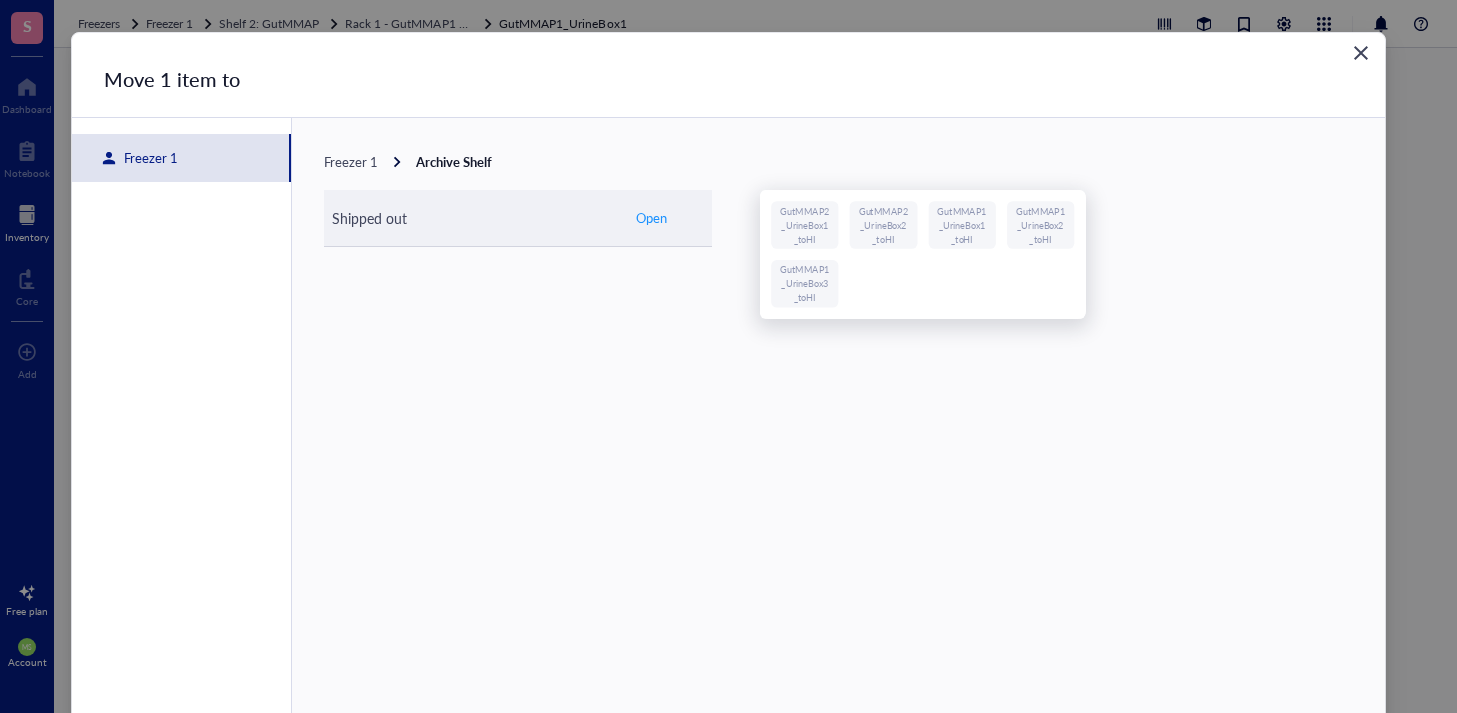 click on "Open" at bounding box center [651, 218] 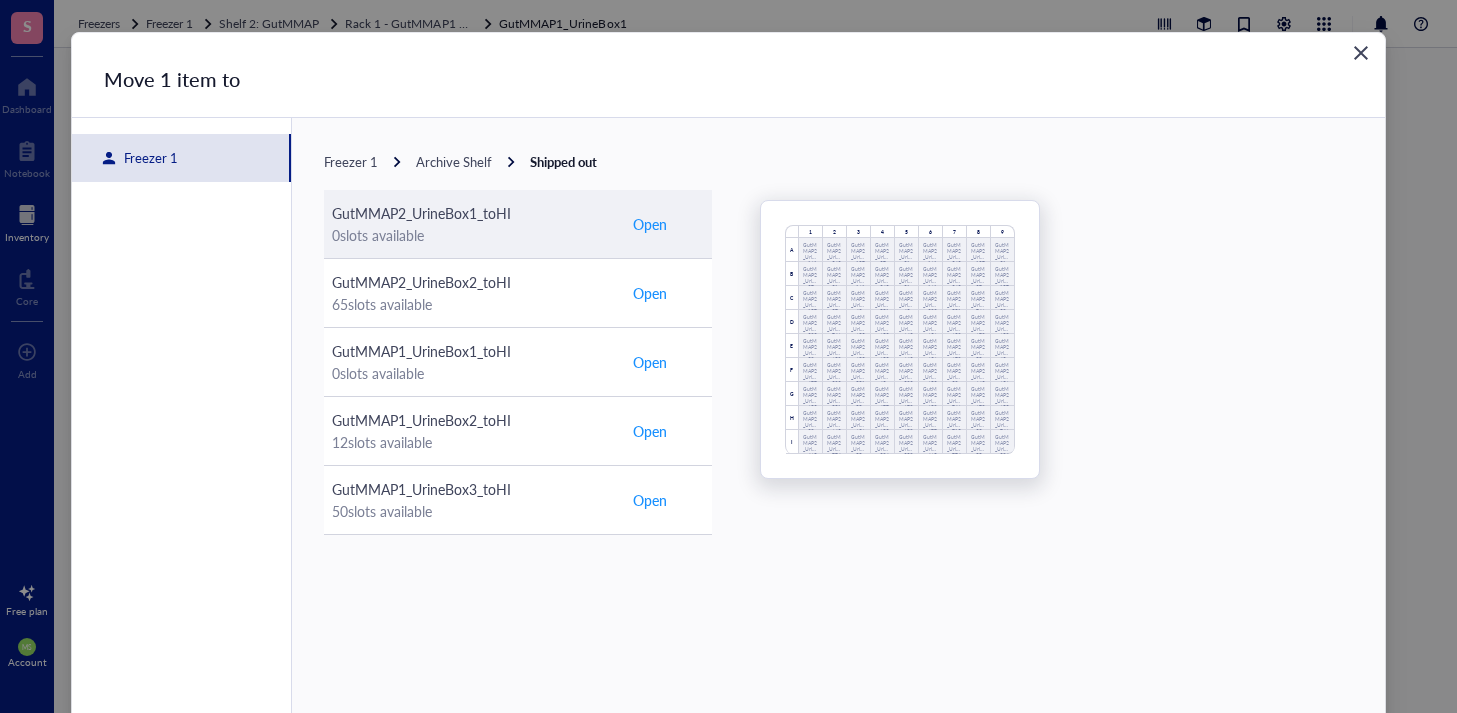 click on "Open" at bounding box center (650, 224) 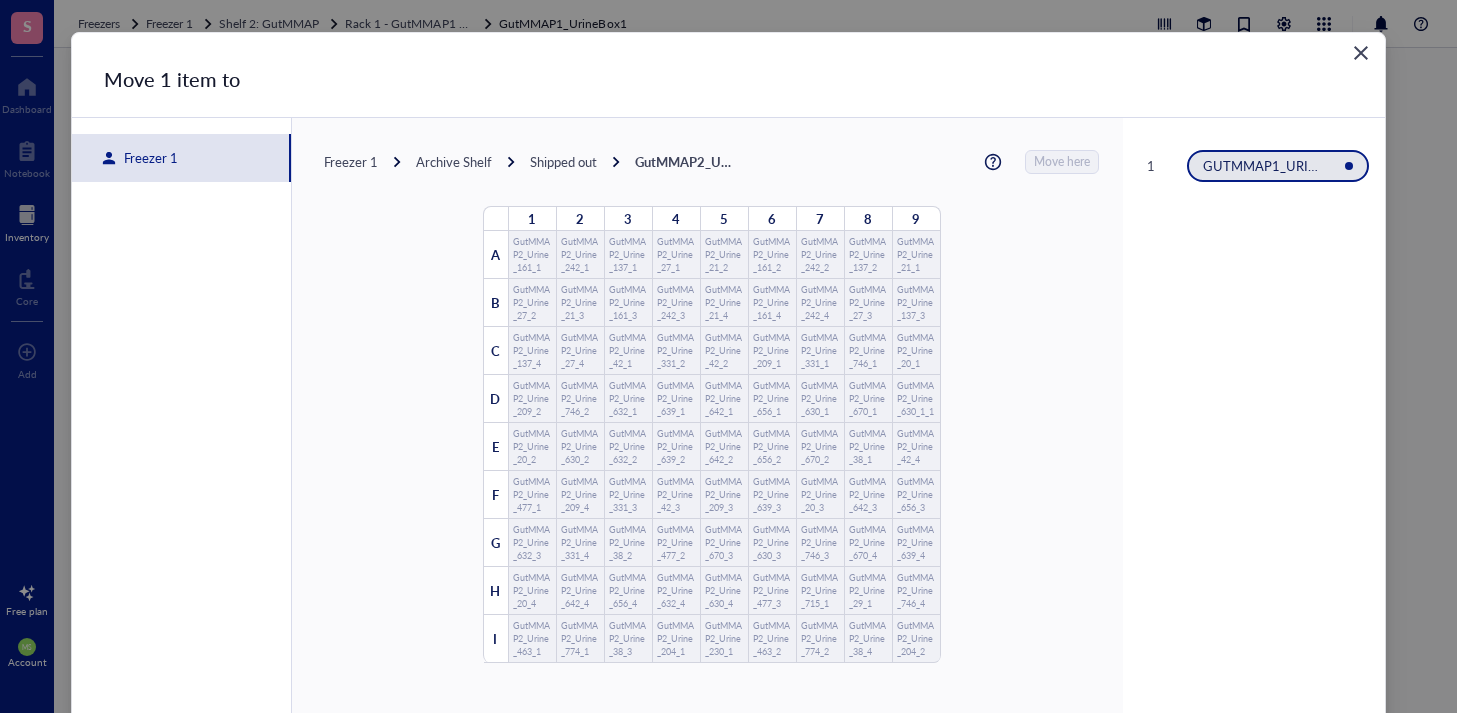 click on "Shipped out" at bounding box center [563, 162] 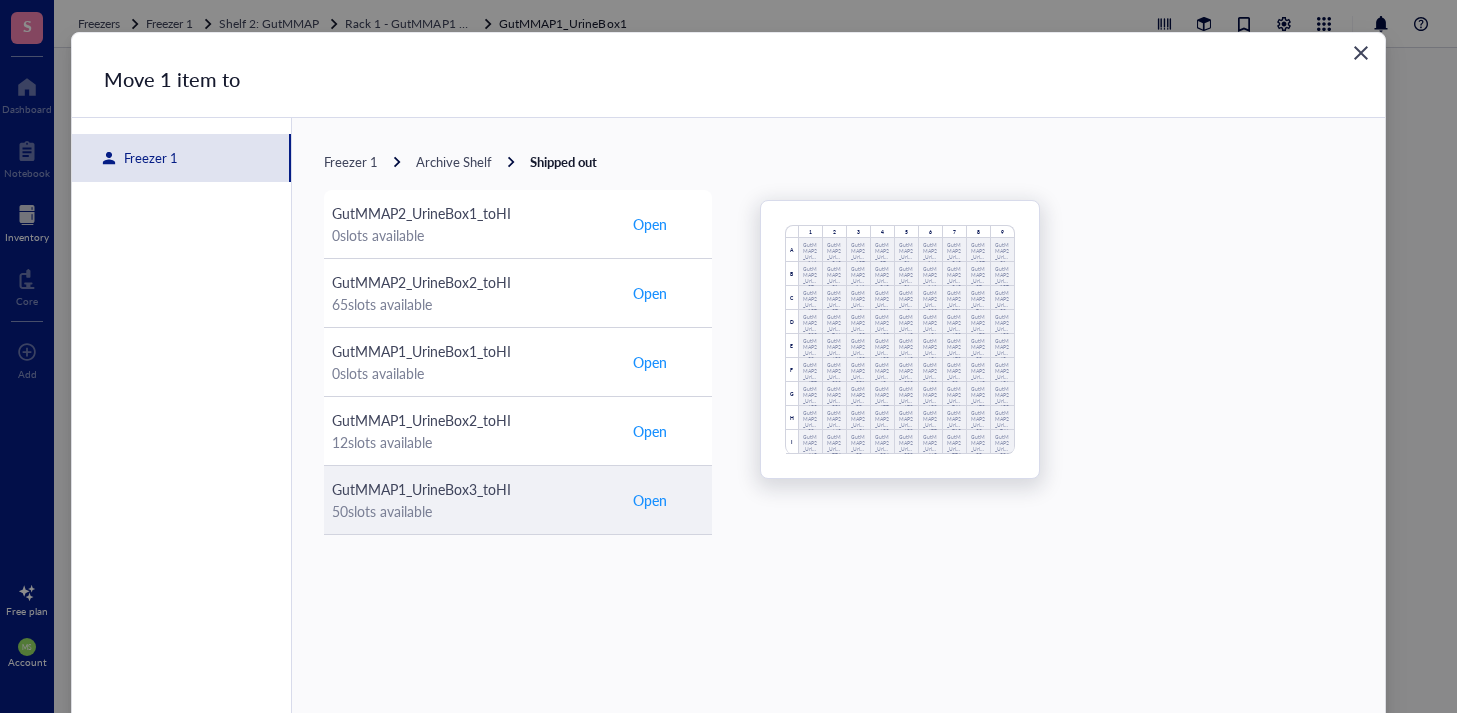 click on "Open" at bounding box center (650, 500) 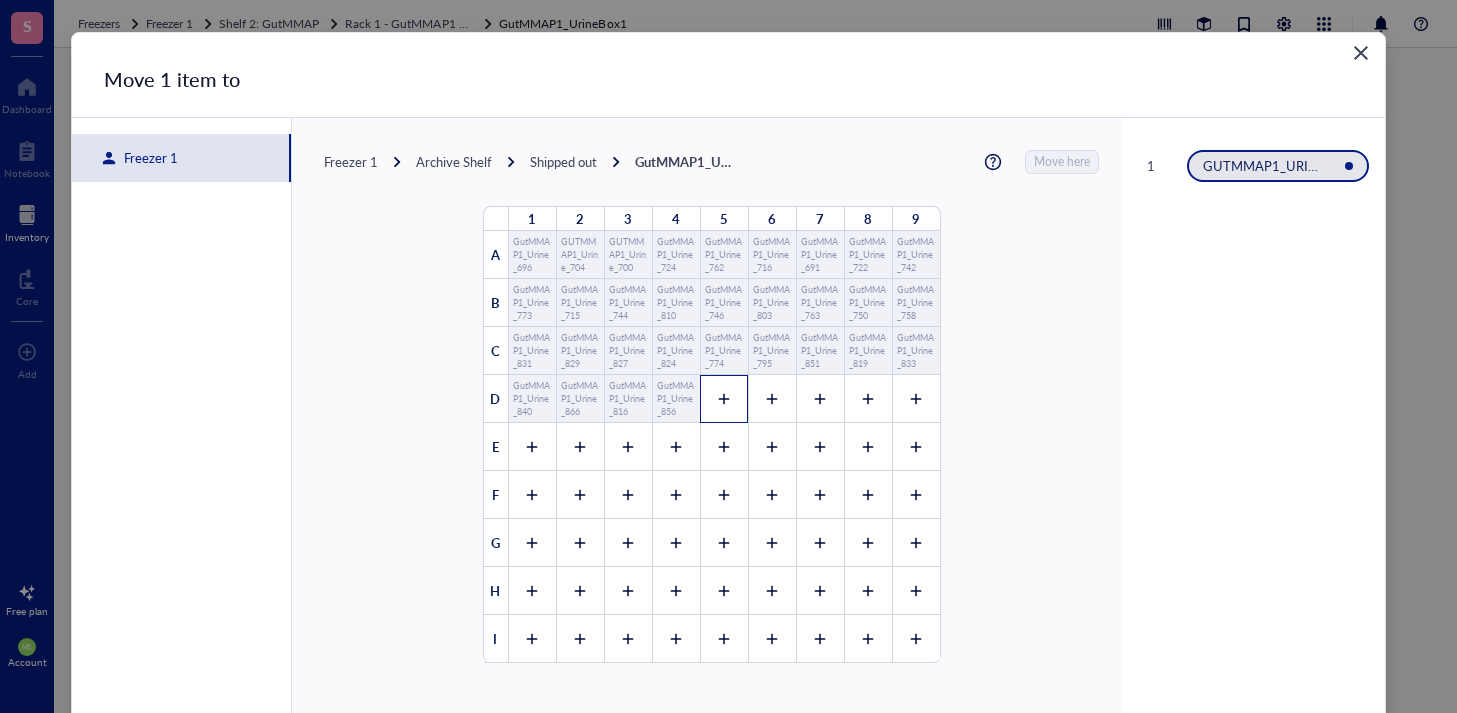 click 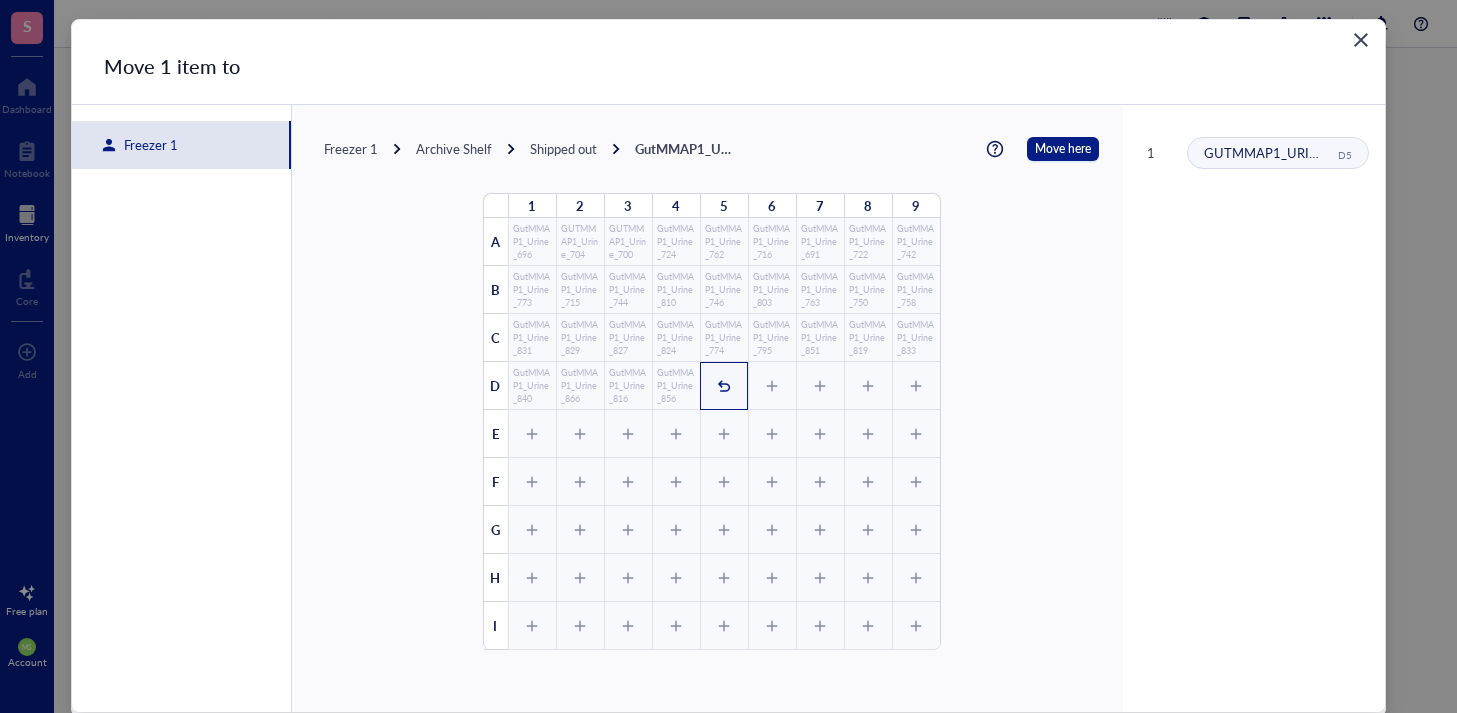 scroll, scrollTop: 49, scrollLeft: 0, axis: vertical 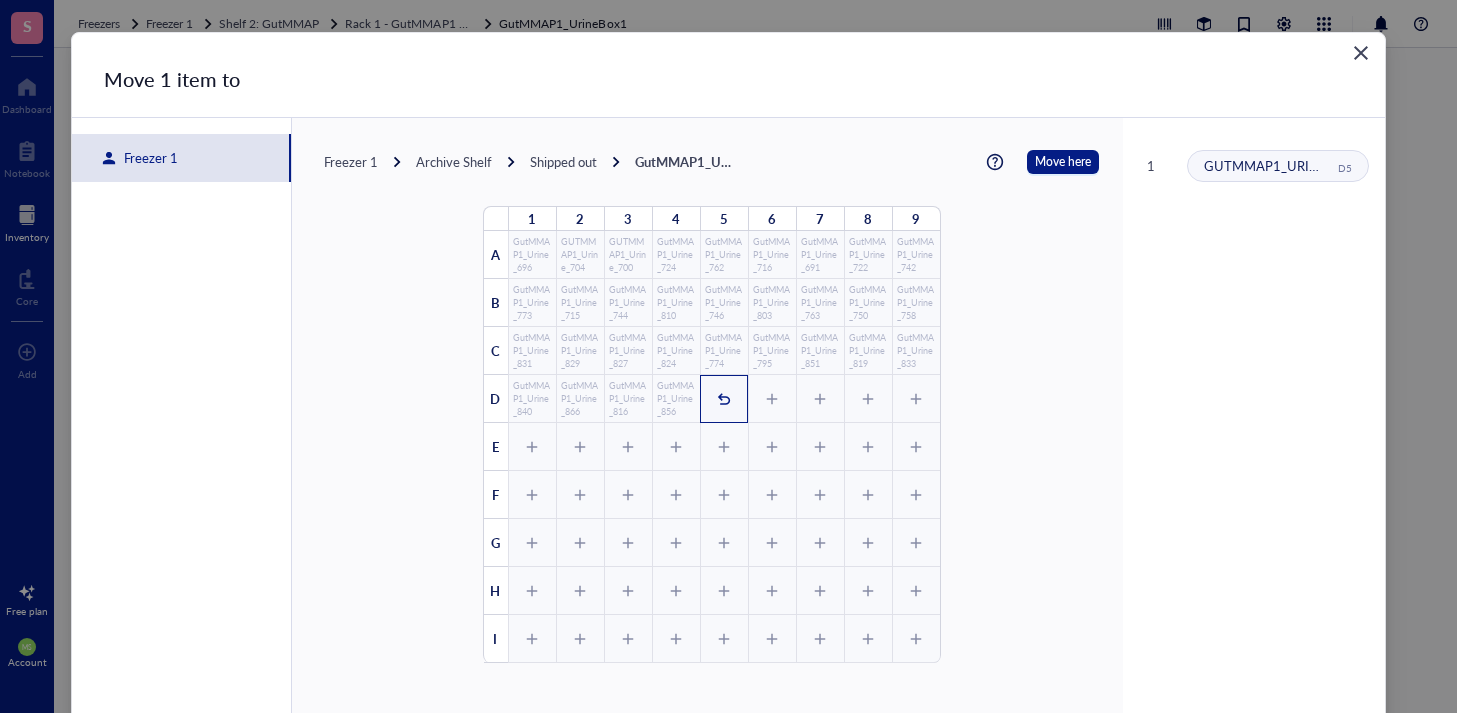 click on "Freezer 1" at bounding box center (181, 158) 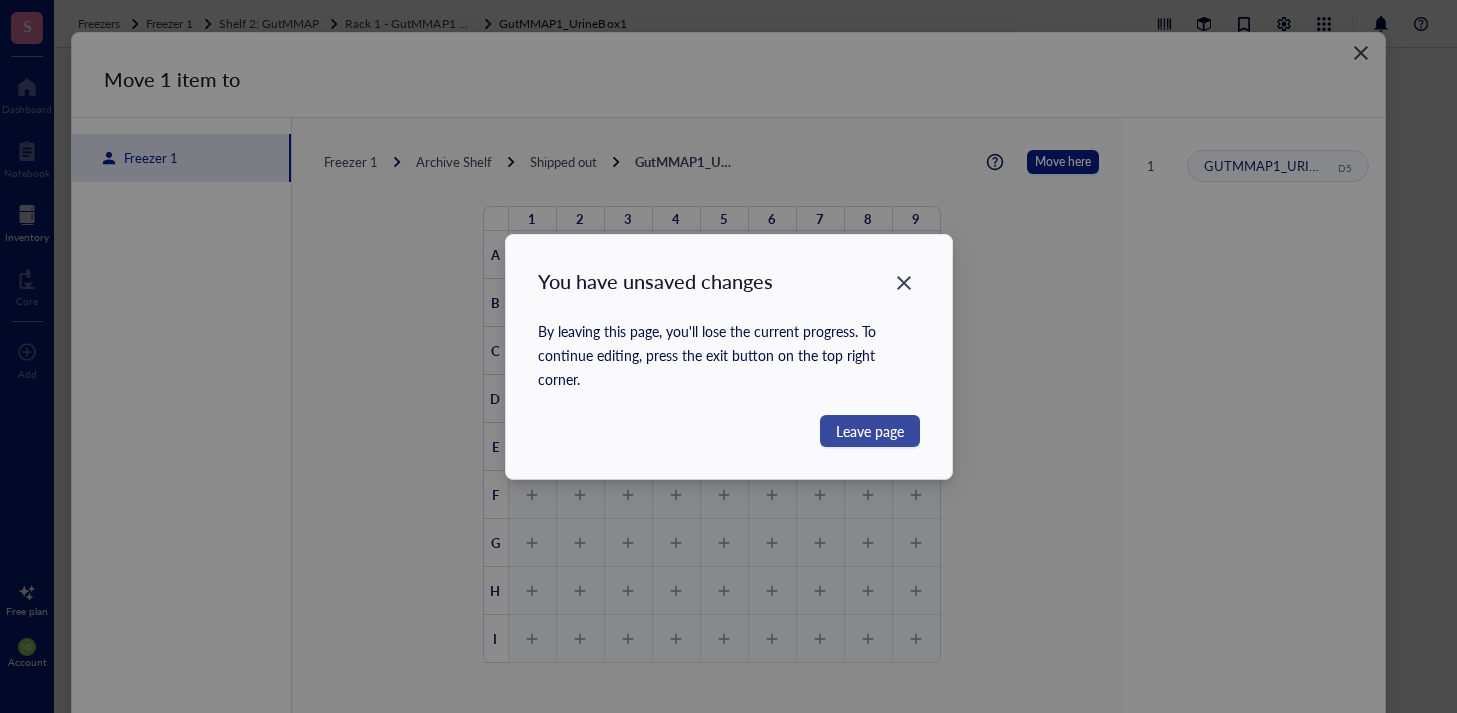 click on "Leave page" at bounding box center (870, 431) 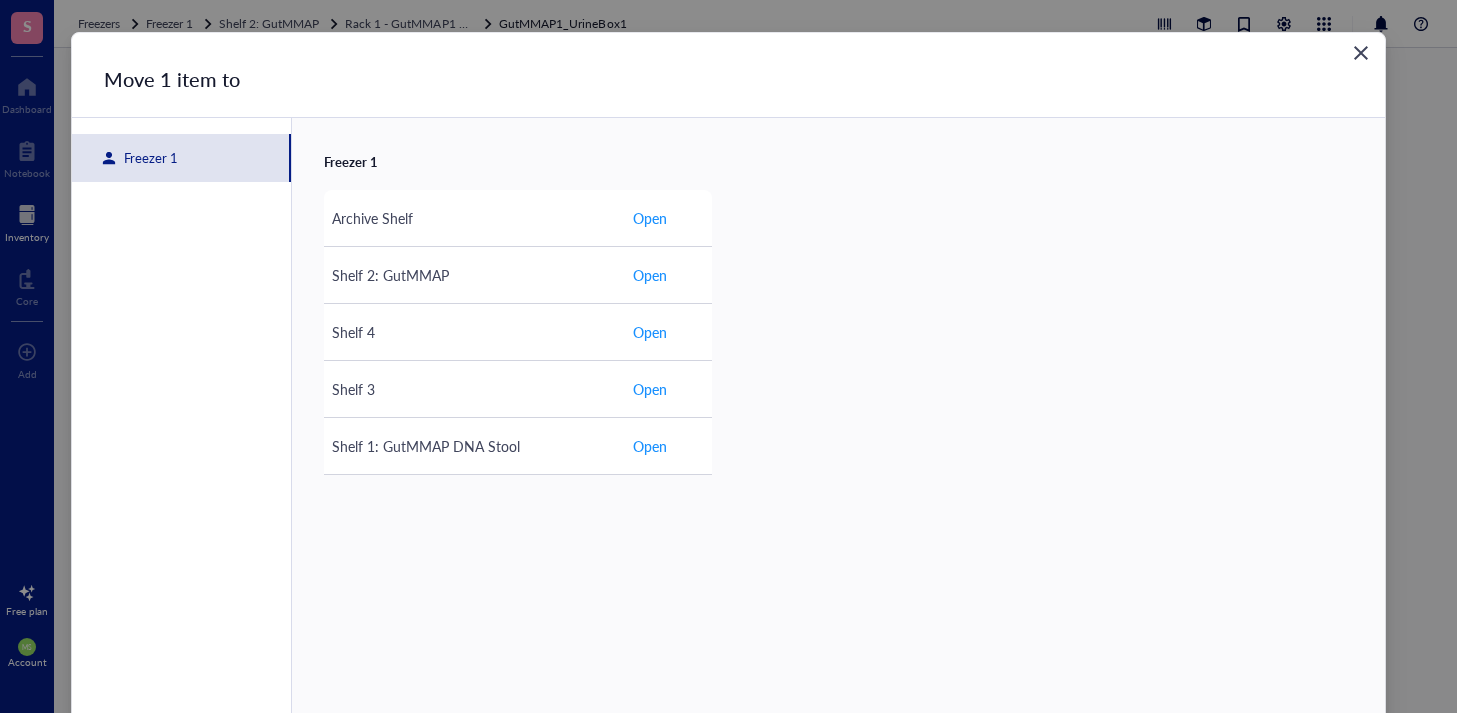 click 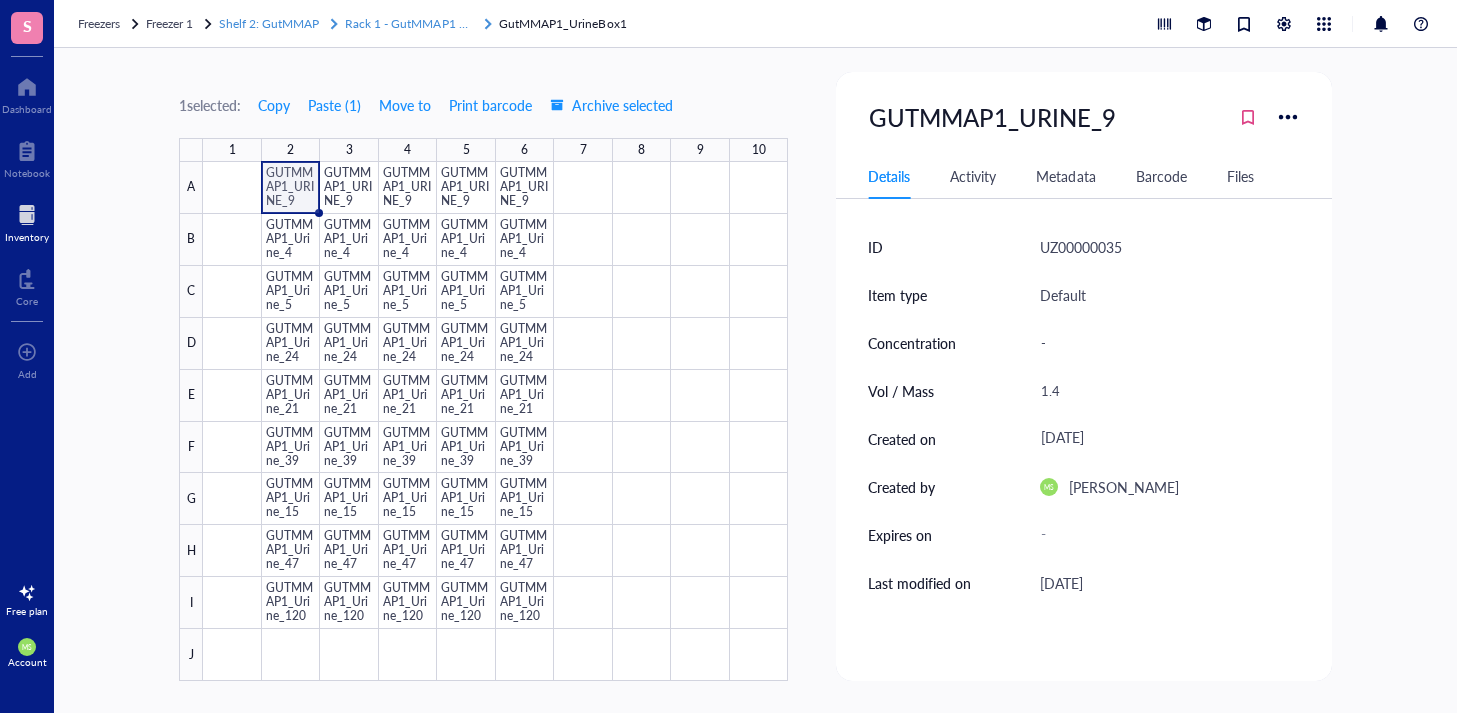 click on "Rack 1 - GutMMAP1 Urine" at bounding box center [416, 23] 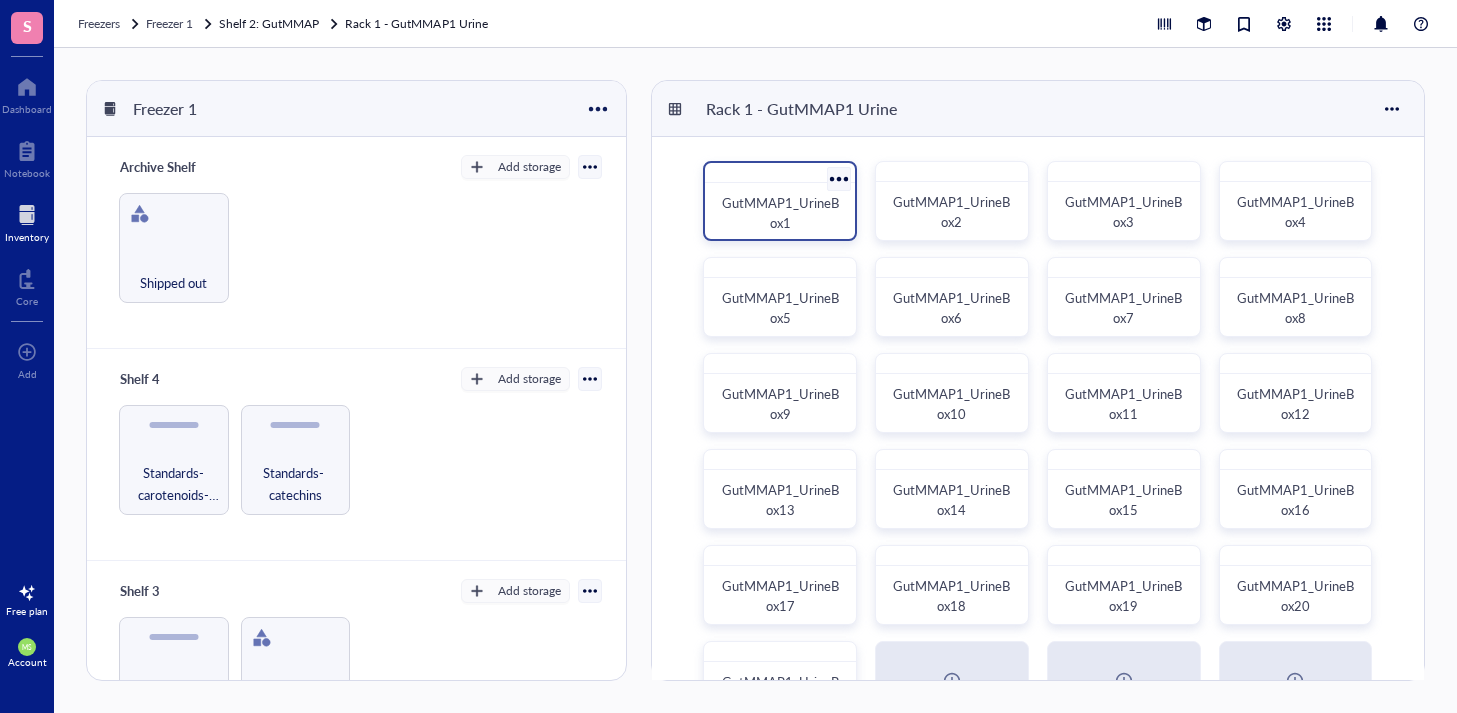 click on "GutMMAP1_UrineBox1" at bounding box center [780, 213] 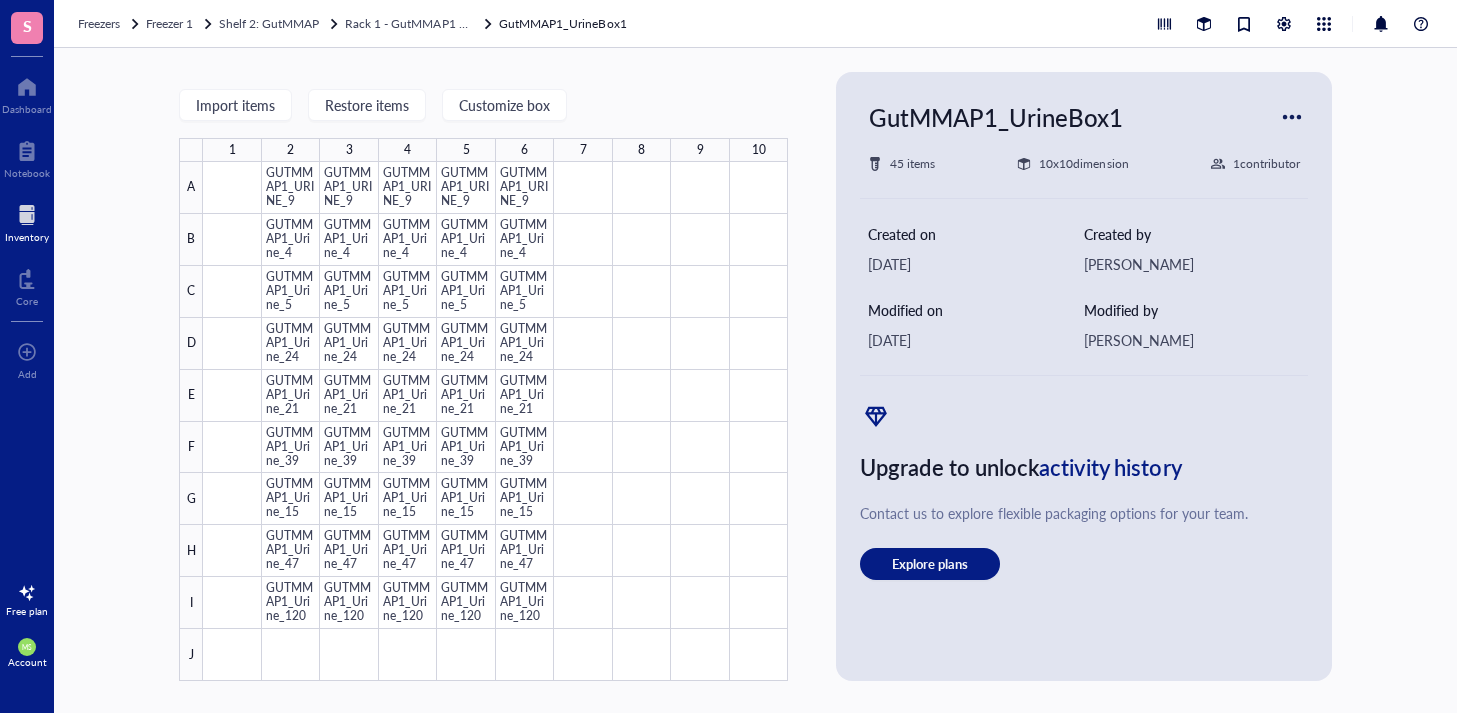 click at bounding box center (1292, 117) 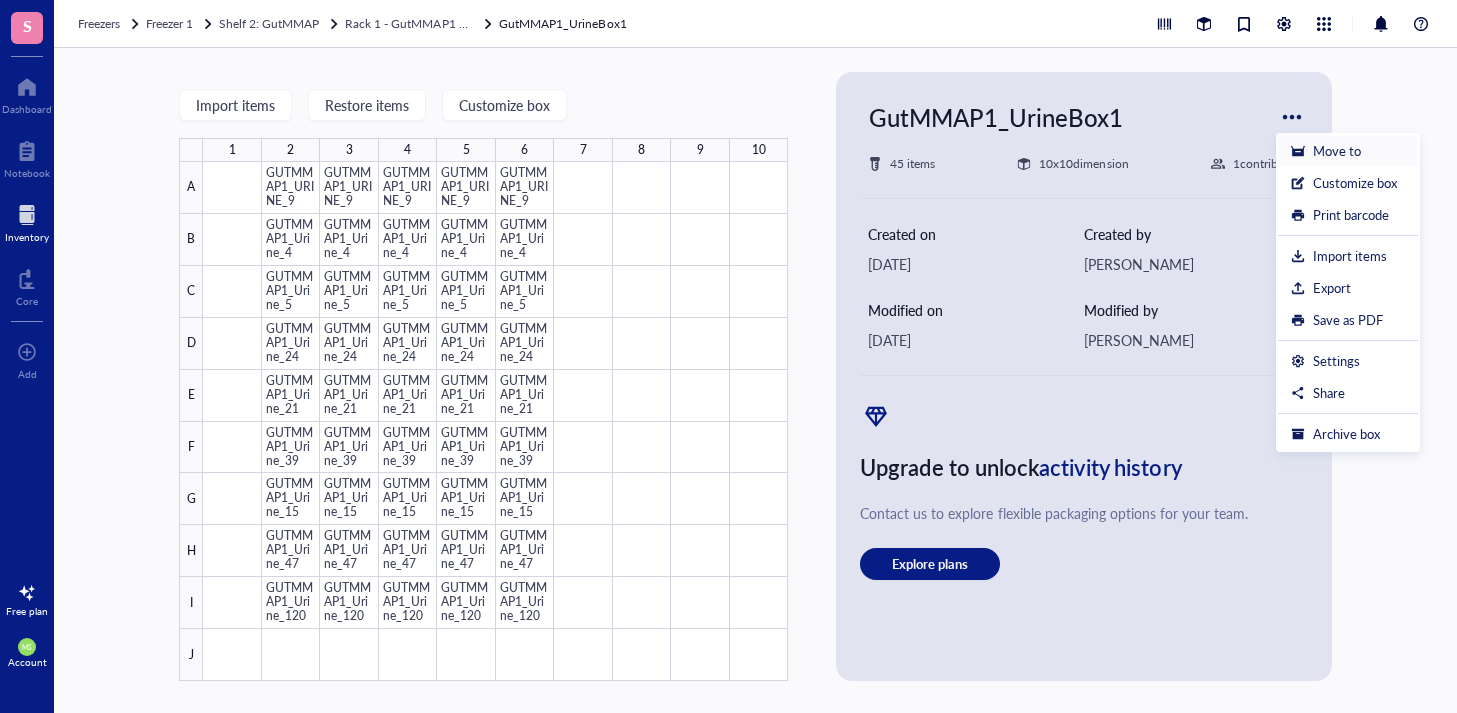 click on "Move to" at bounding box center [1337, 151] 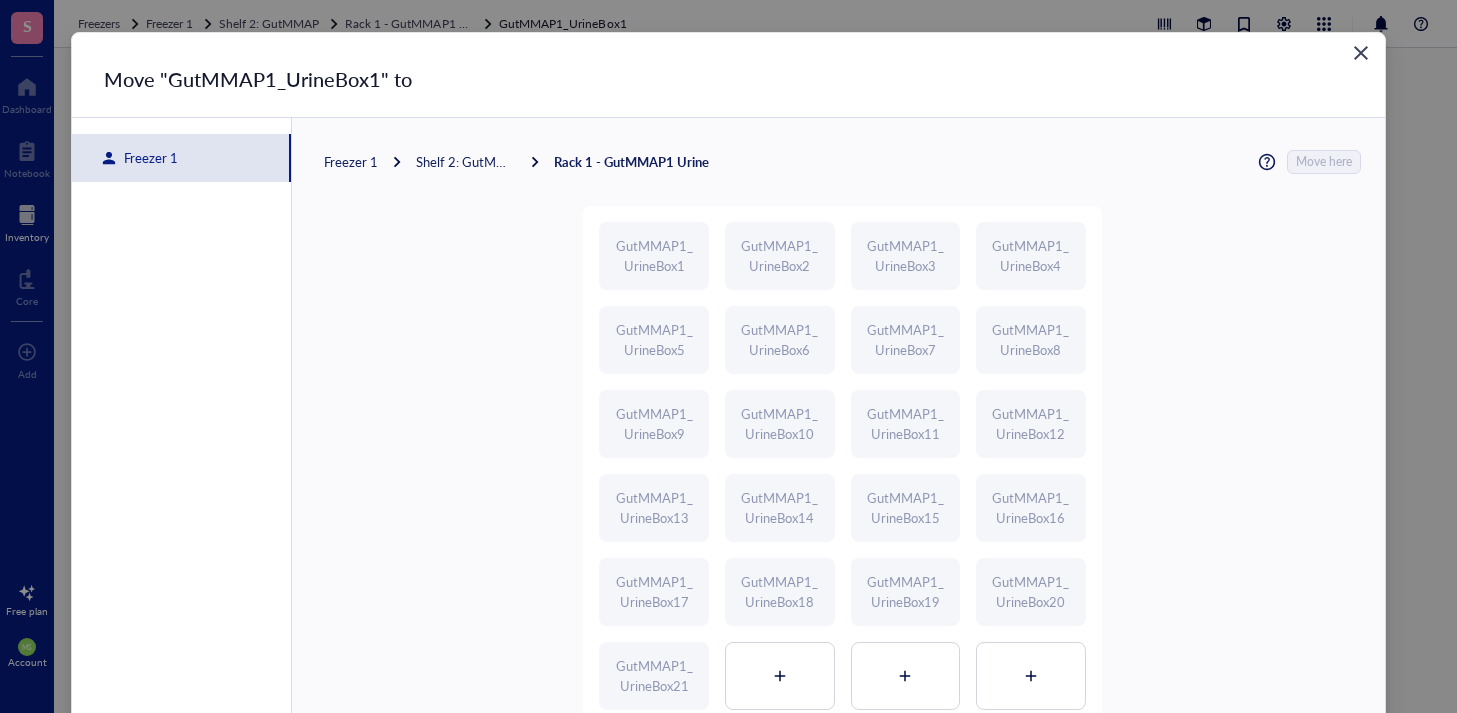 scroll, scrollTop: 1, scrollLeft: 0, axis: vertical 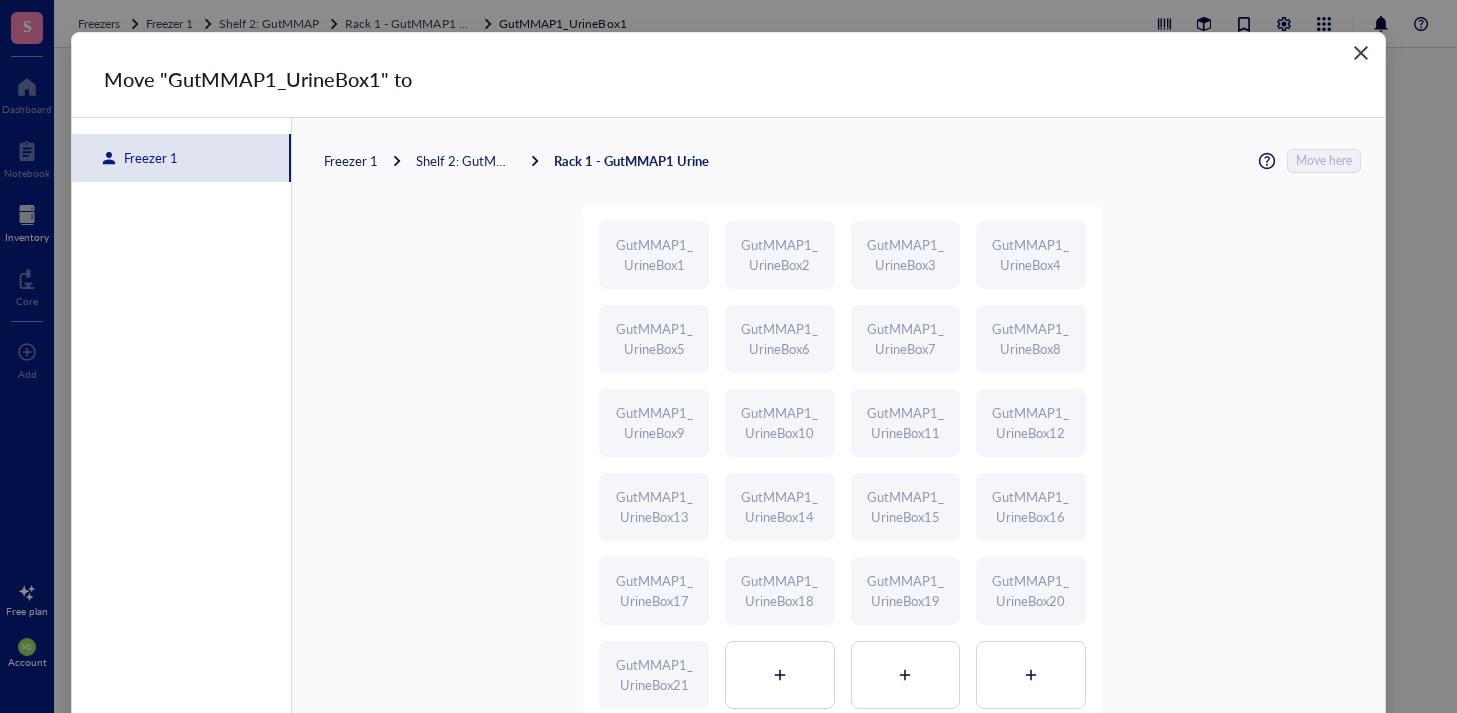 click 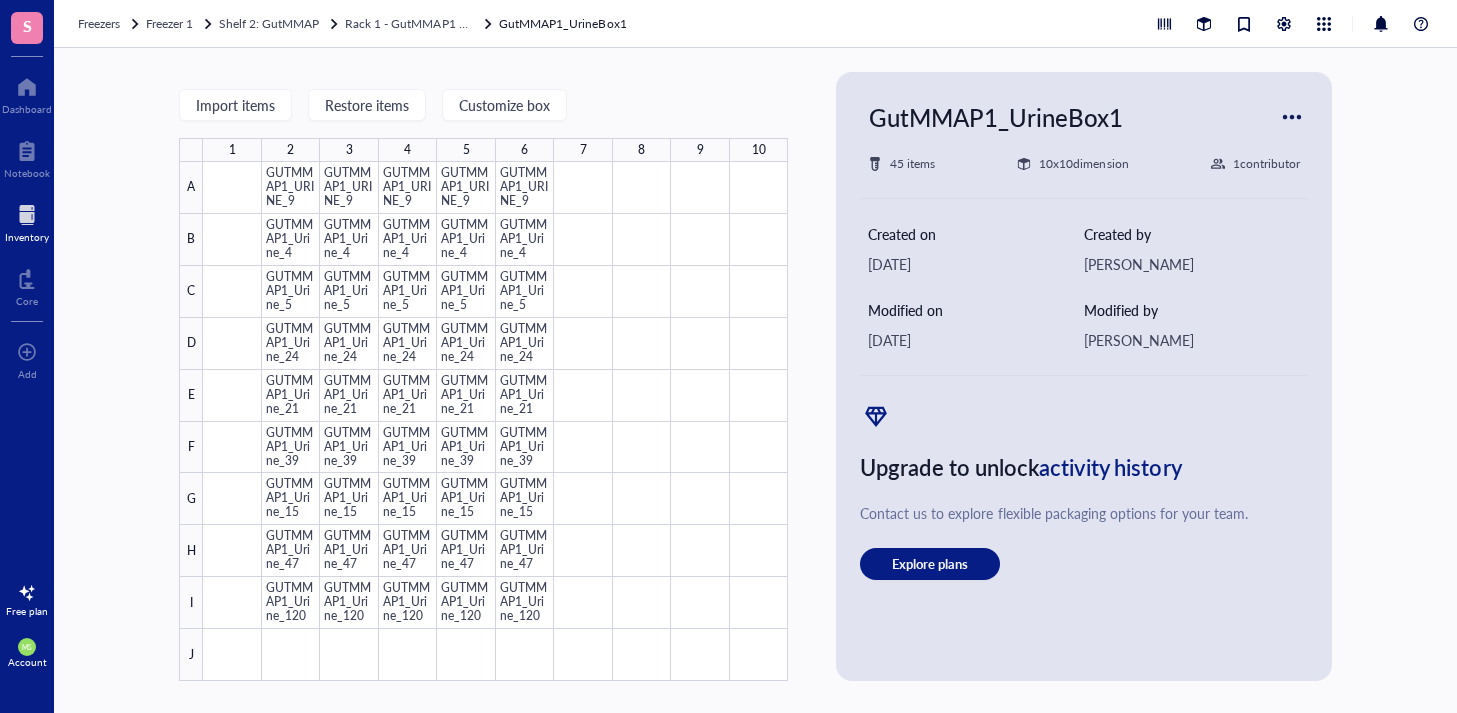 click at bounding box center [1292, 117] 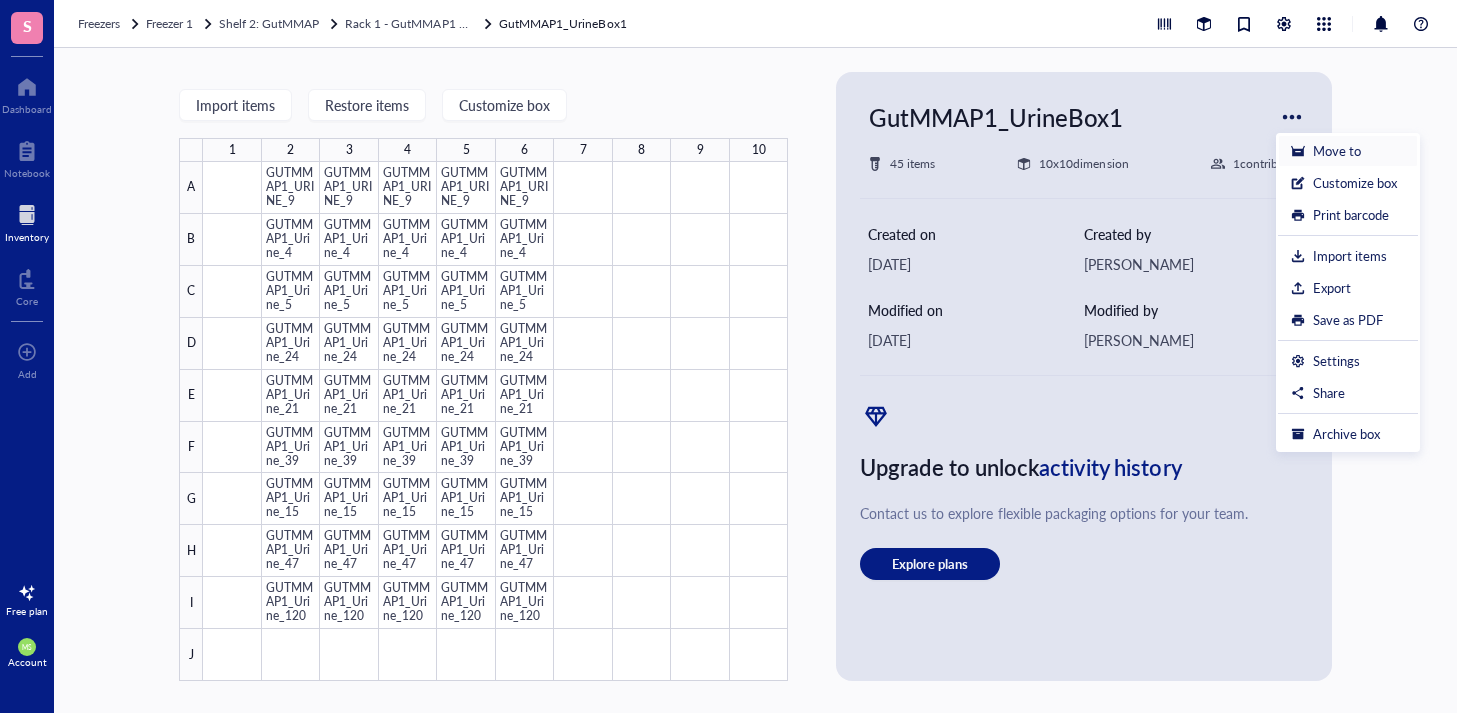 click on "Move to" at bounding box center (1337, 151) 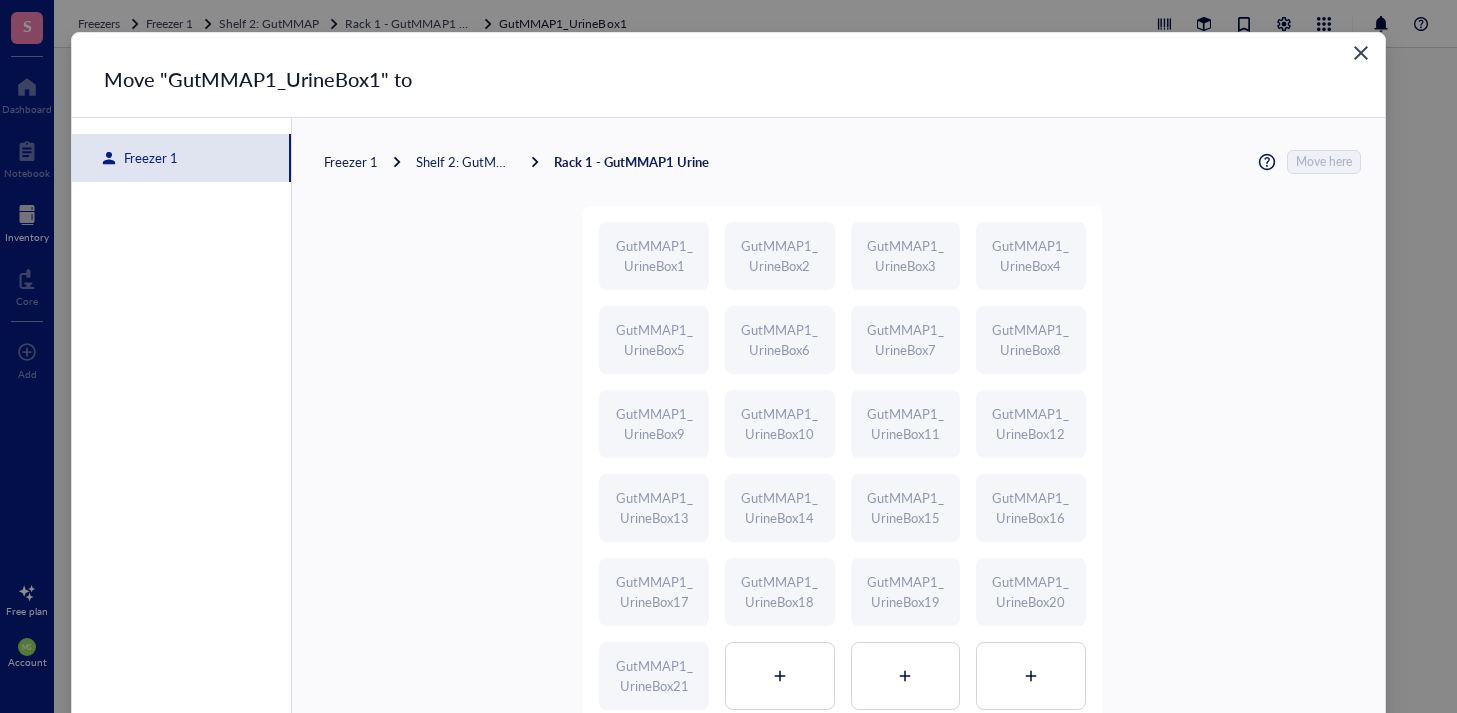click on "Freezer 1" at bounding box center [147, 158] 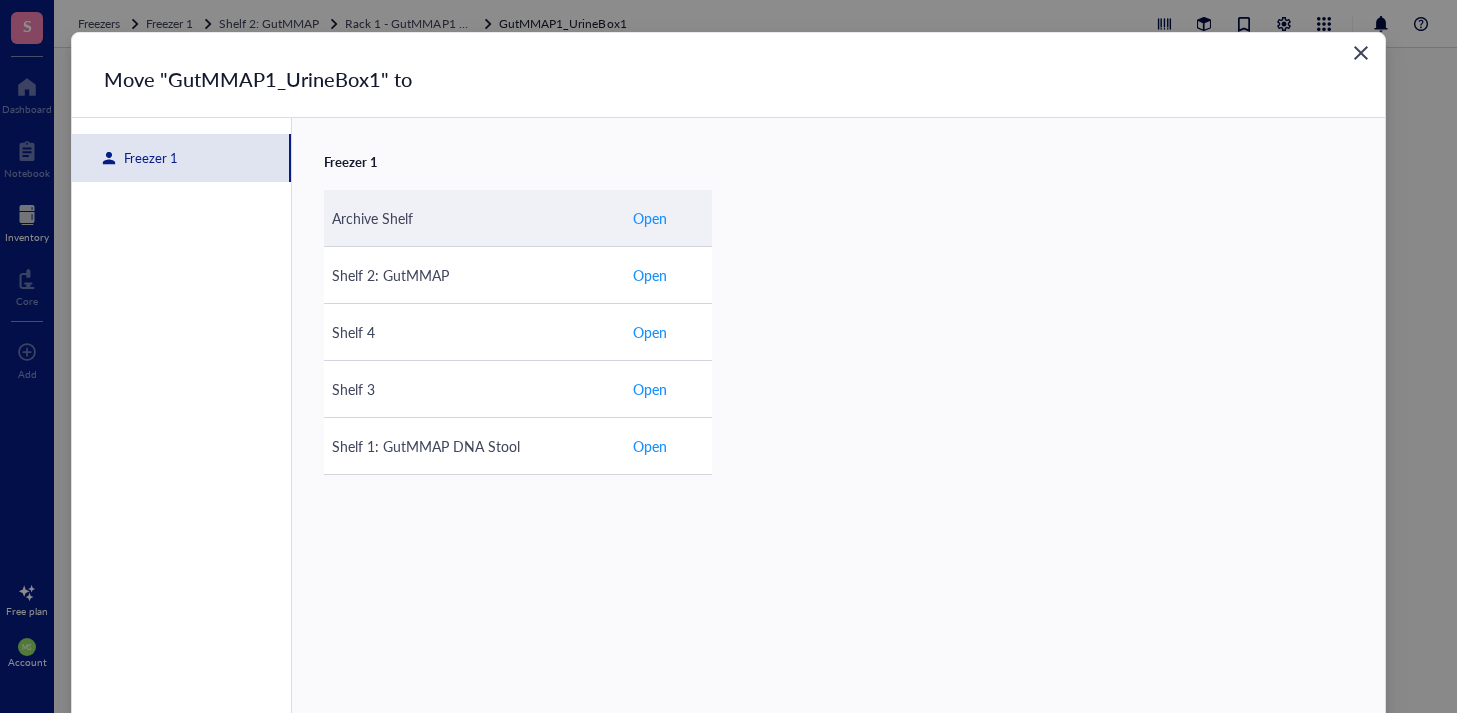 click on "Open" at bounding box center [650, 218] 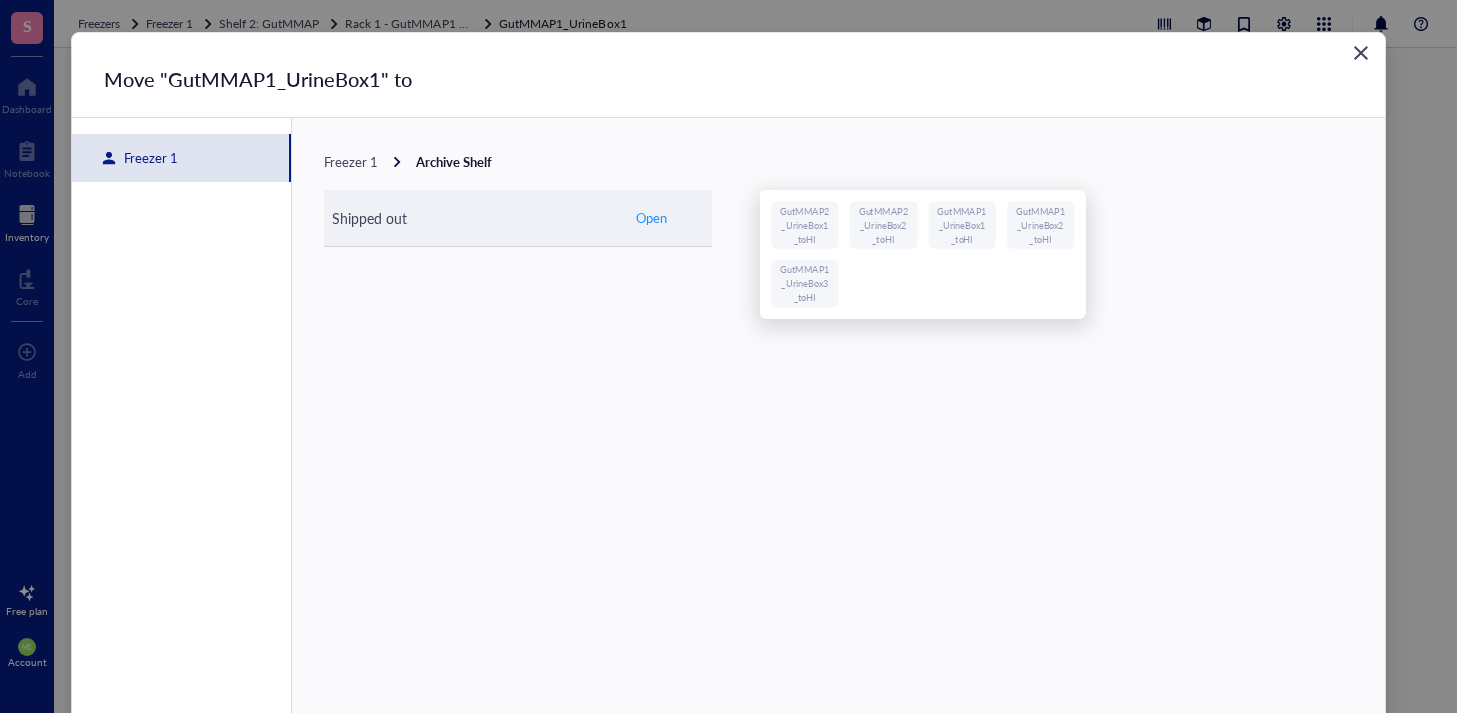 click on "Open" at bounding box center [651, 218] 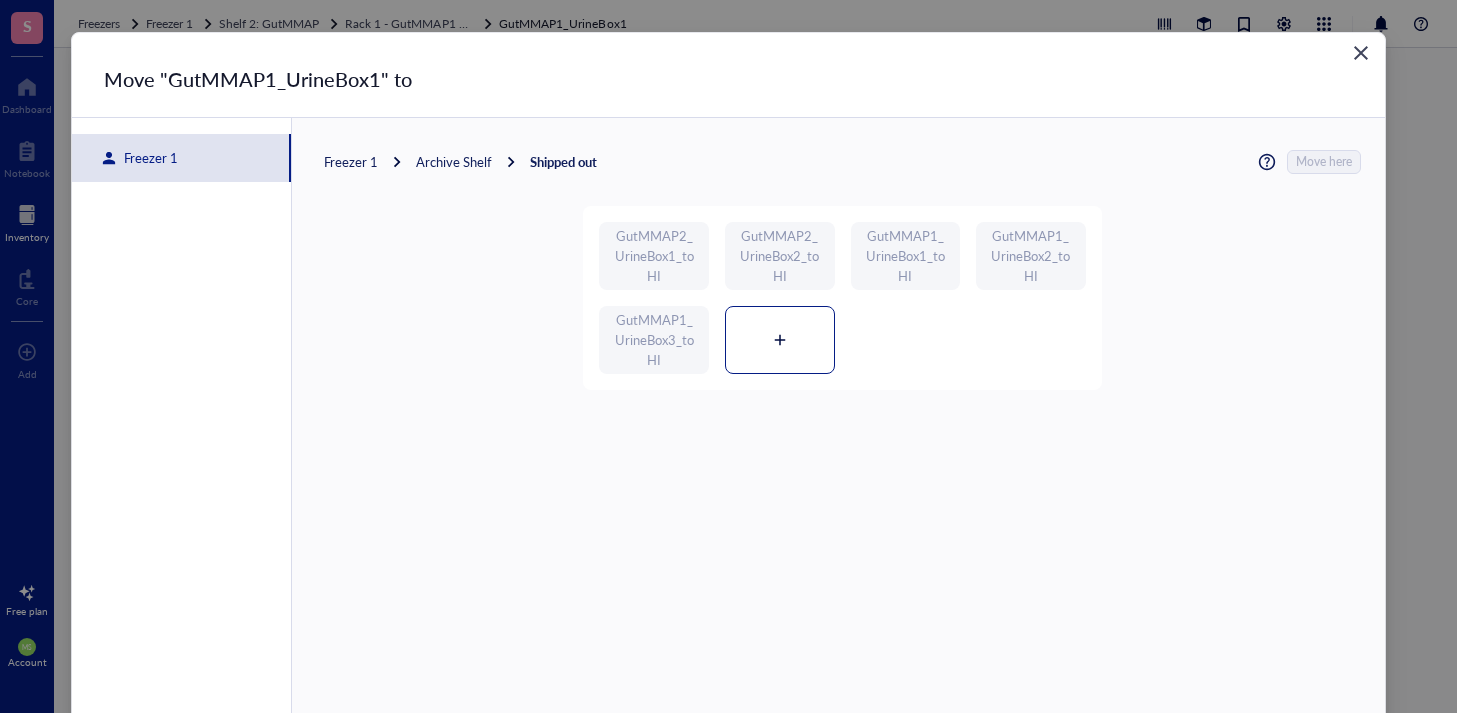click at bounding box center [780, 340] 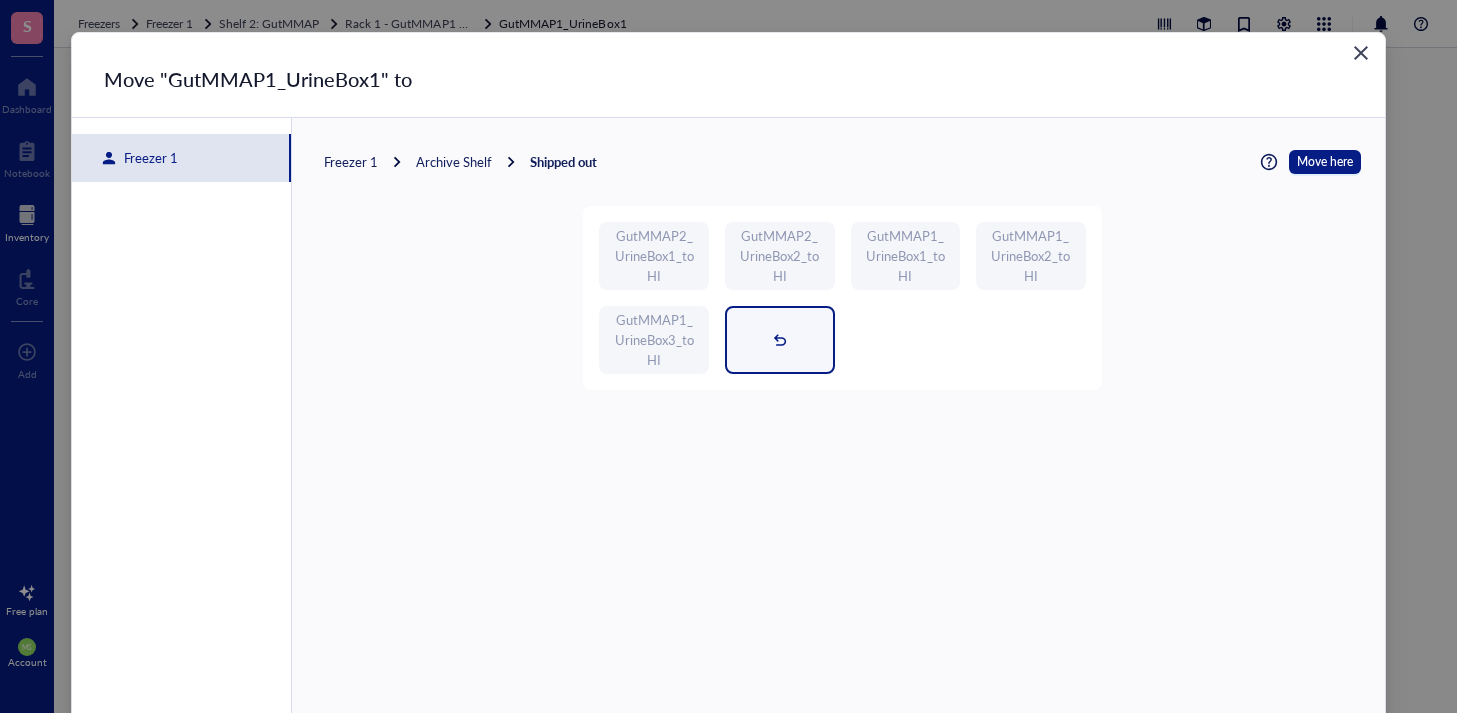 click 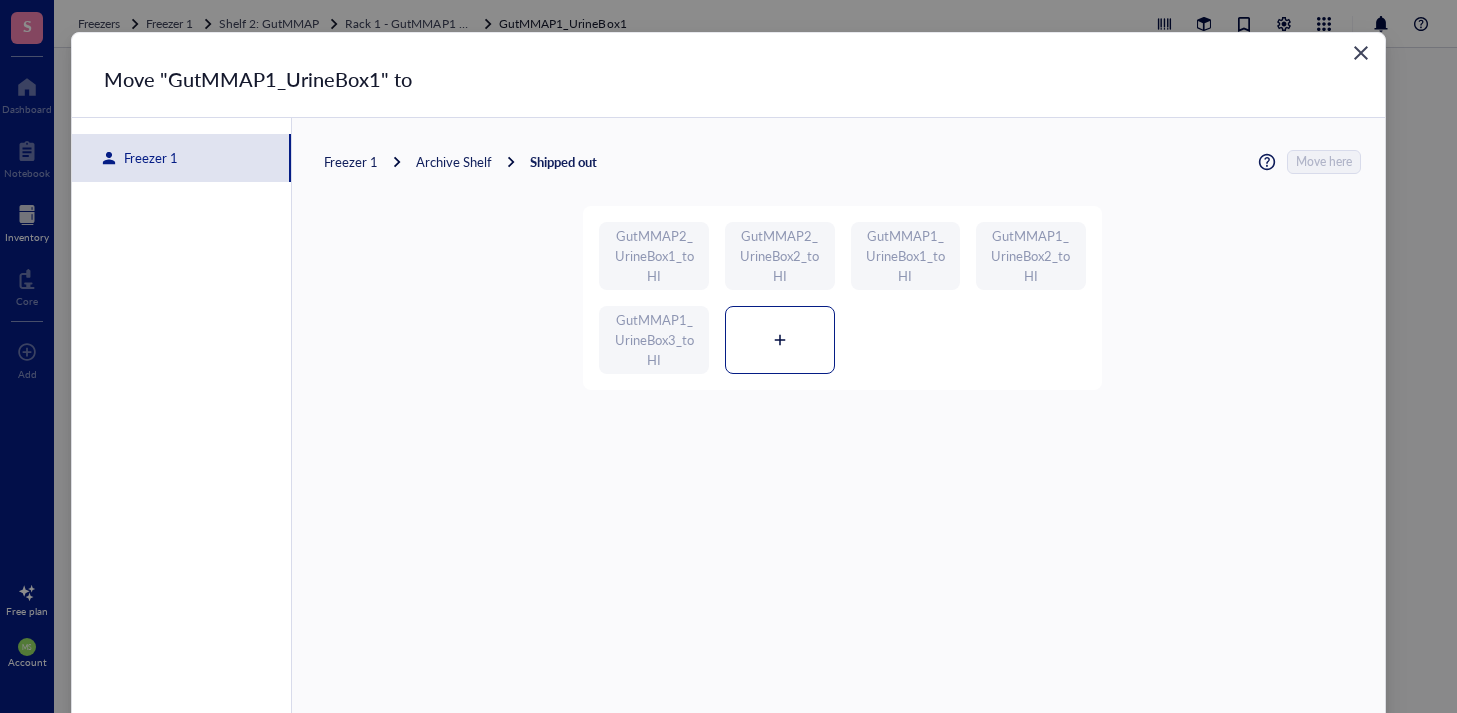 click 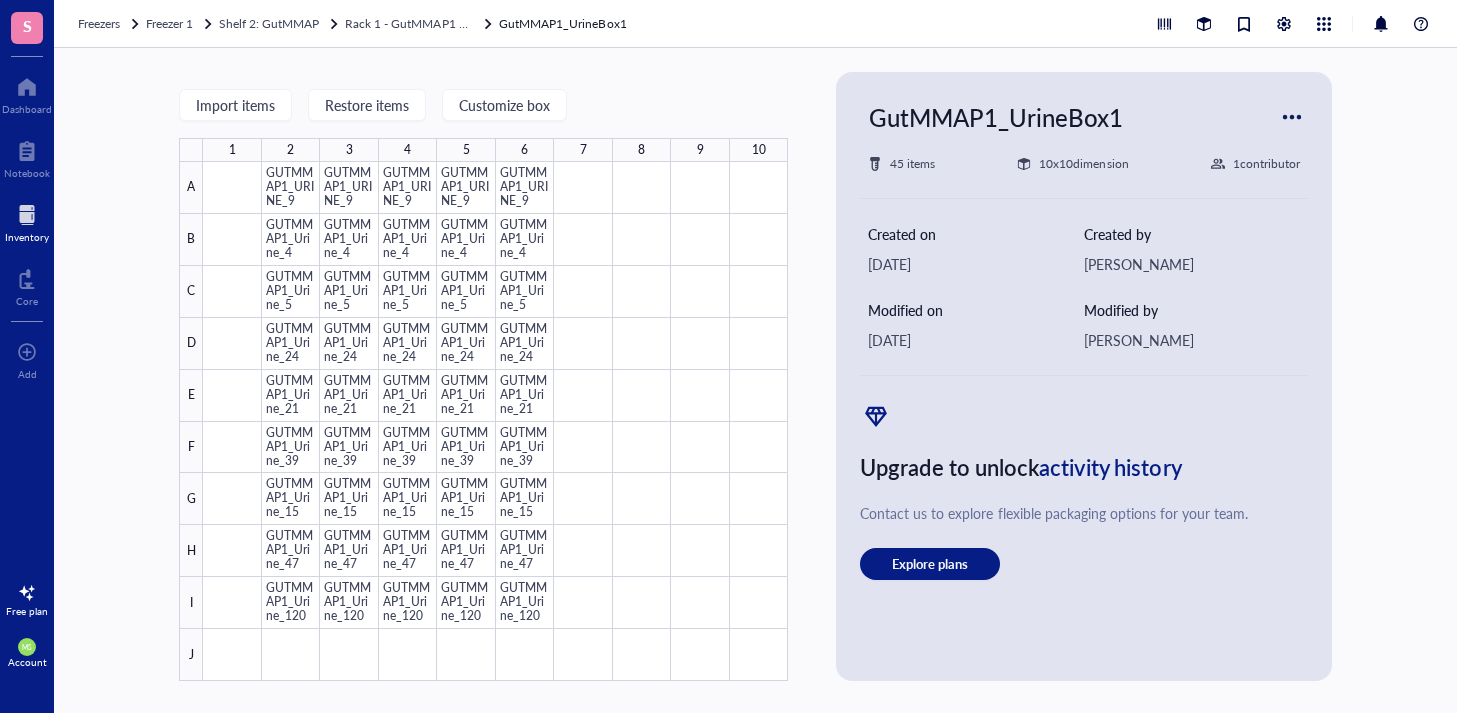click on "Freezer 1" at bounding box center [169, 23] 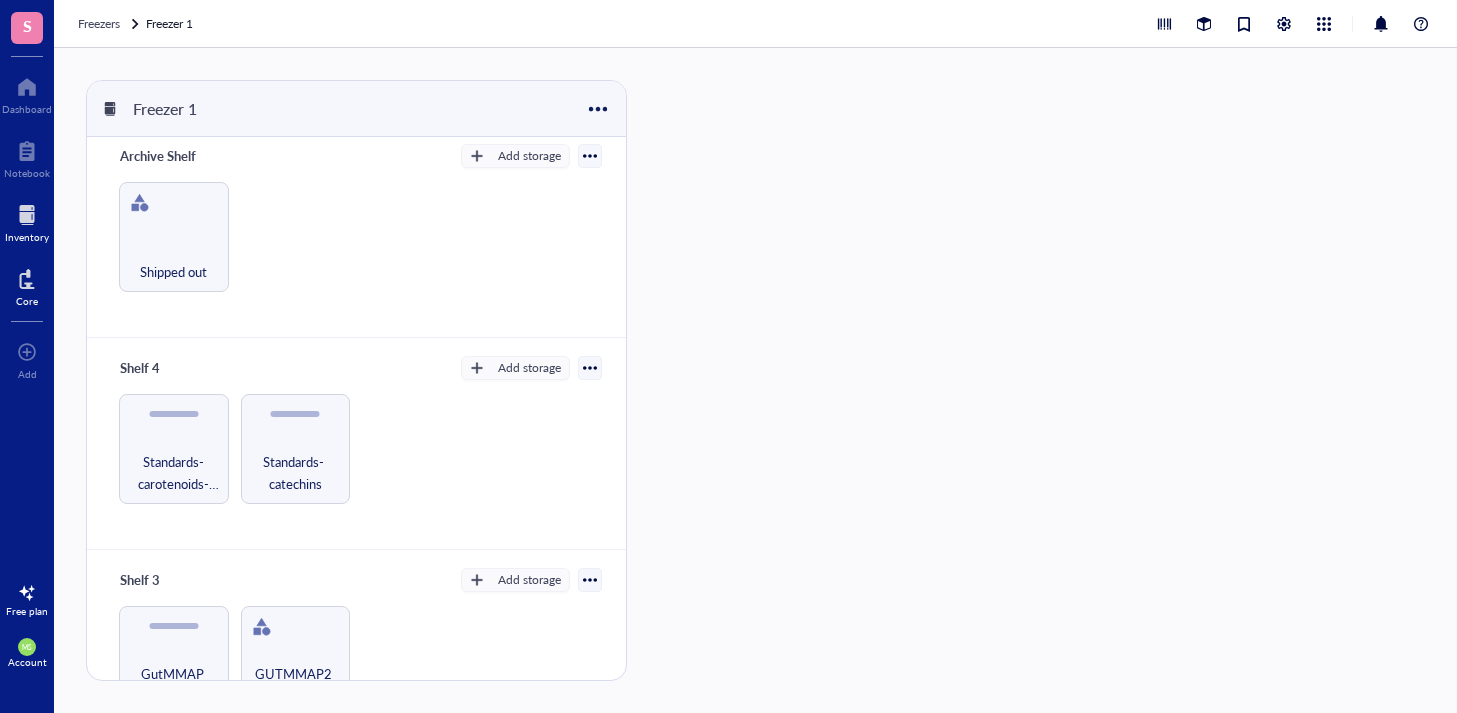 scroll, scrollTop: 13, scrollLeft: 0, axis: vertical 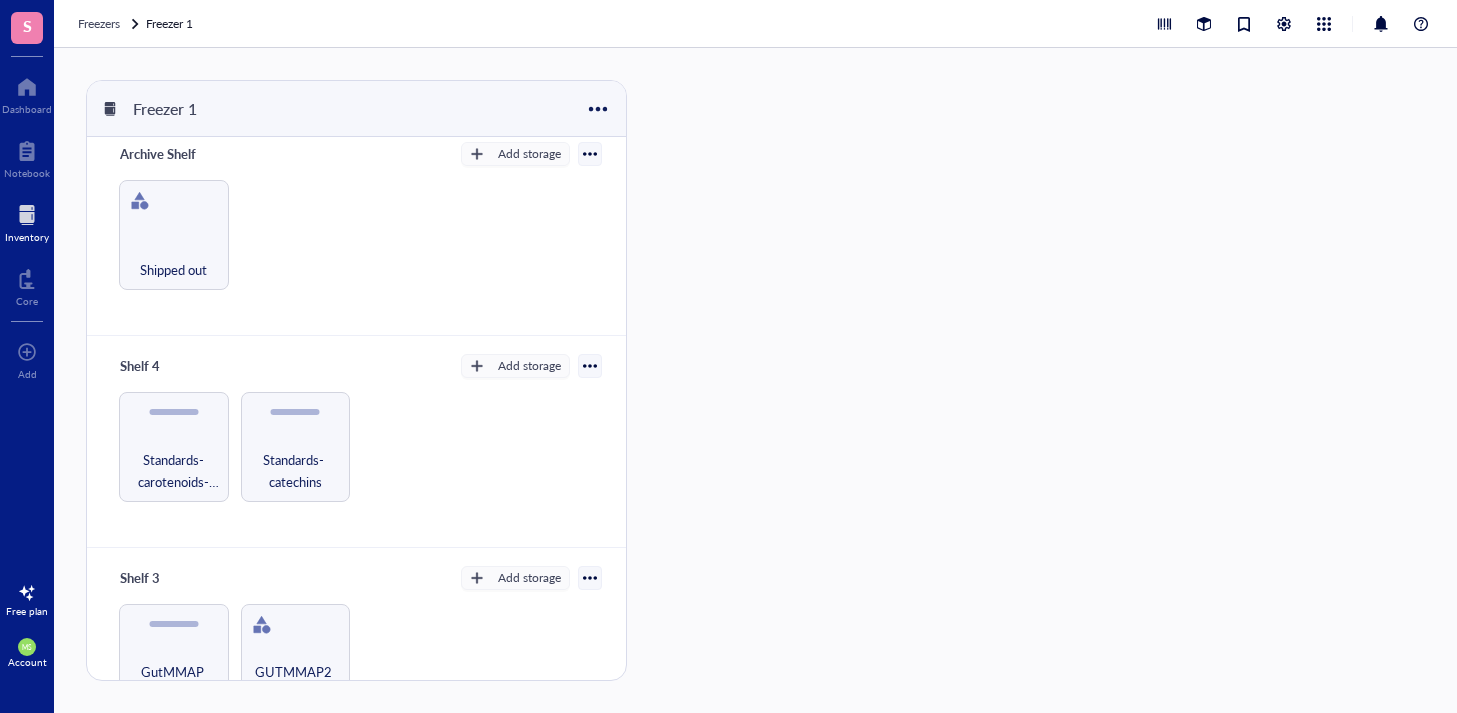 click at bounding box center (590, 154) 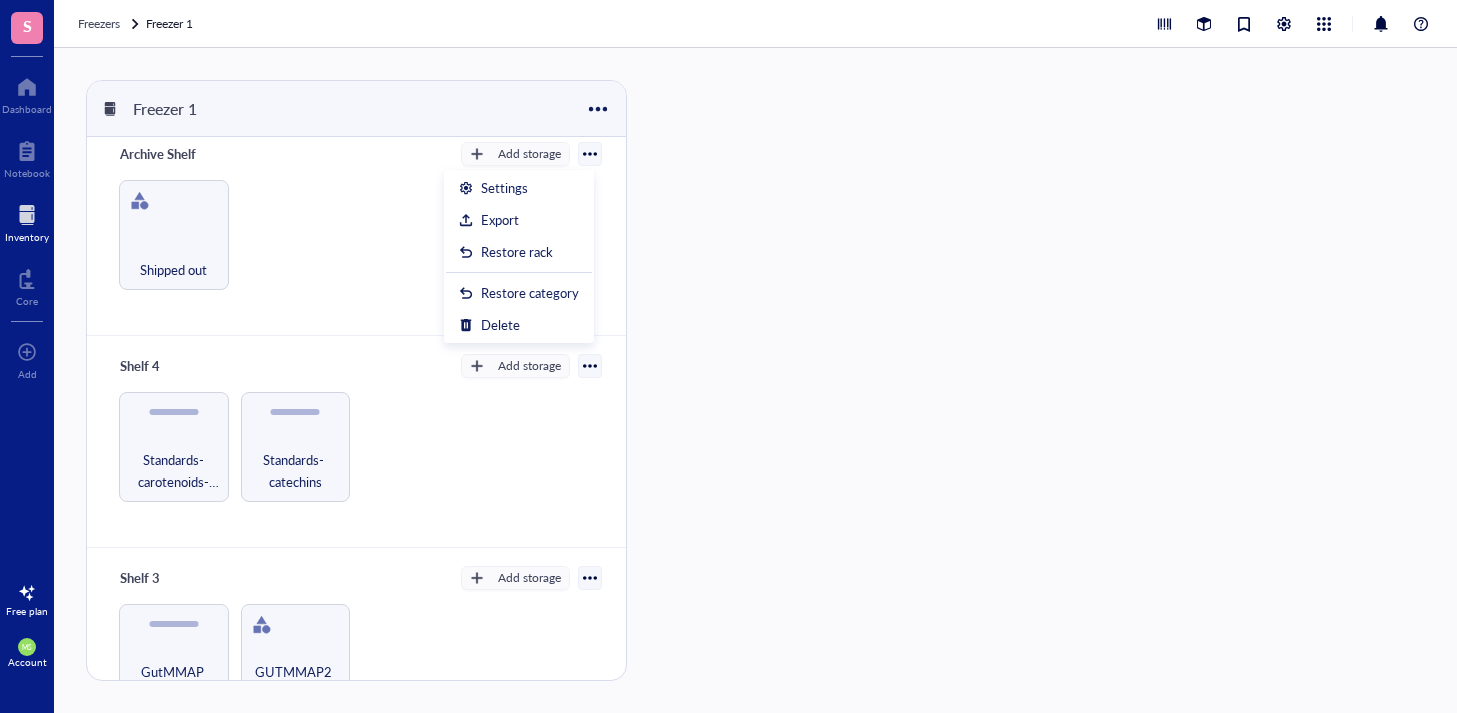 click at bounding box center (590, 154) 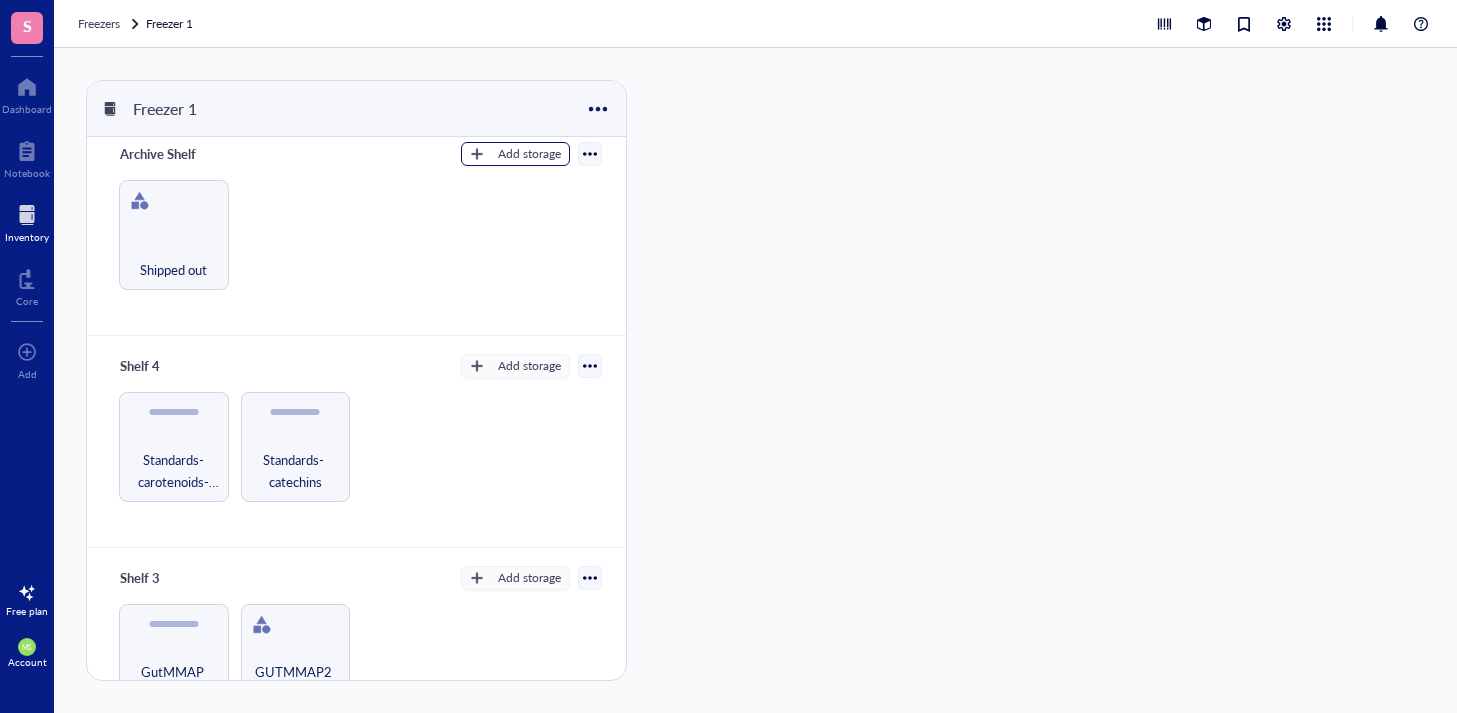 click on "Add storage" at bounding box center (529, 154) 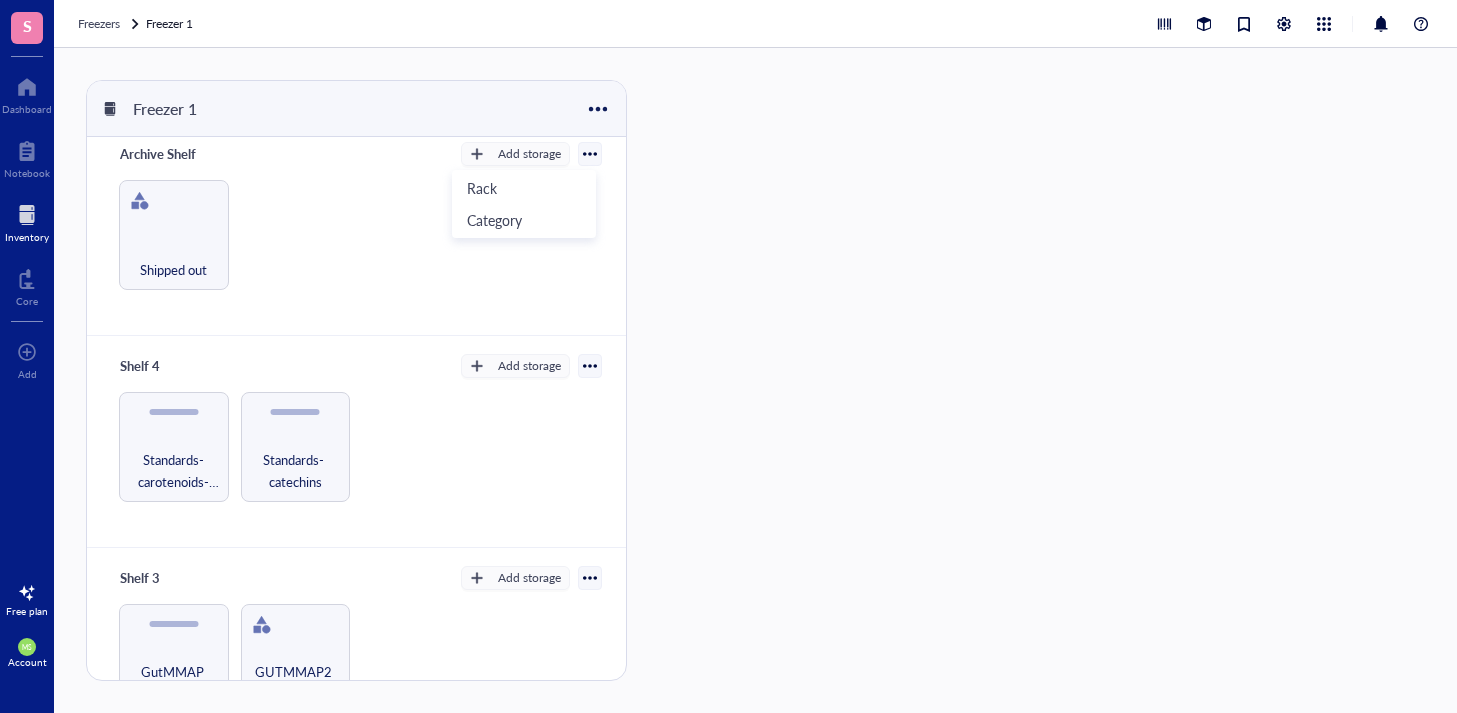 click on "Shipped out" at bounding box center [356, 235] 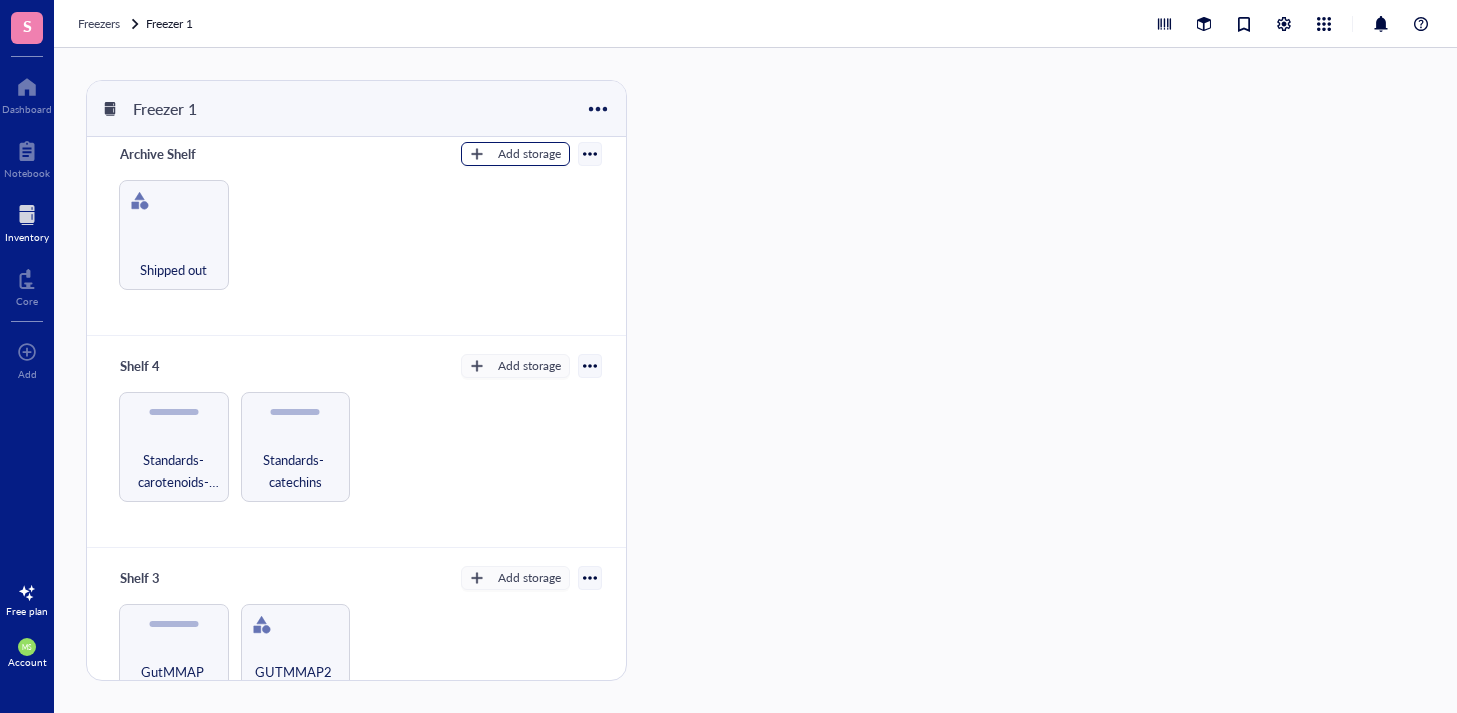 click on "Add storage" at bounding box center (529, 154) 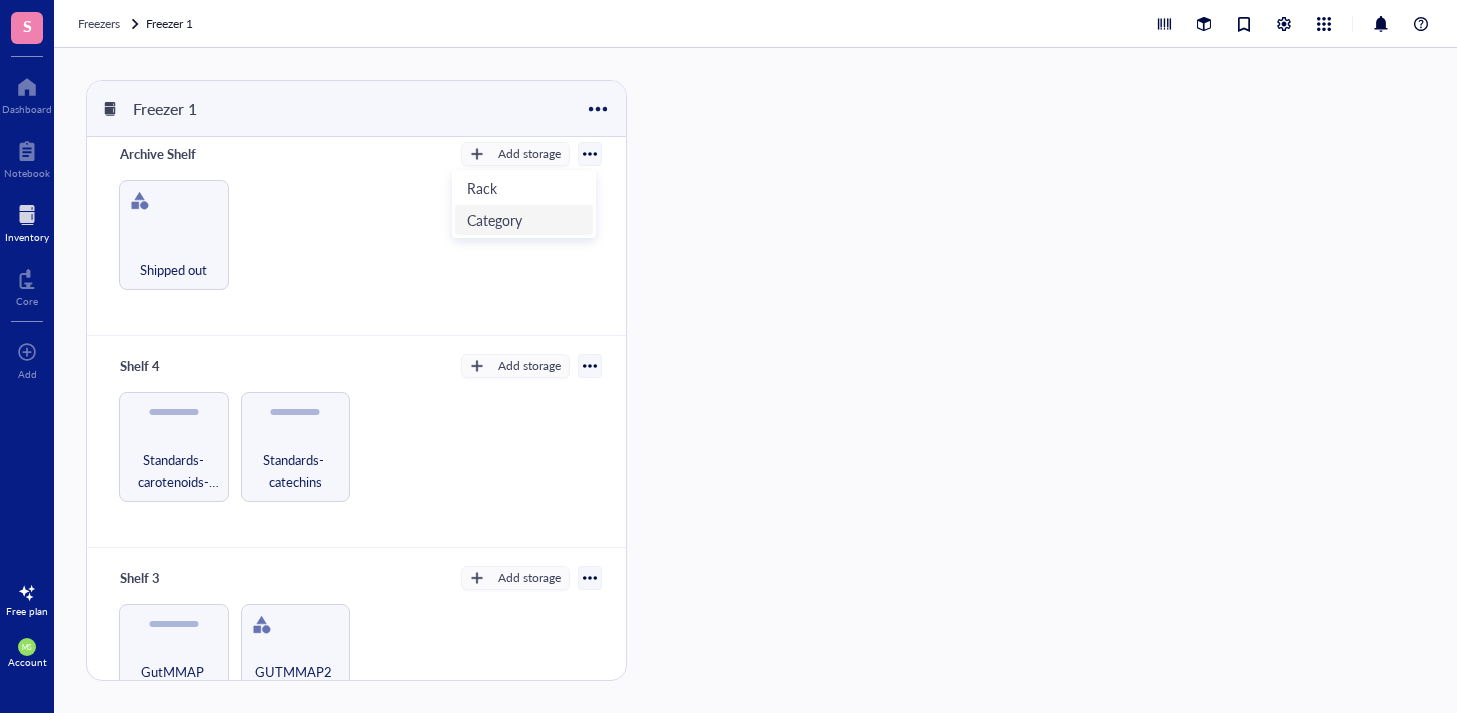 click on "Category" at bounding box center [524, 220] 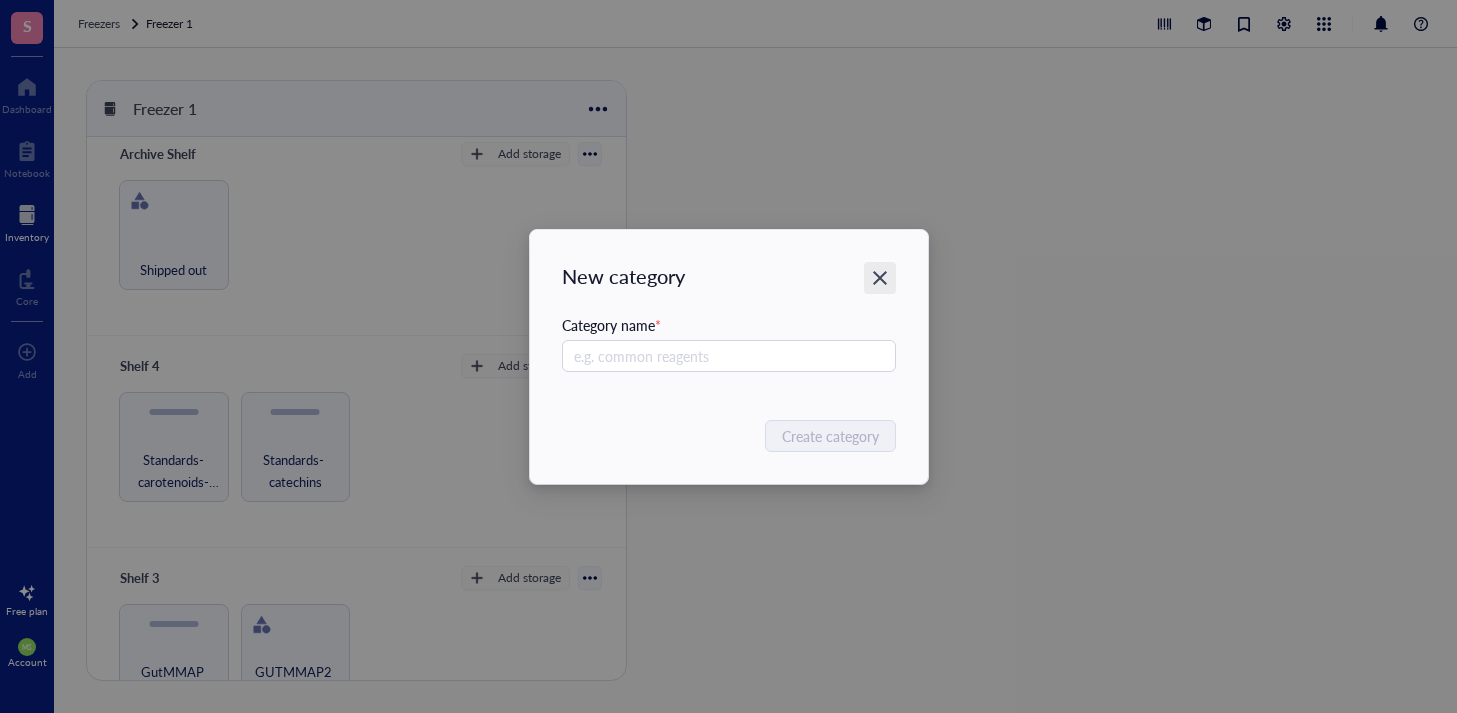 click 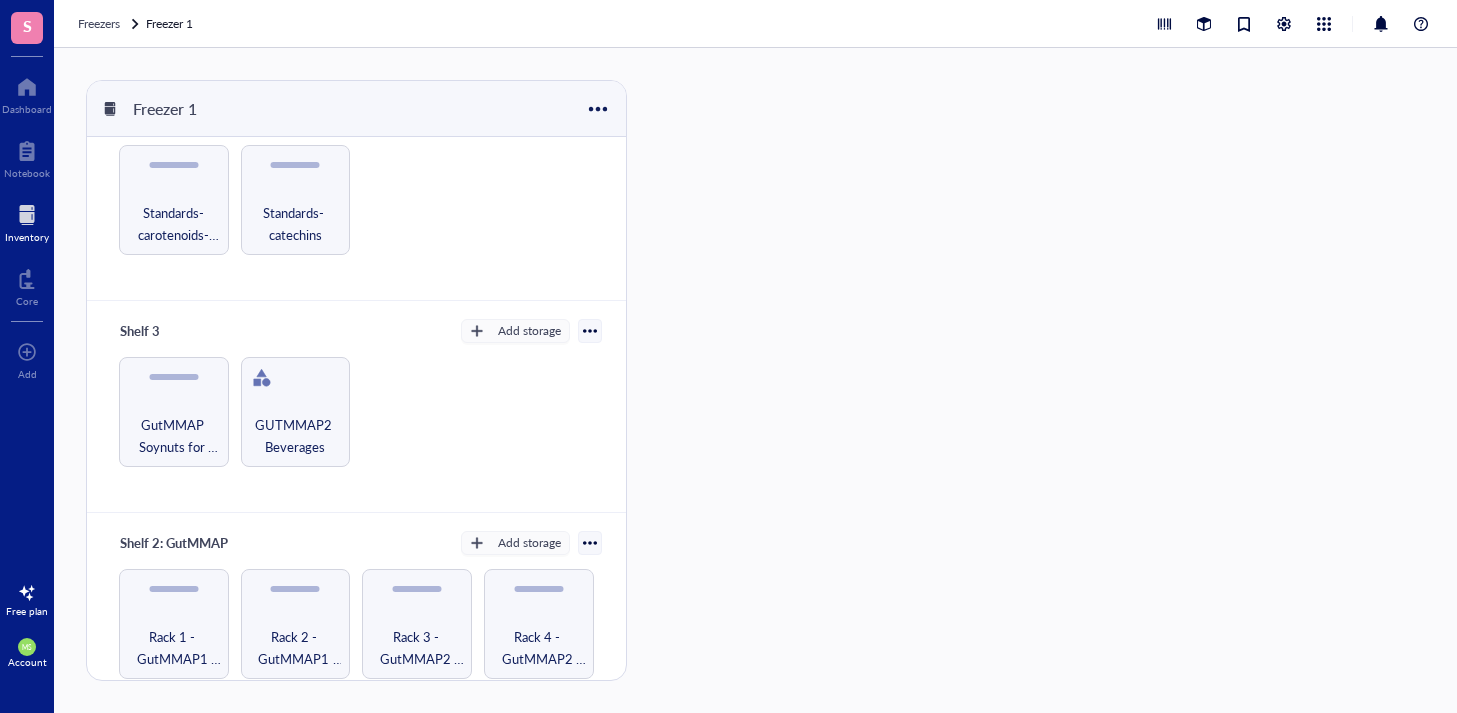 scroll, scrollTop: 501, scrollLeft: 0, axis: vertical 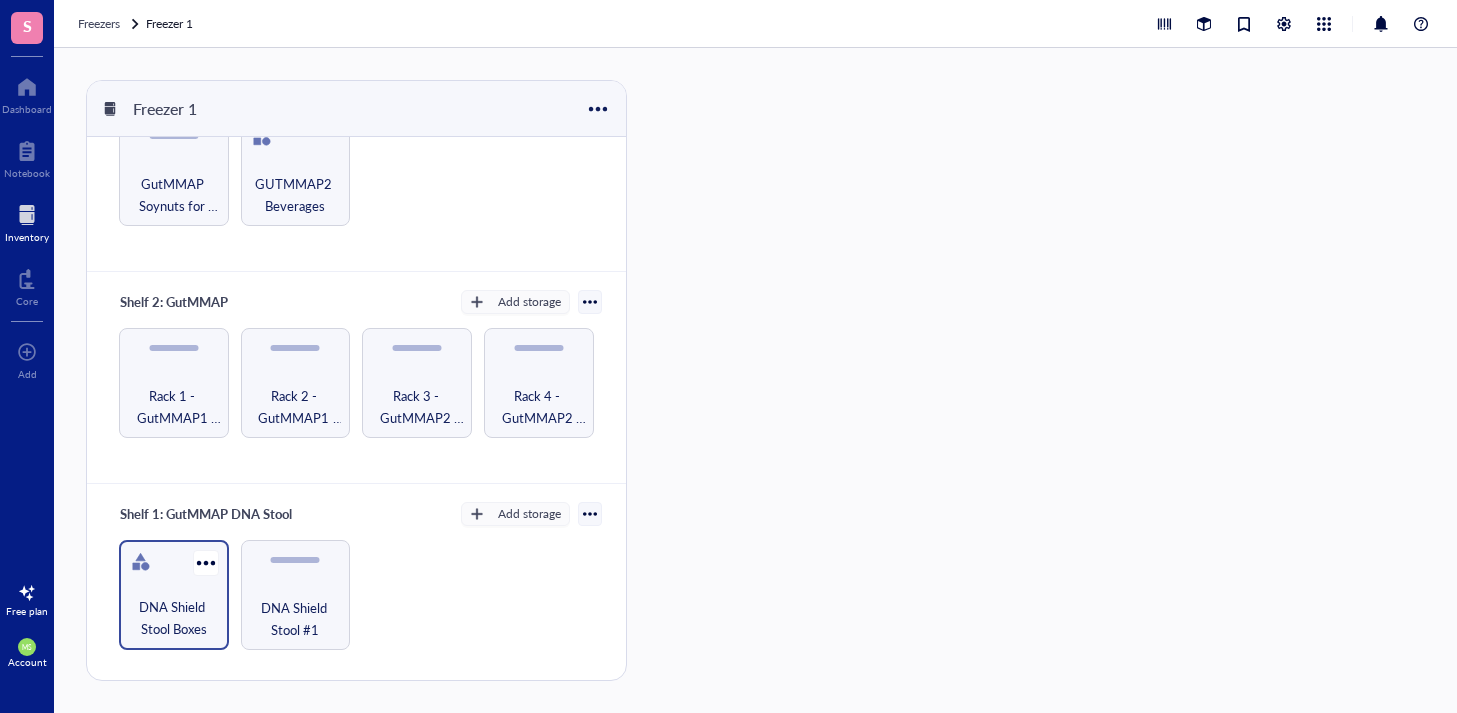 click on "DNA Shield Stool Boxes" at bounding box center (174, 618) 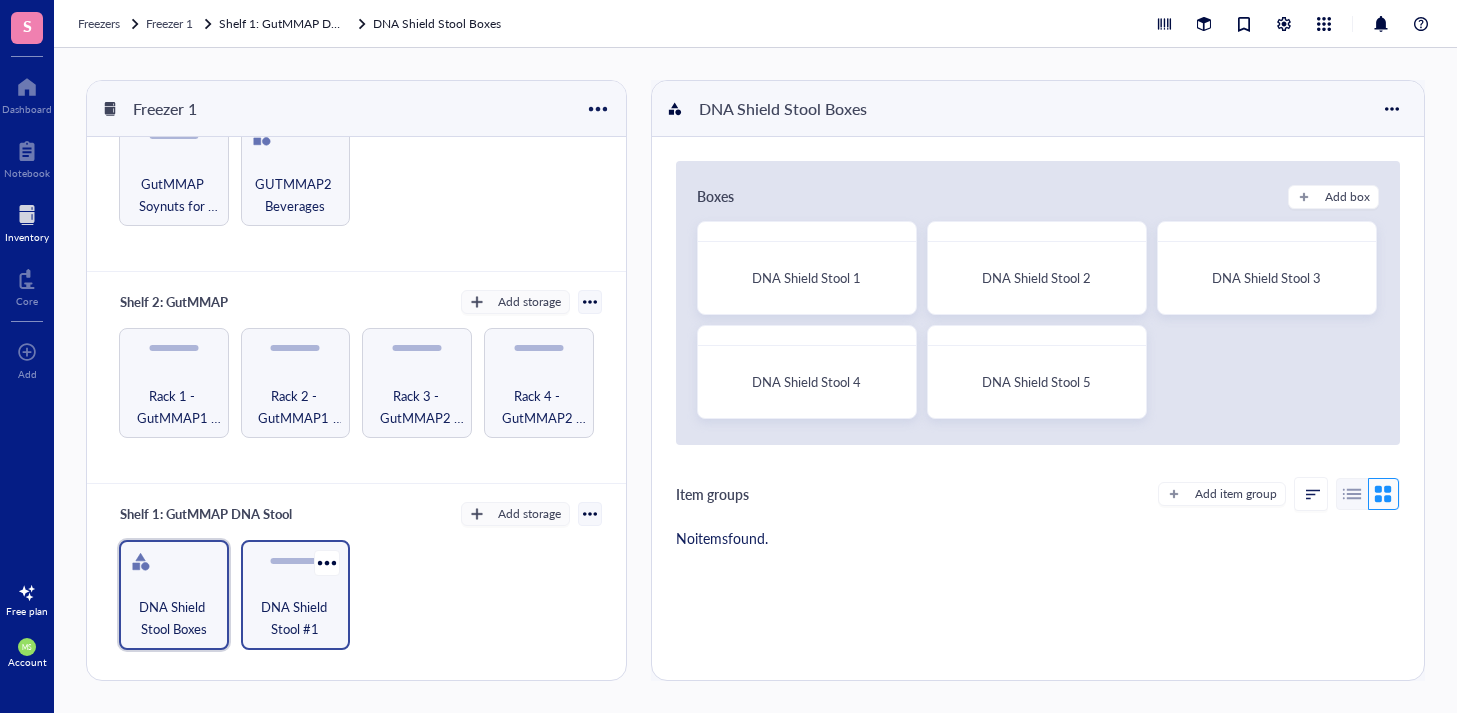 click on "DNA Shield Stool #1" at bounding box center [296, 618] 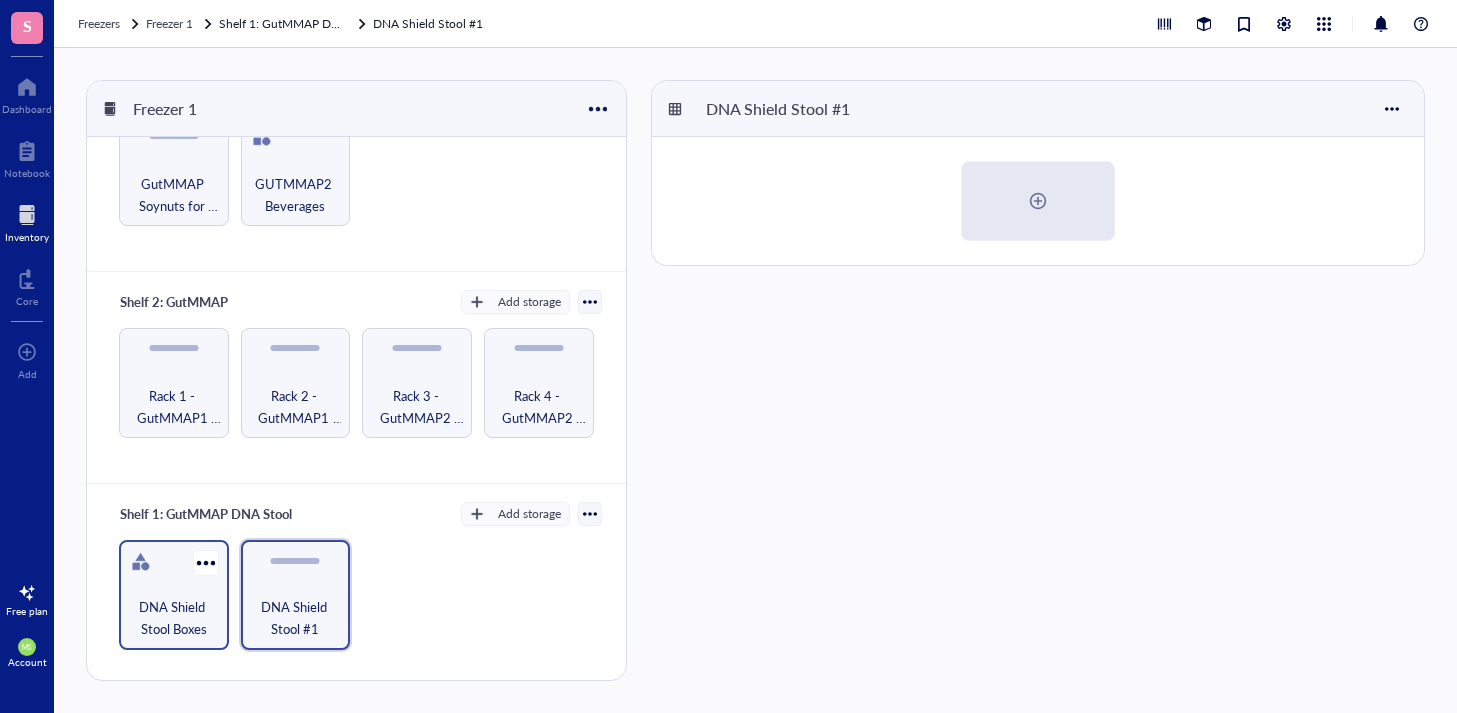 click on "DNA Shield Stool Boxes" at bounding box center [174, 618] 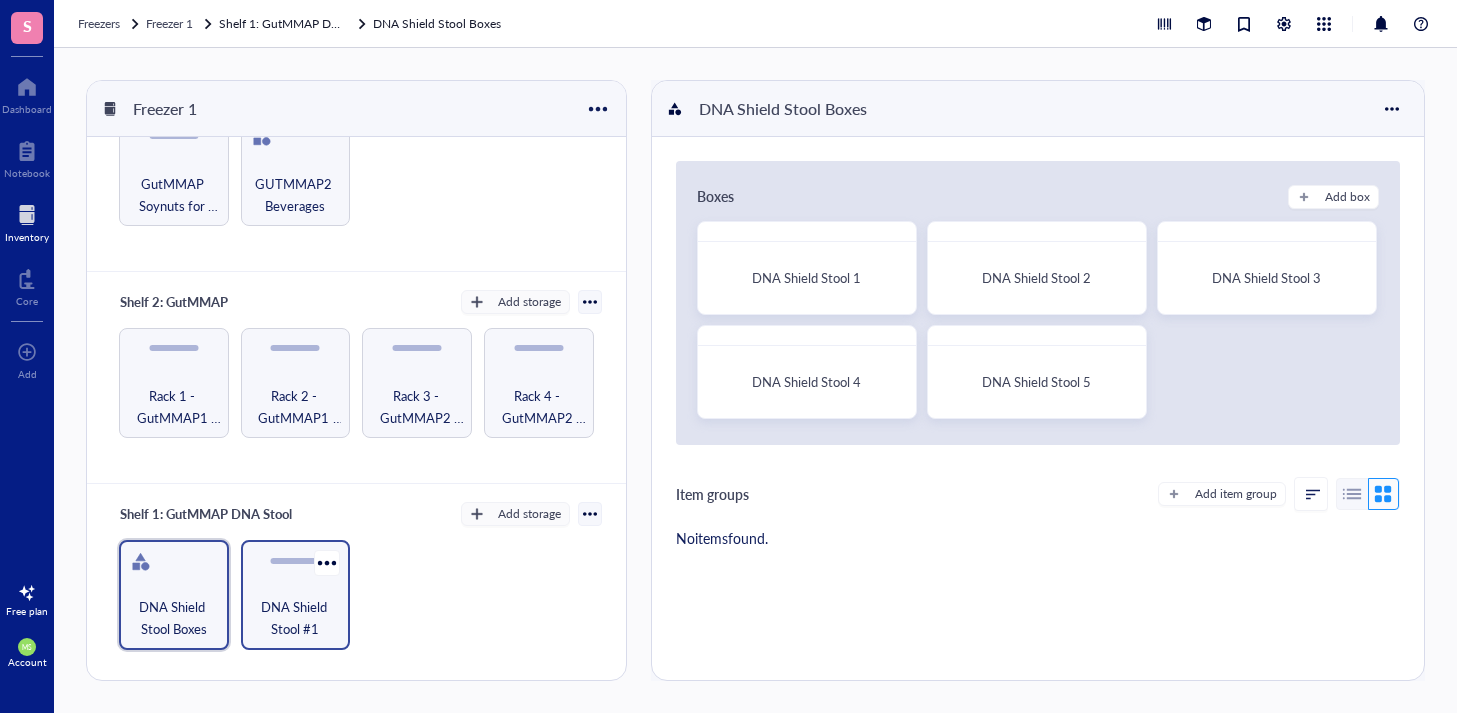 click on "DNA Shield Stool #1" at bounding box center [296, 618] 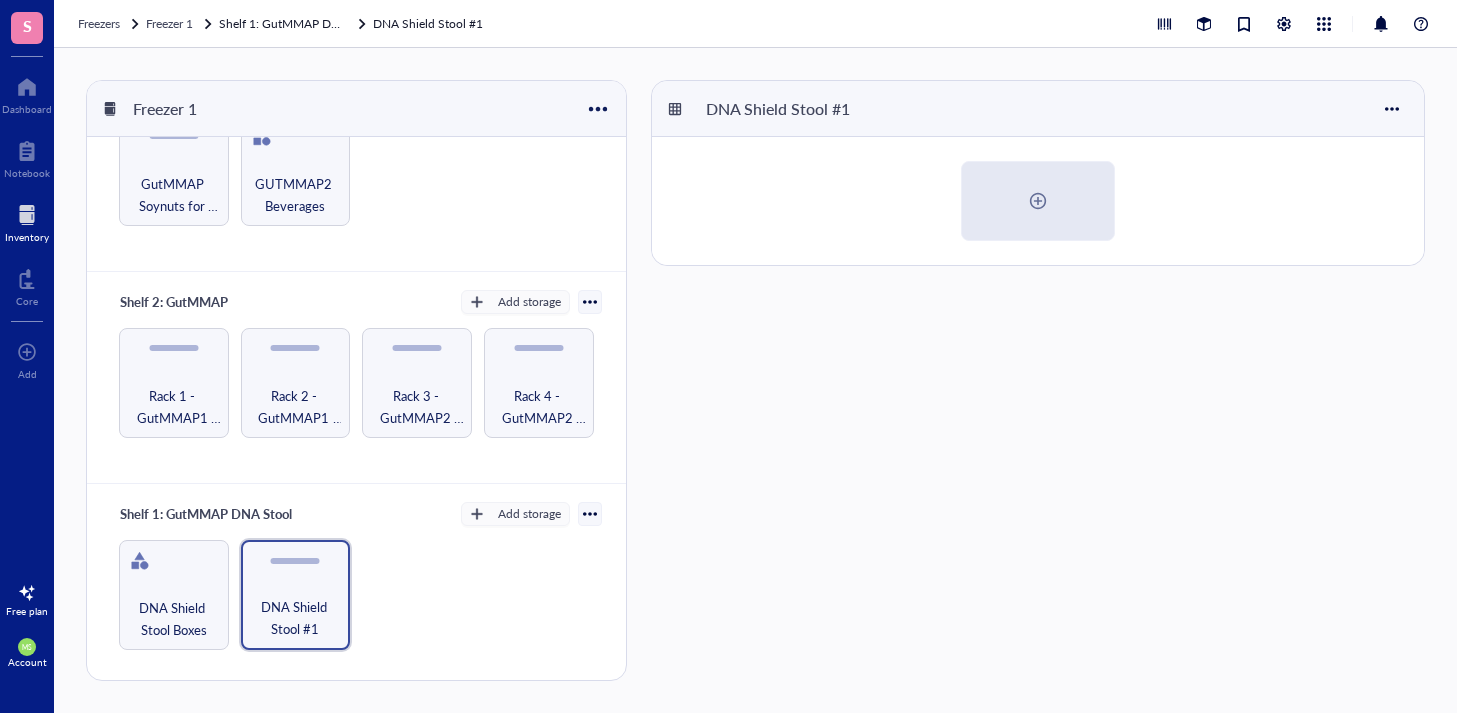 click on "DNA Shield Stool #1" at bounding box center (1038, 380) 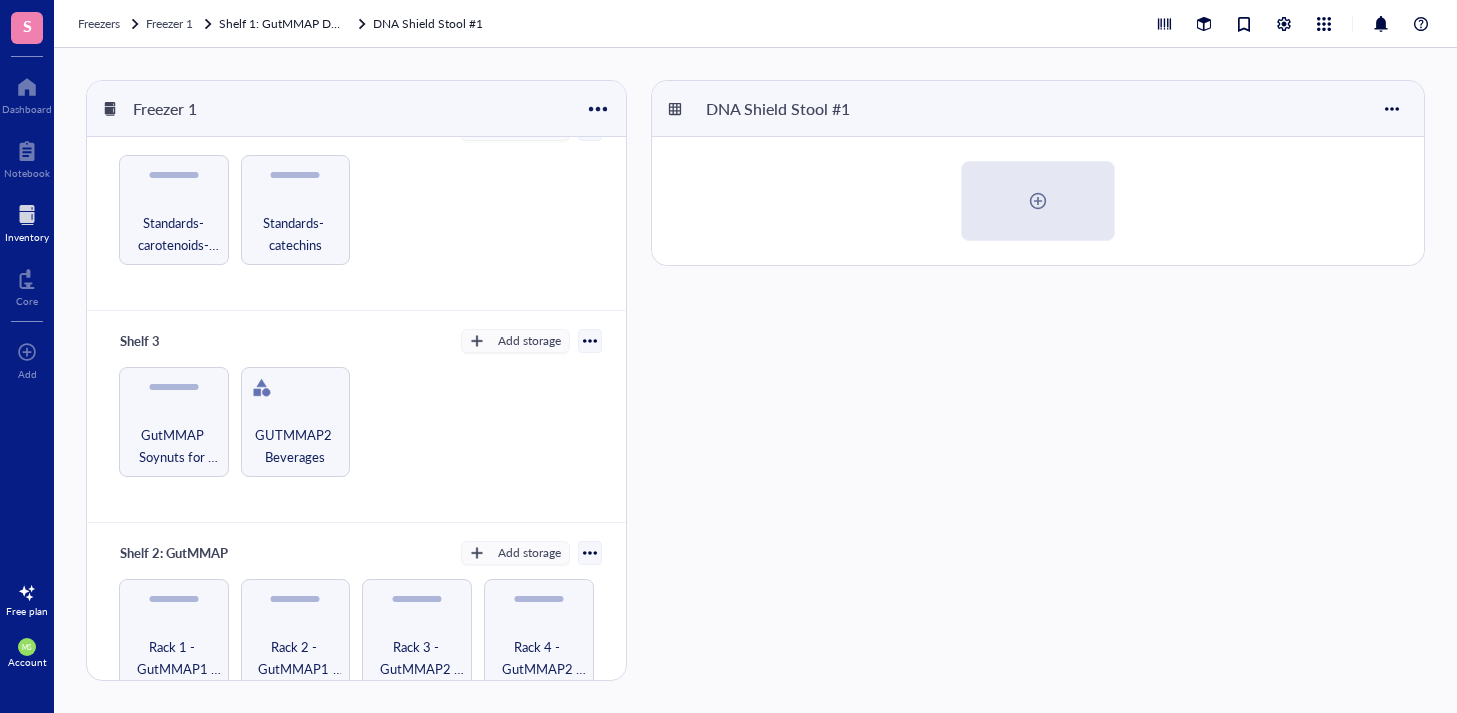 scroll, scrollTop: 297, scrollLeft: 0, axis: vertical 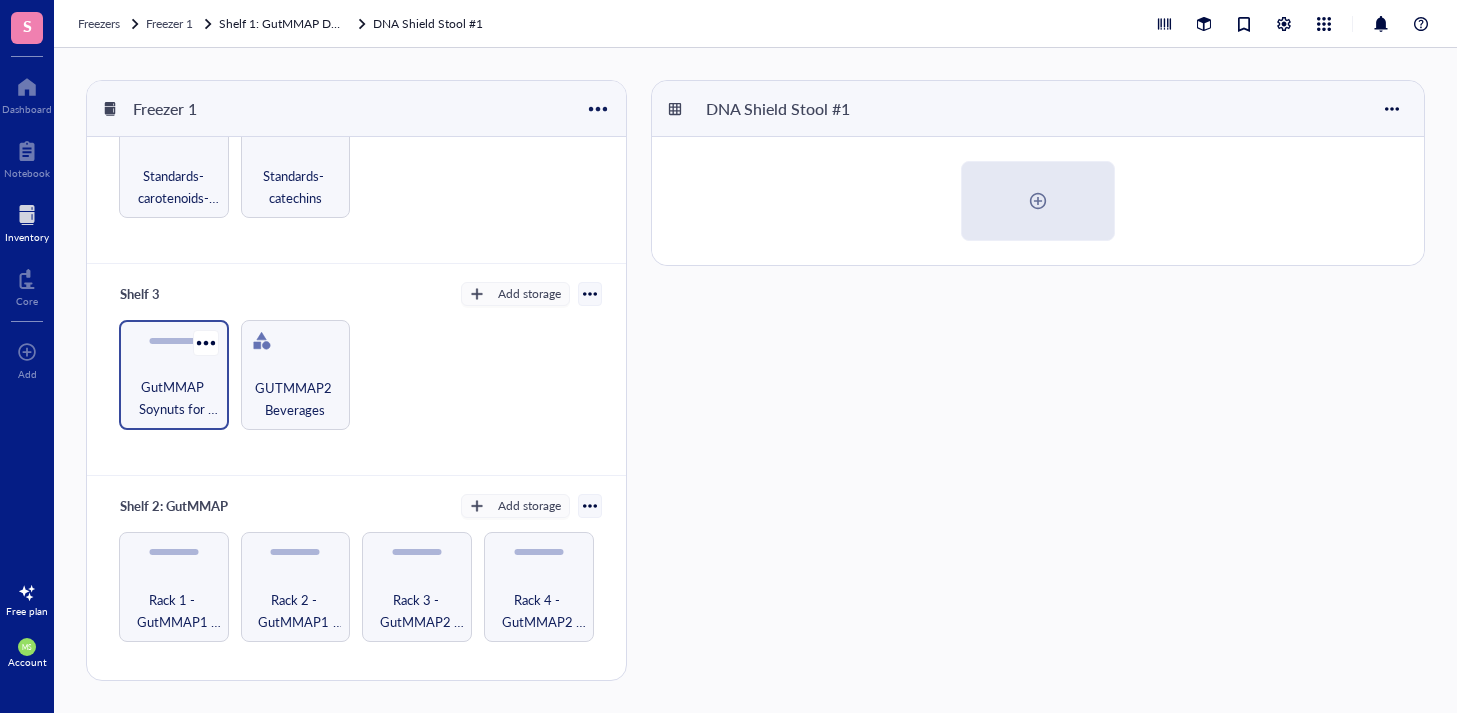 click on "GutMMAP Soynuts for analysis (batch1-3)" at bounding box center (174, 398) 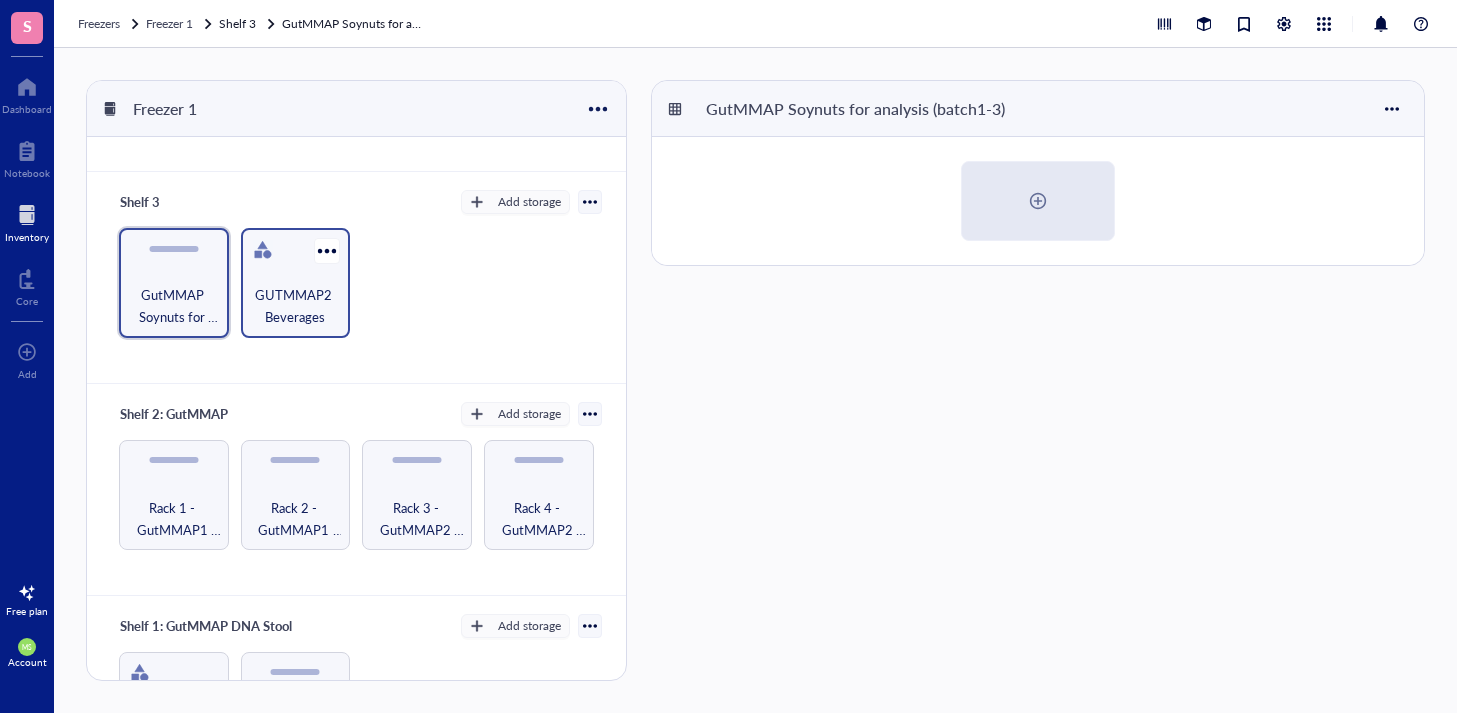 scroll, scrollTop: 501, scrollLeft: 0, axis: vertical 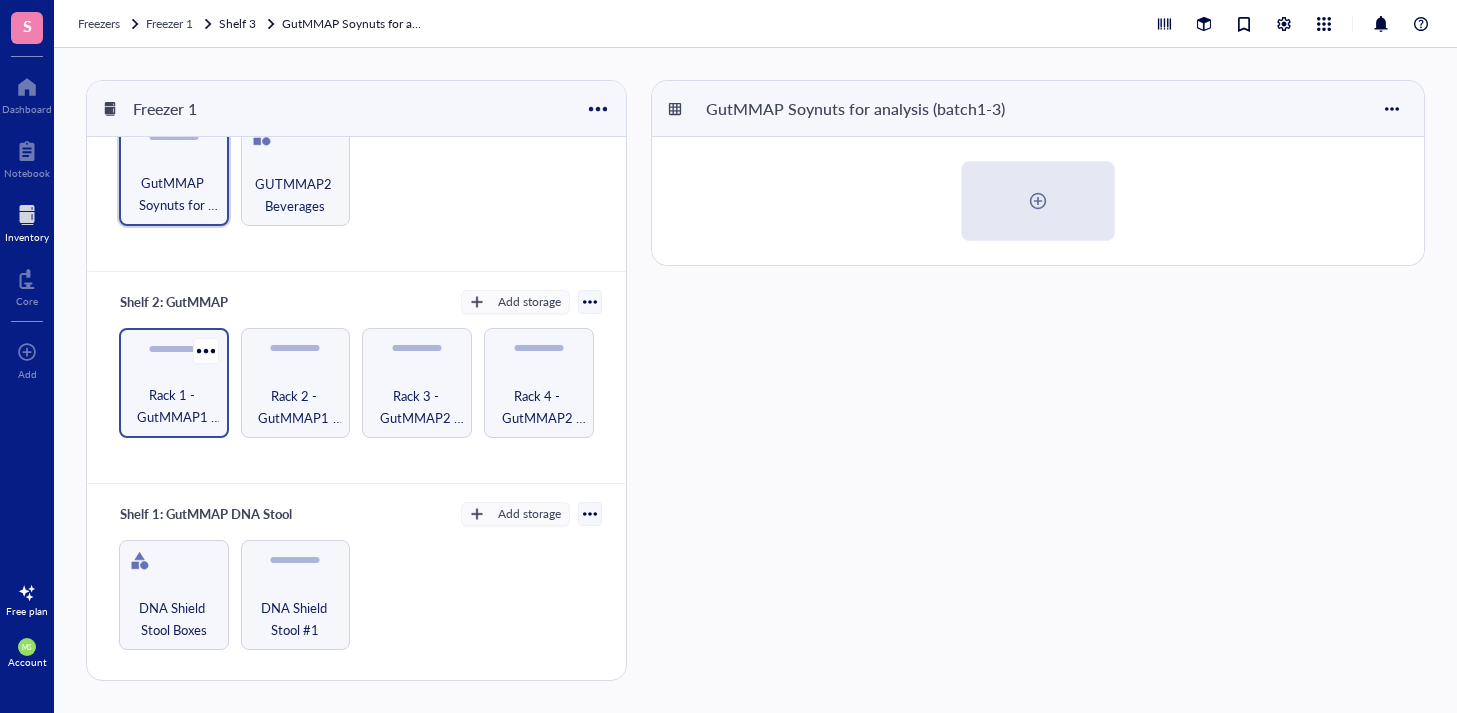 click on "Rack 1 - GutMMAP1 Urine" at bounding box center (174, 406) 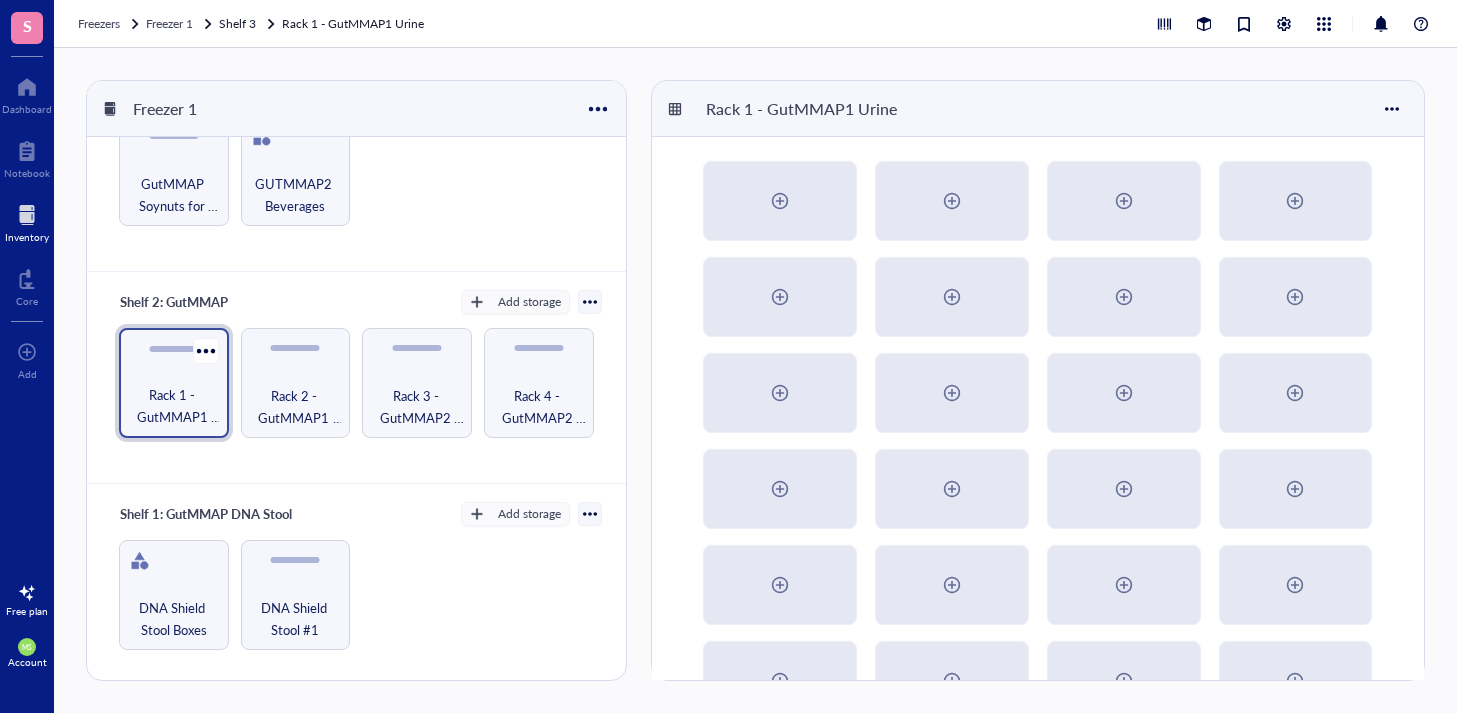 scroll, scrollTop: 500, scrollLeft: 0, axis: vertical 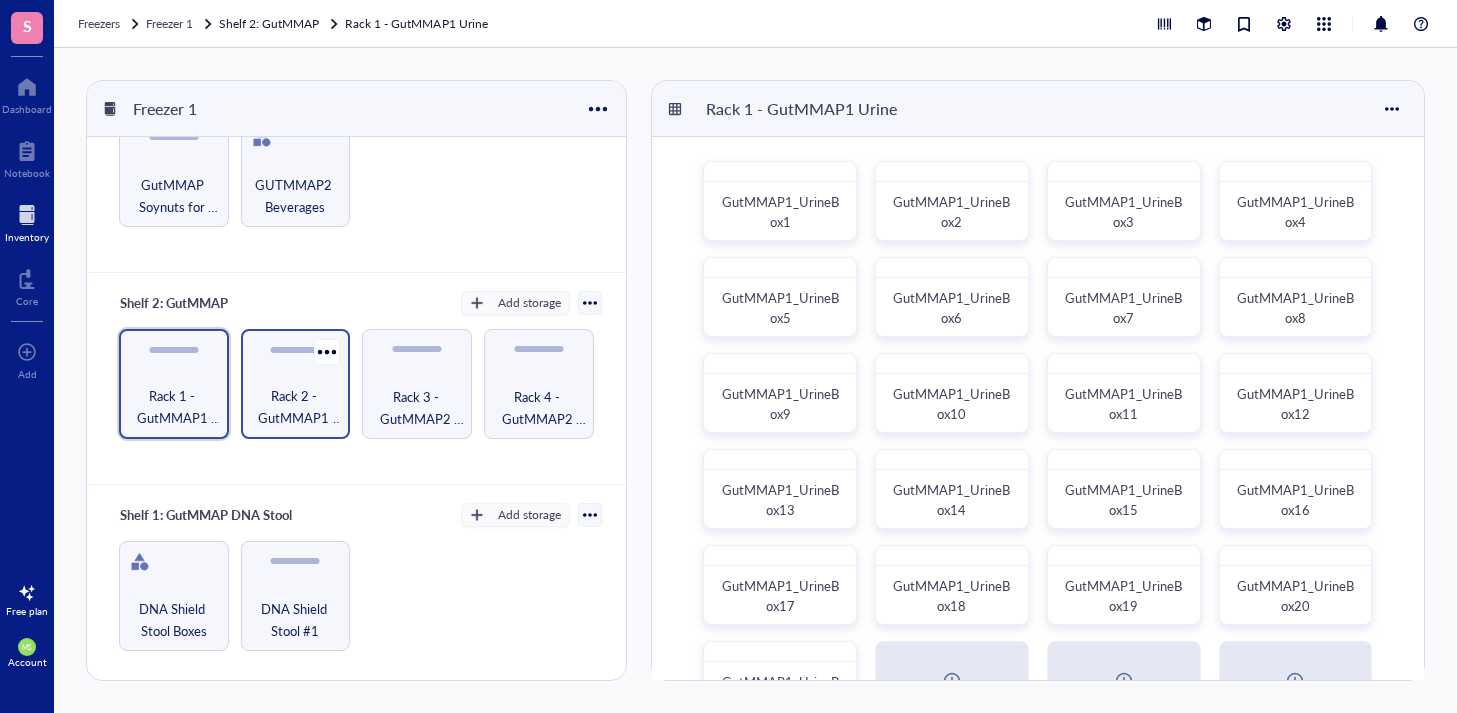 click on "Rack 2 - GutMMAP1 Saliva" at bounding box center [296, 407] 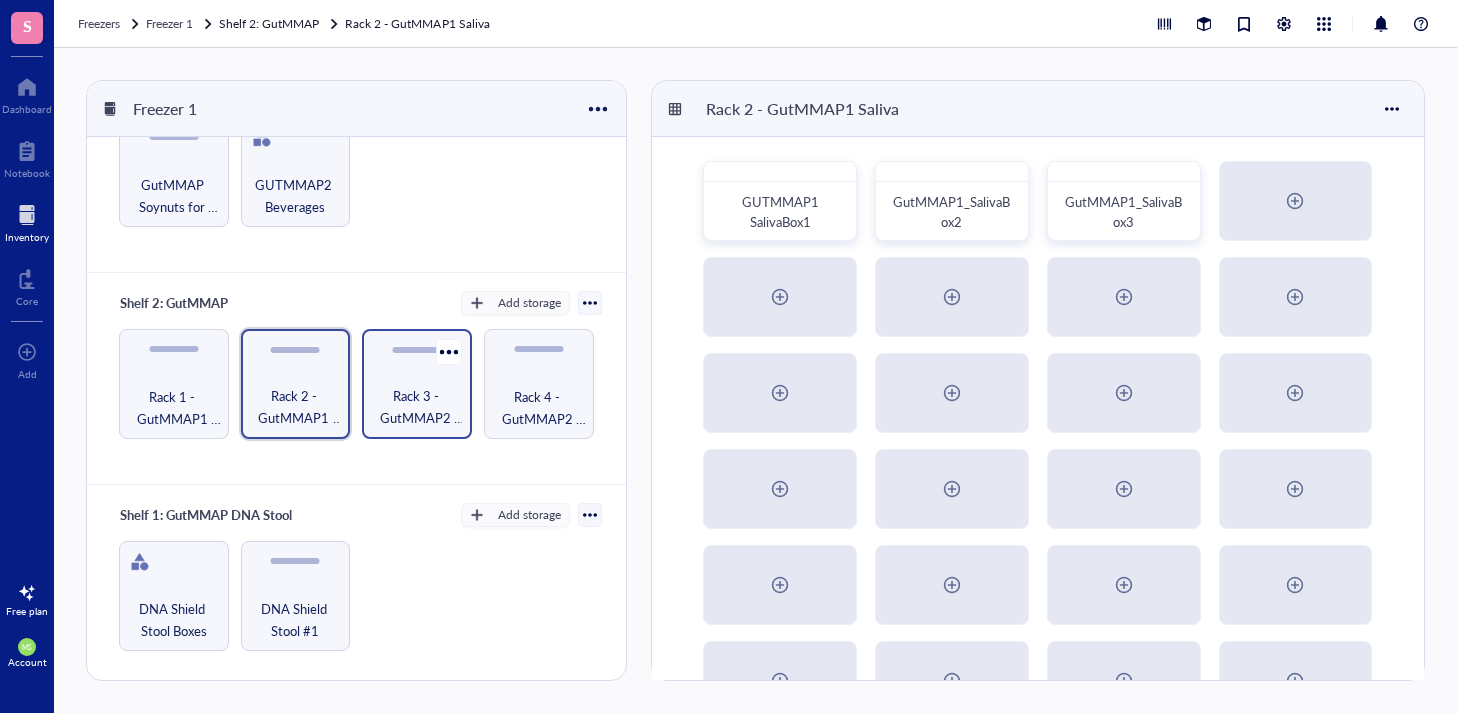 click on "Rack 3 - GutMMAP2 Urine" at bounding box center [417, 407] 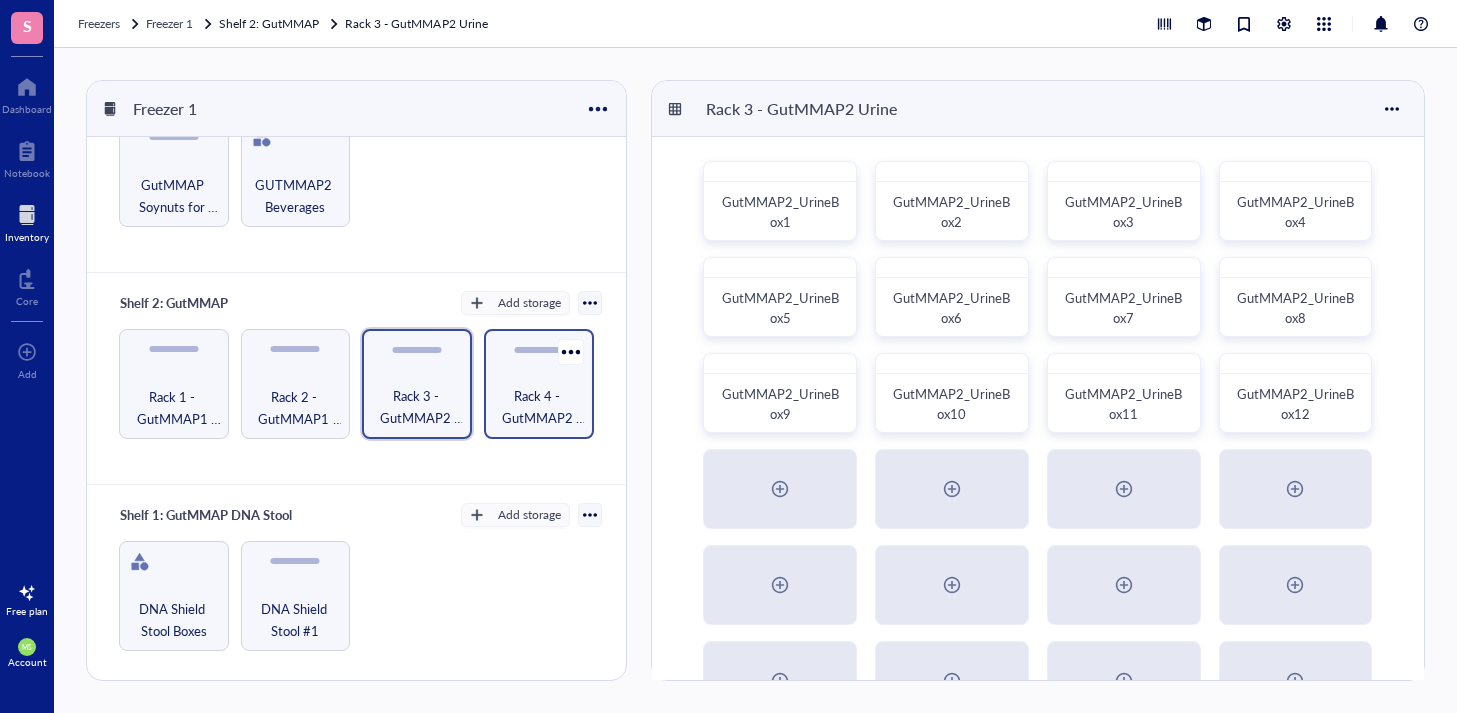 click on "Rack 4 - GutMMAP2 Stool" at bounding box center (539, 407) 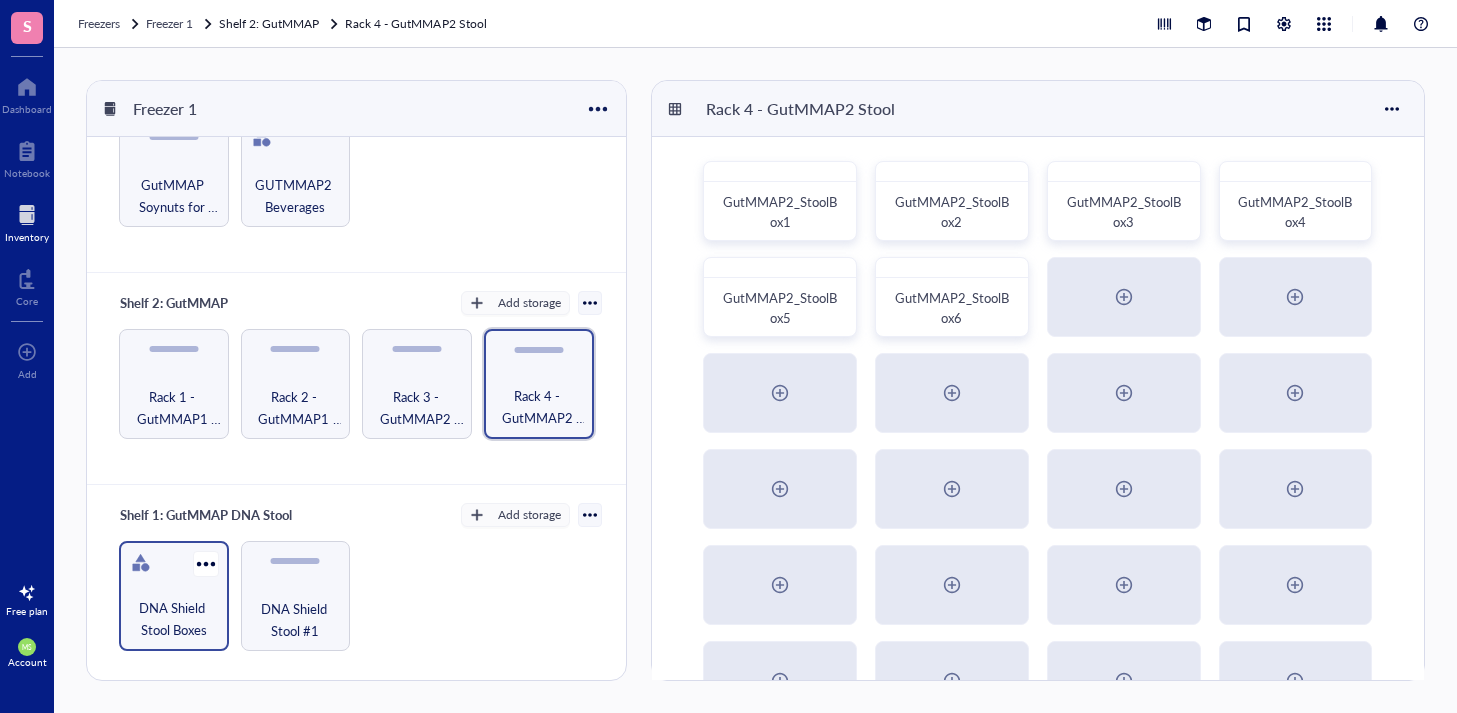 click on "DNA Shield Stool Boxes" at bounding box center [174, 619] 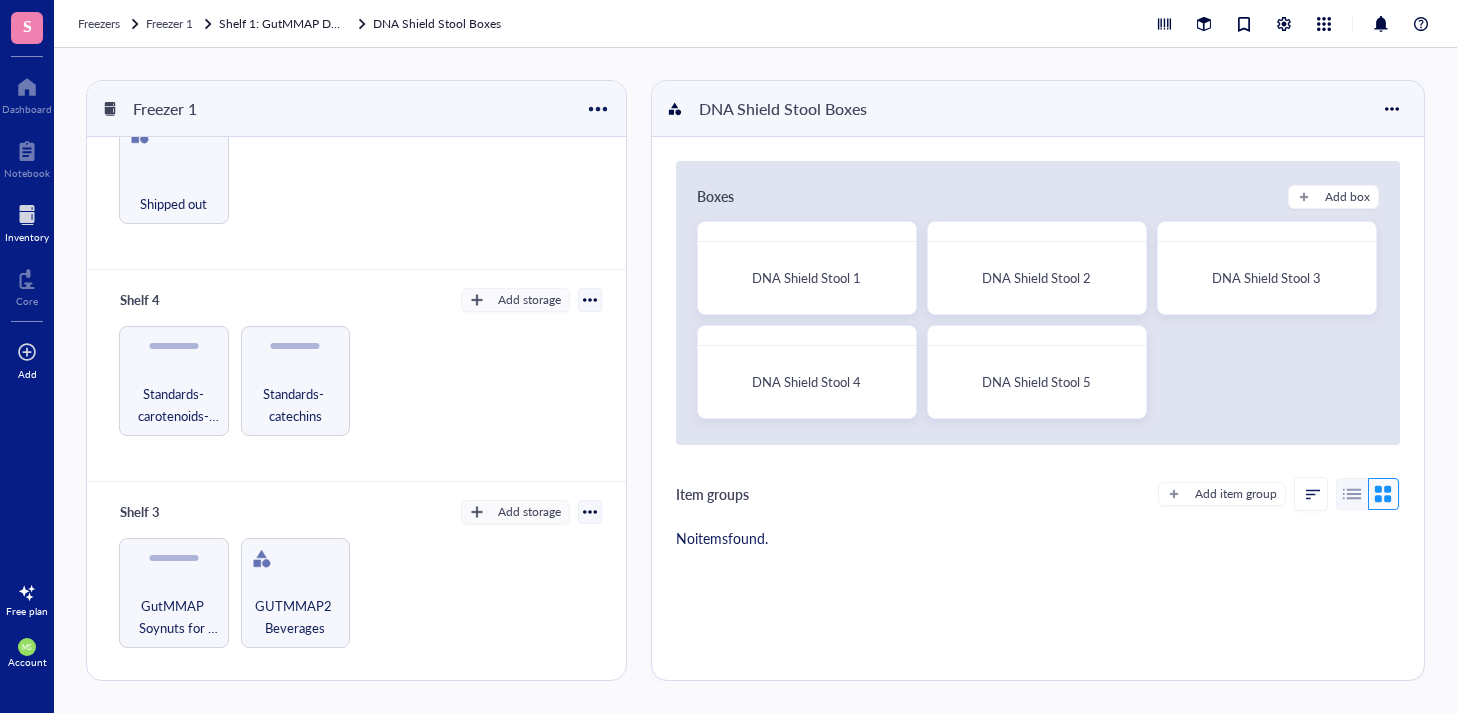 scroll, scrollTop: 95, scrollLeft: 0, axis: vertical 